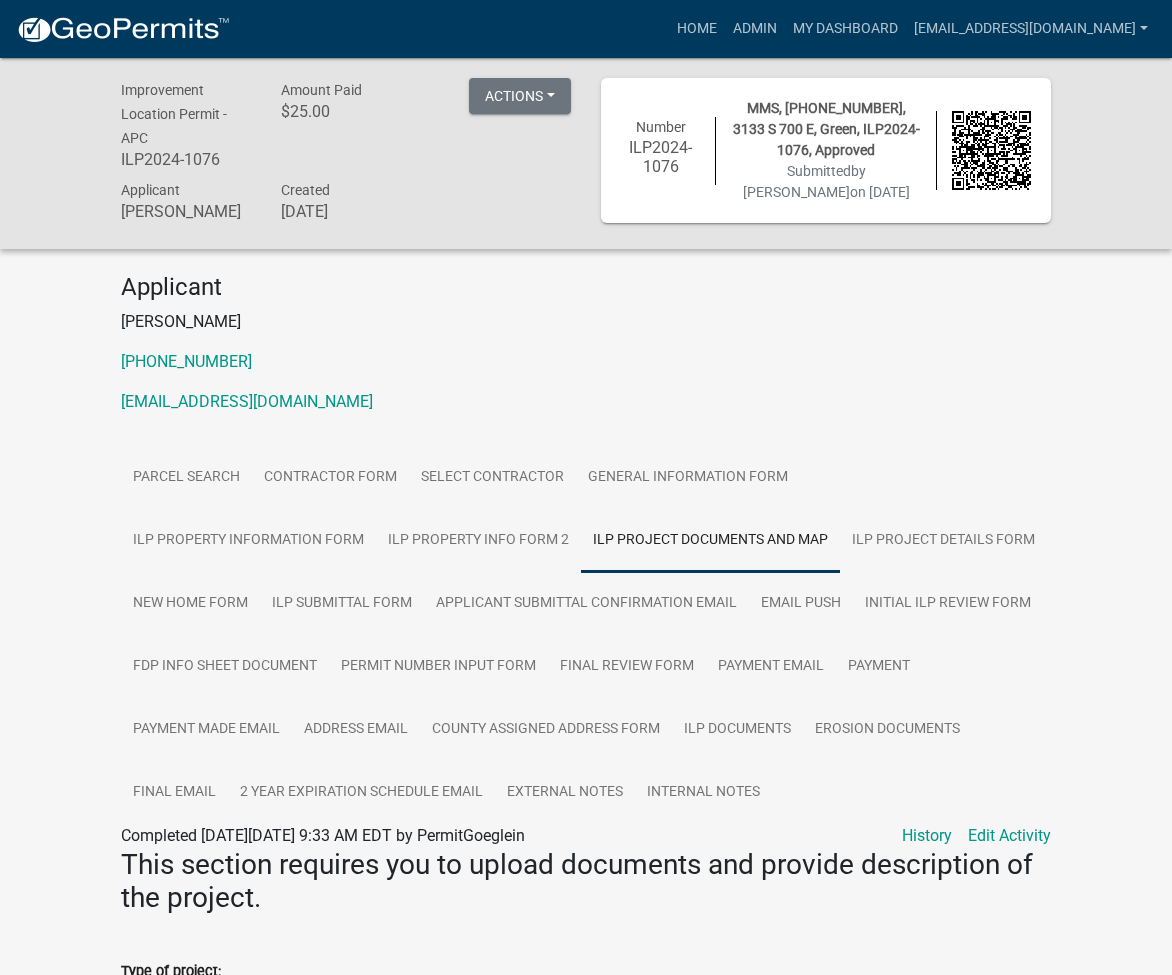 scroll, scrollTop: 2133, scrollLeft: 0, axis: vertical 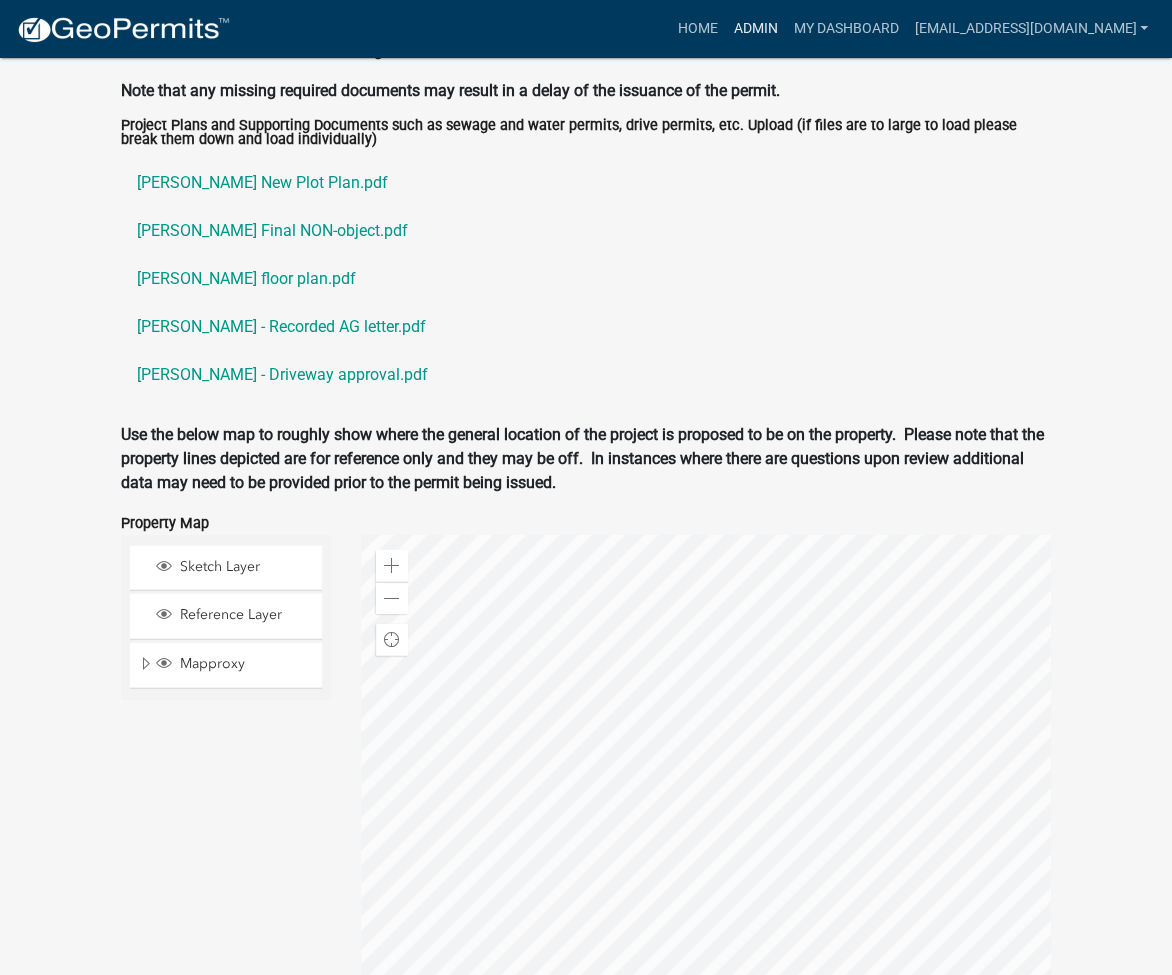 click on "Admin" at bounding box center [755, 29] 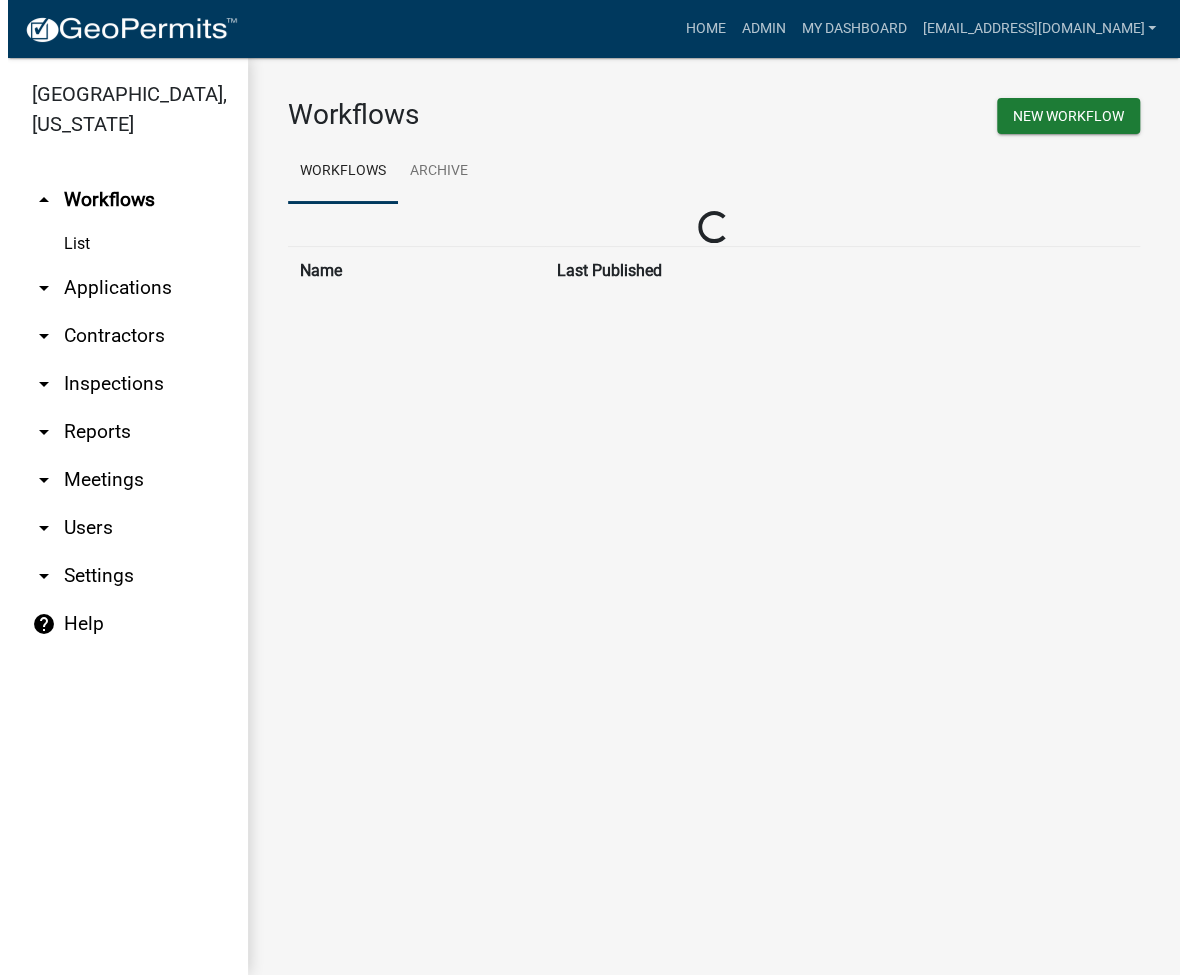 scroll, scrollTop: 0, scrollLeft: 0, axis: both 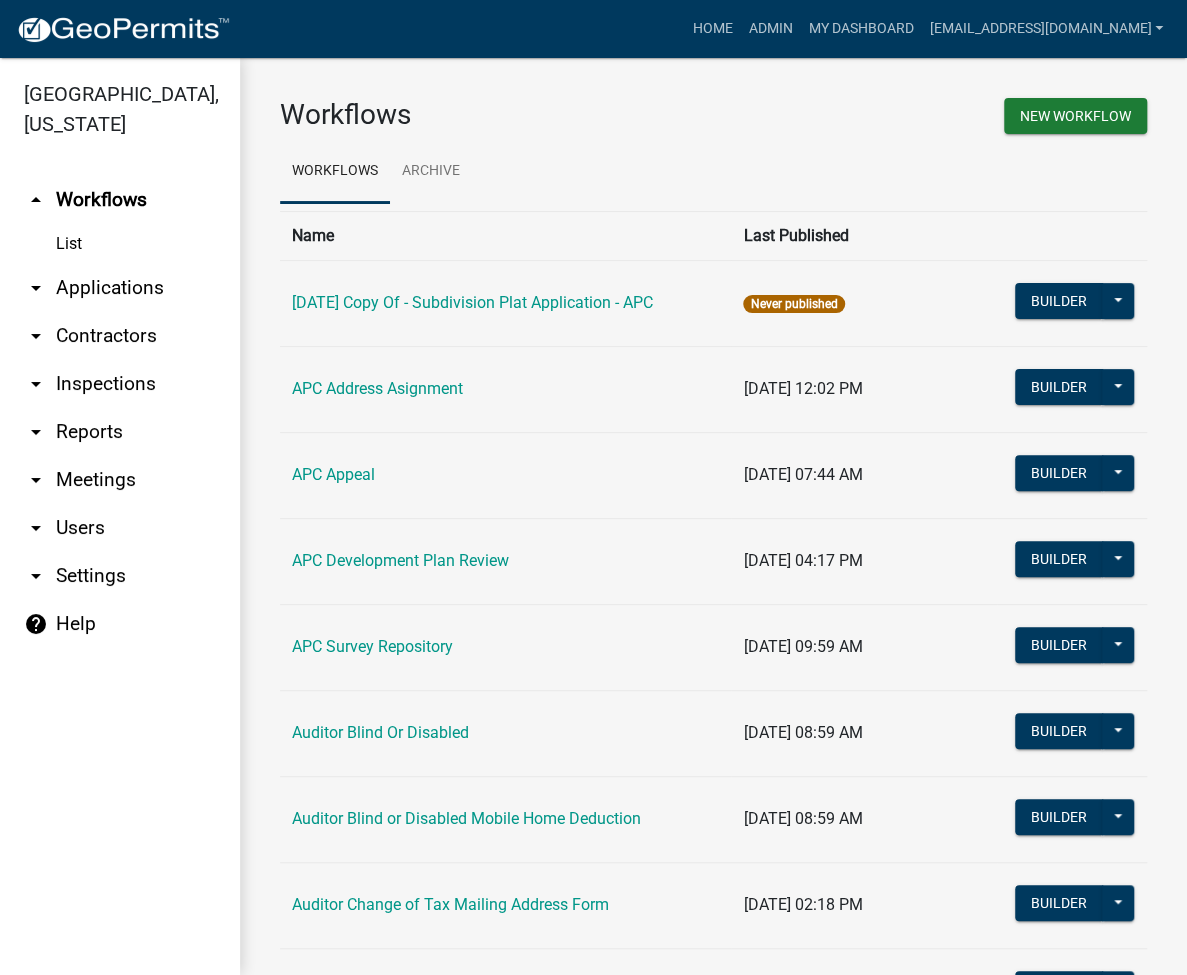 click on "arrow_drop_down   Applications" at bounding box center [120, 288] 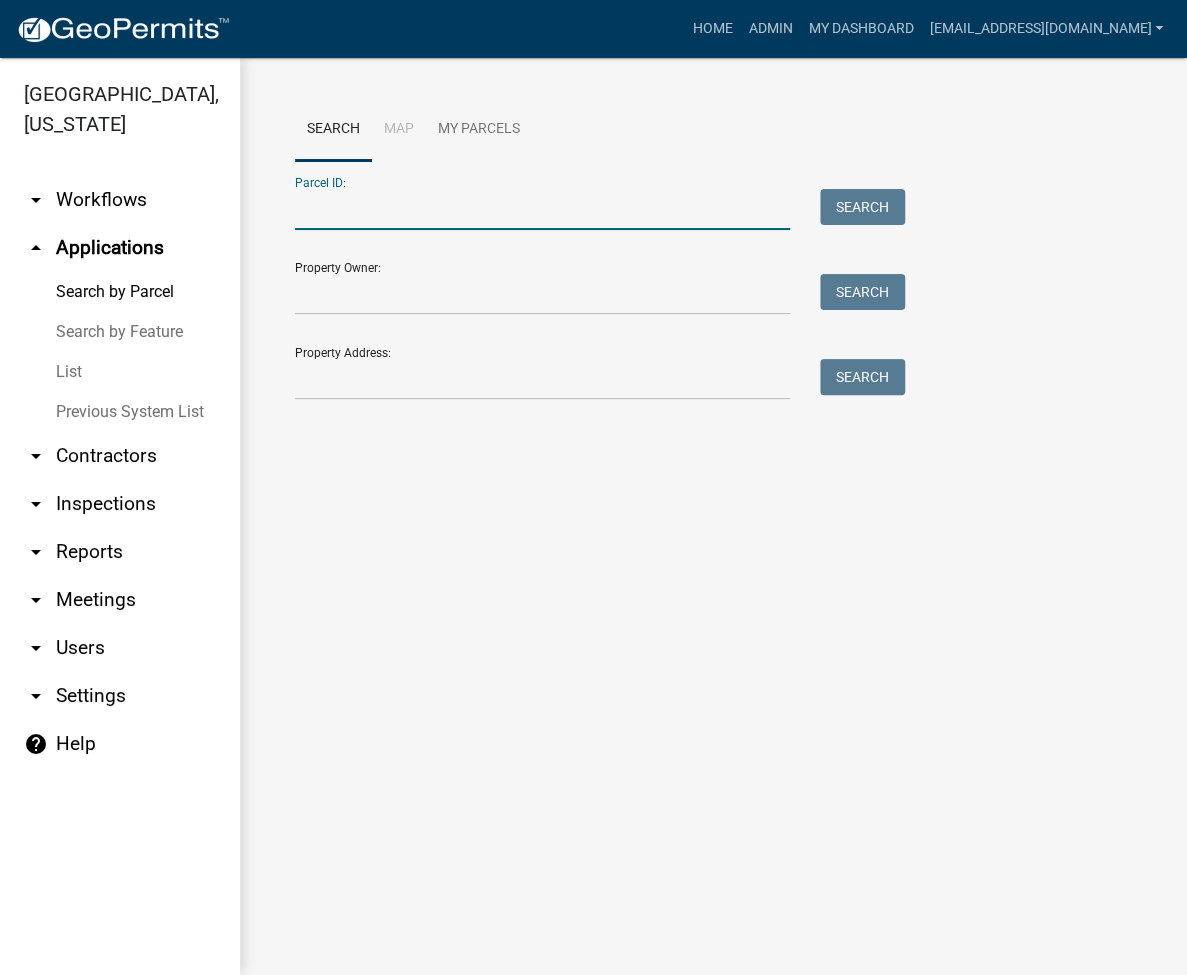 click on "Parcel ID:" at bounding box center [542, 209] 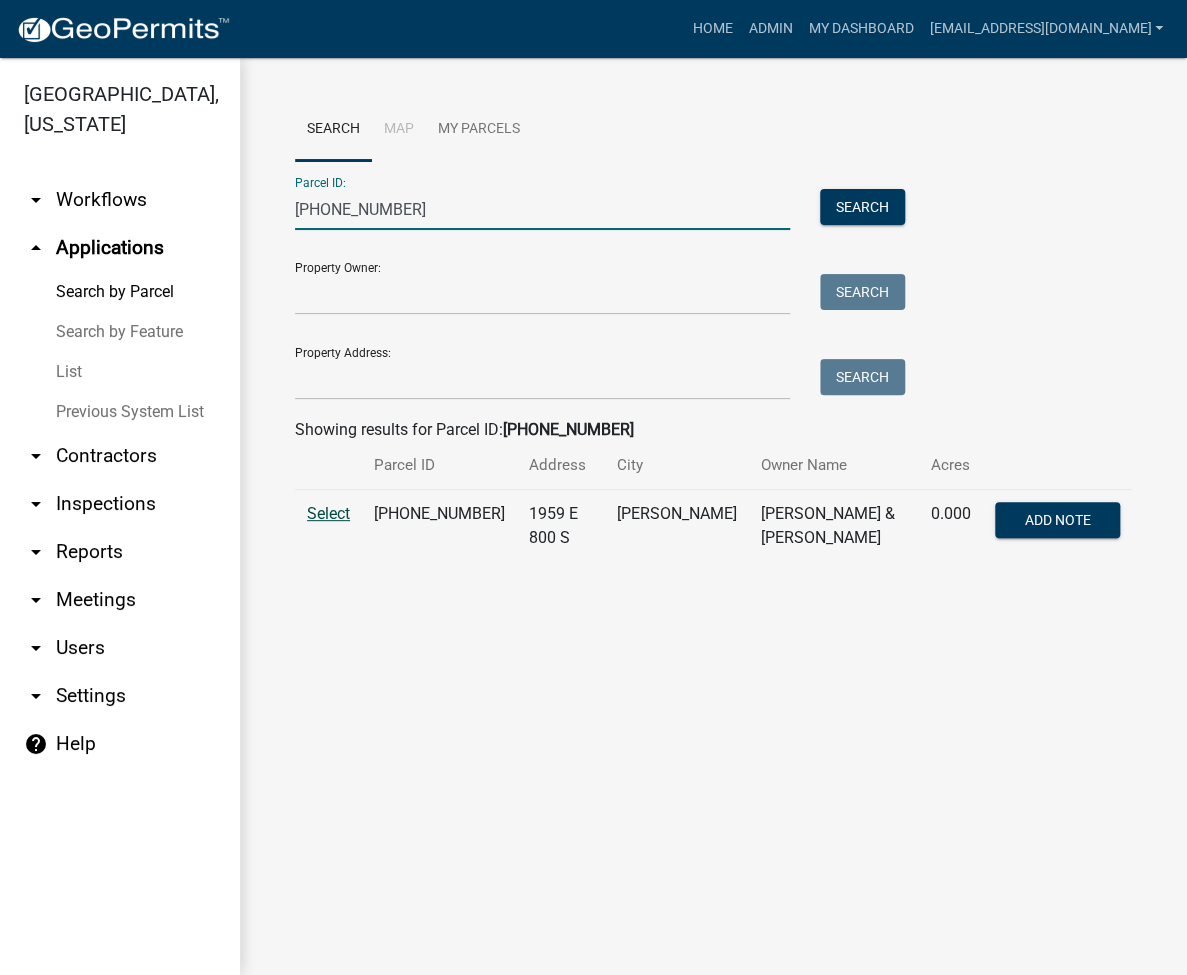 type on "[PHONE_NUMBER]" 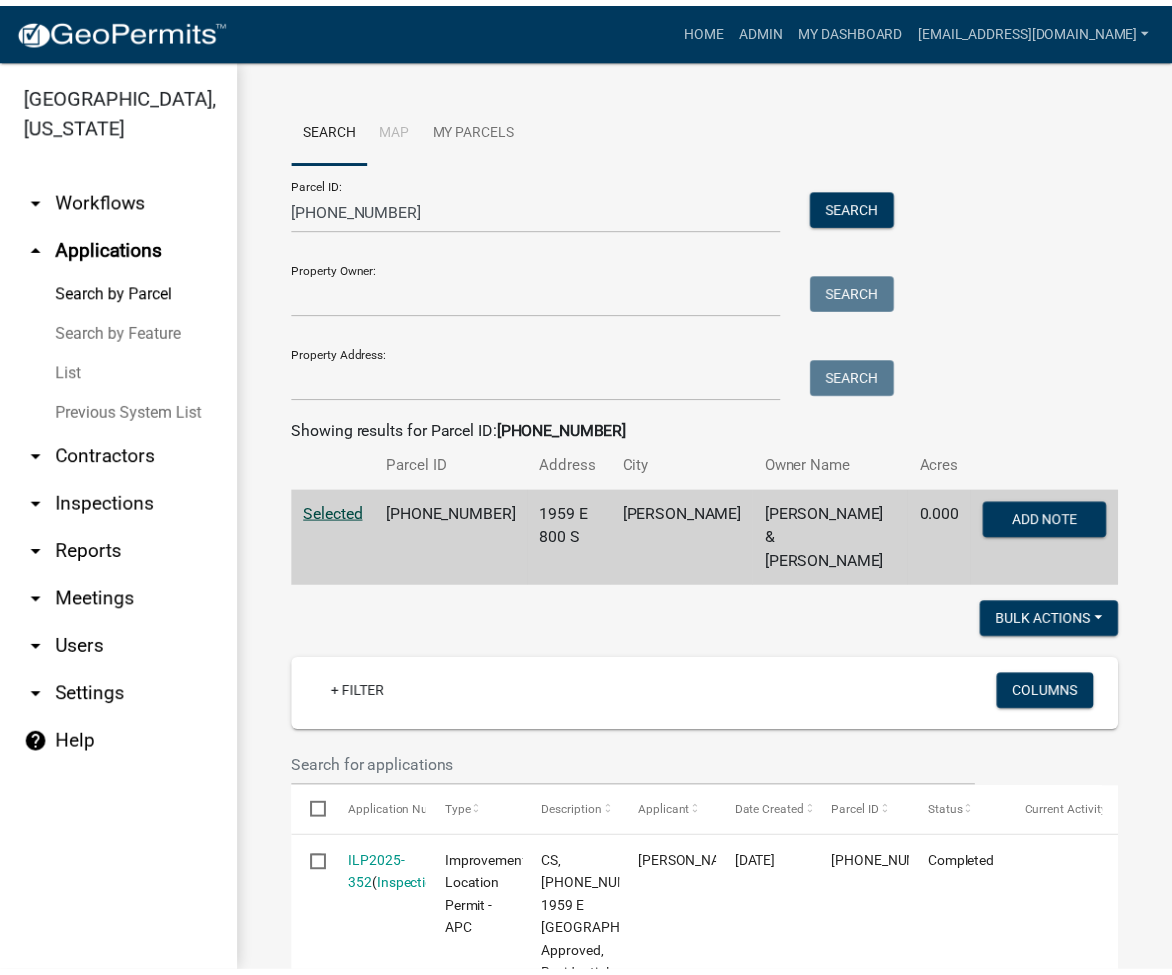 scroll, scrollTop: 533, scrollLeft: 0, axis: vertical 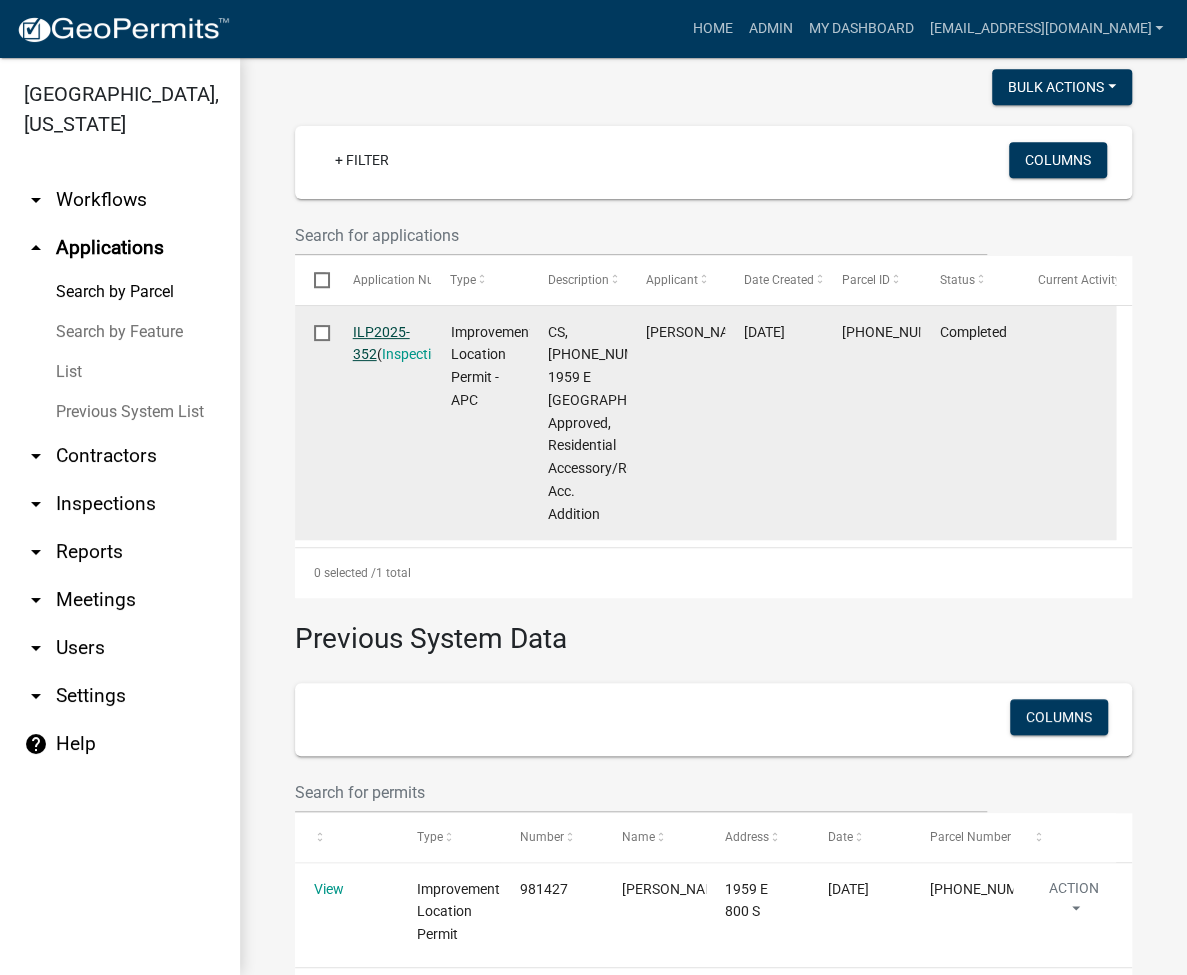 click on "ILP2025-352" 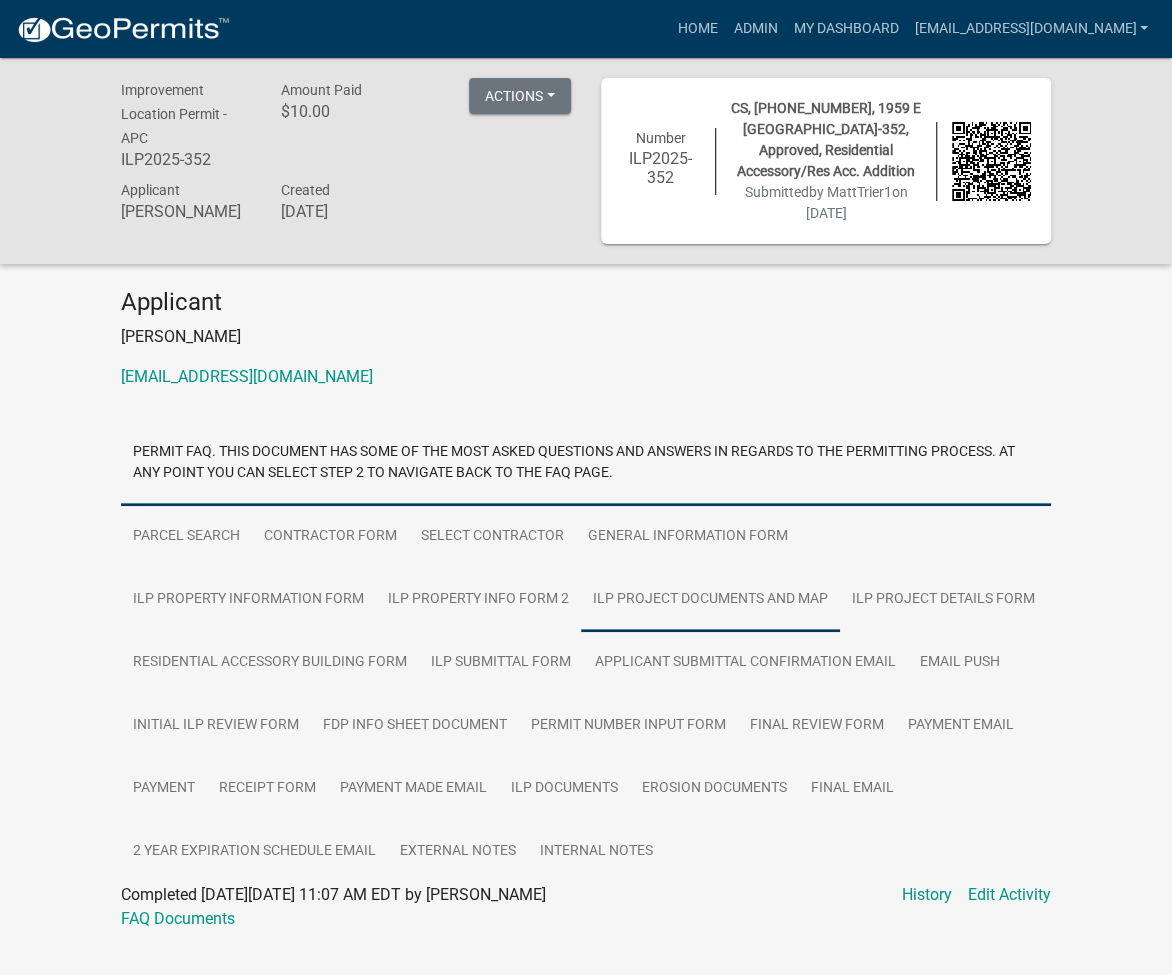 click on "ILP Project Documents and Map" at bounding box center [710, 600] 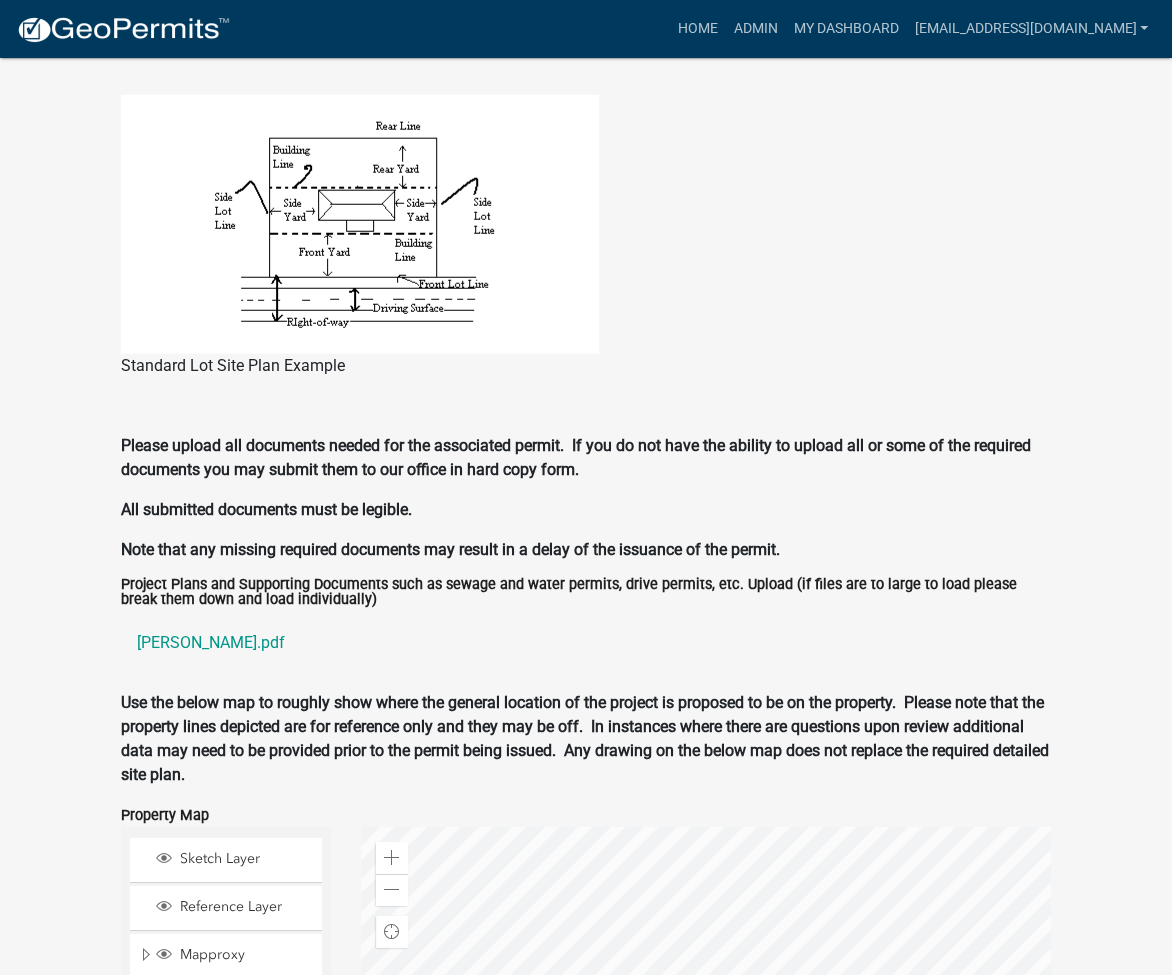scroll, scrollTop: 2400, scrollLeft: 0, axis: vertical 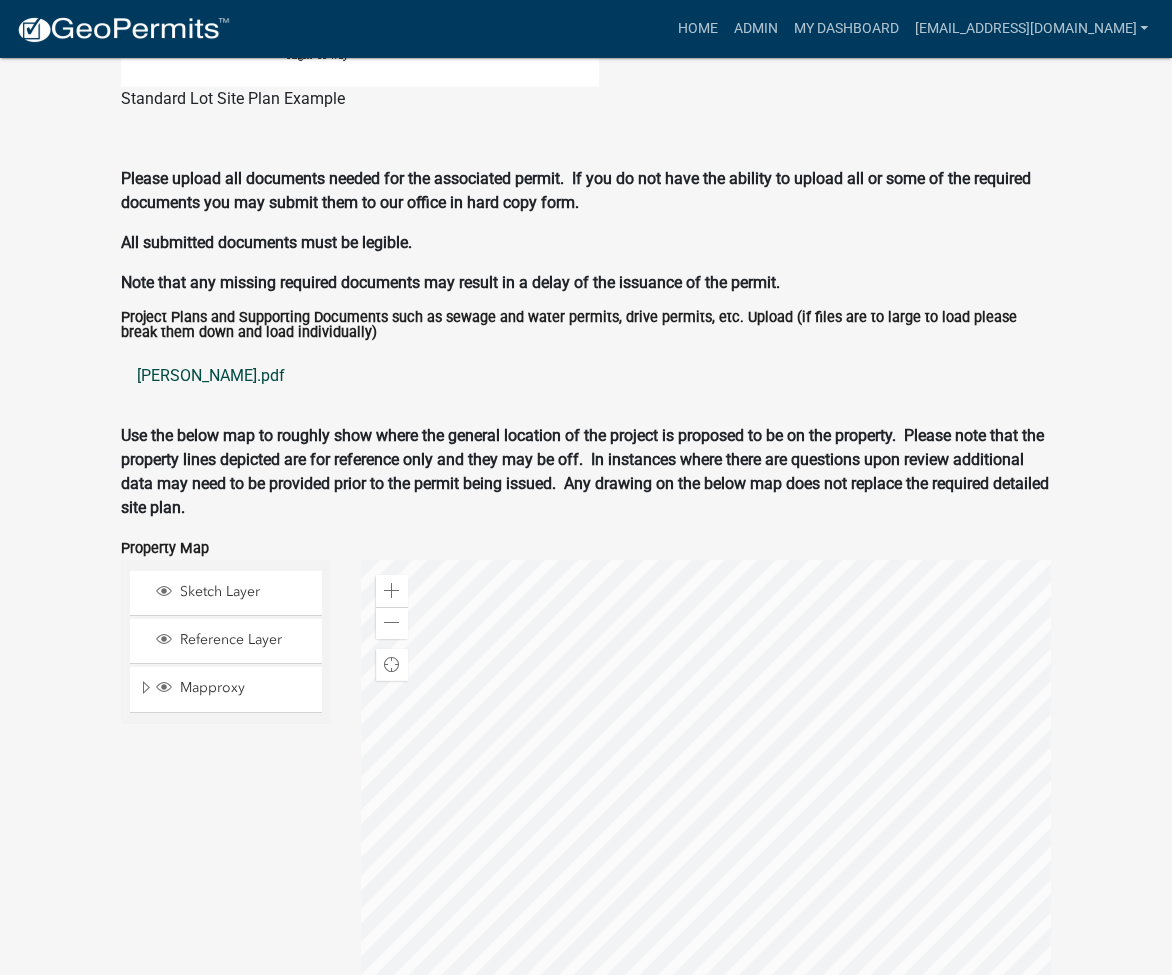 click on "[PERSON_NAME].pdf" 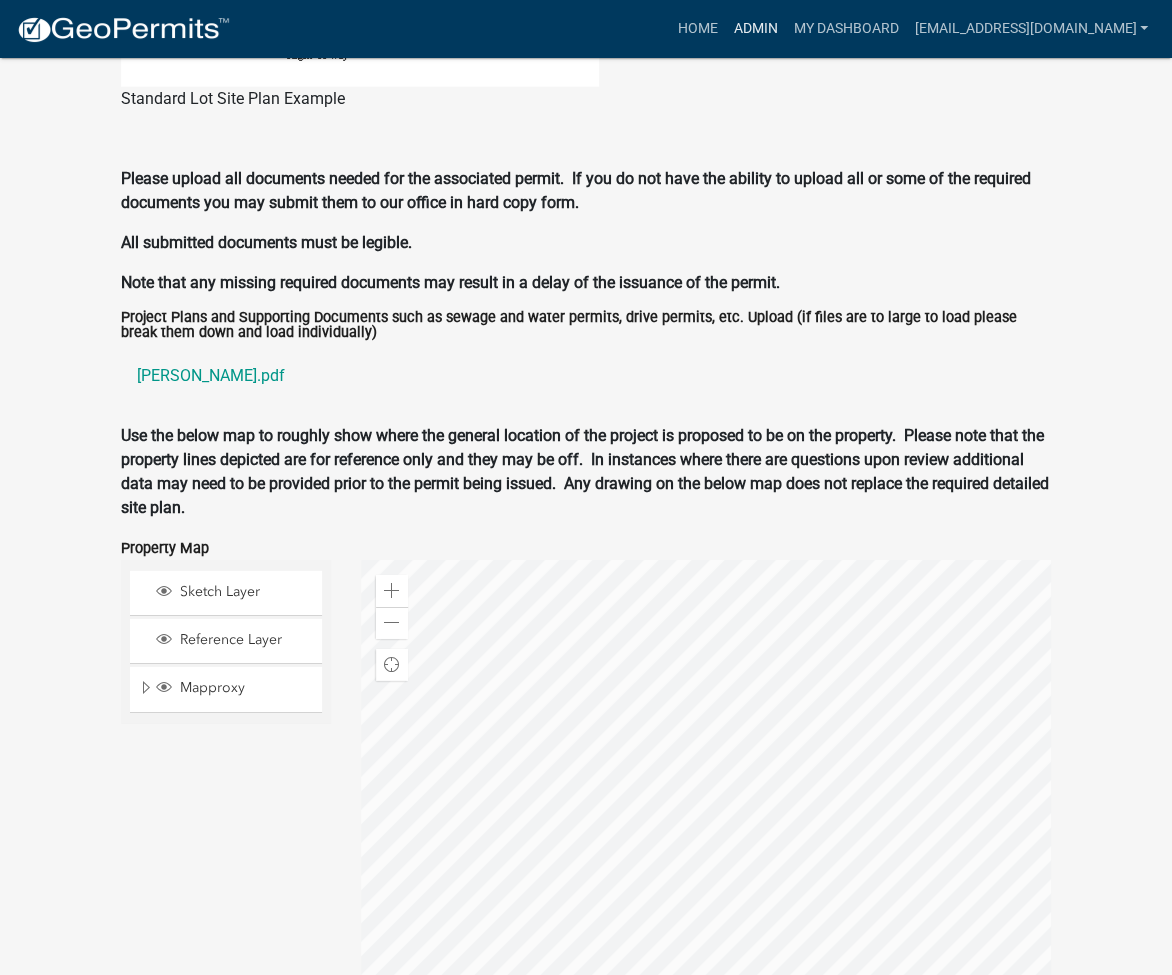 click on "Admin" at bounding box center (755, 29) 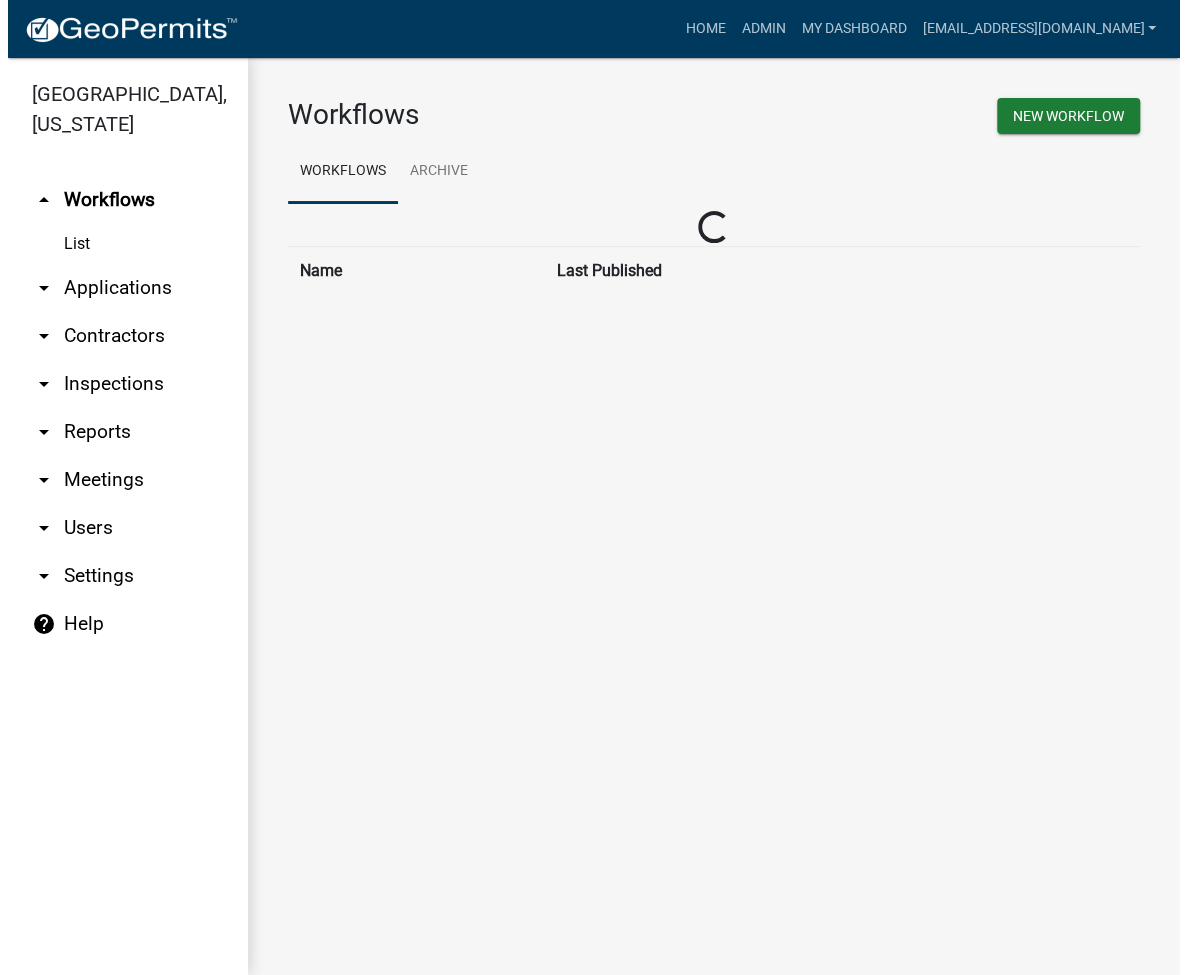 scroll, scrollTop: 0, scrollLeft: 0, axis: both 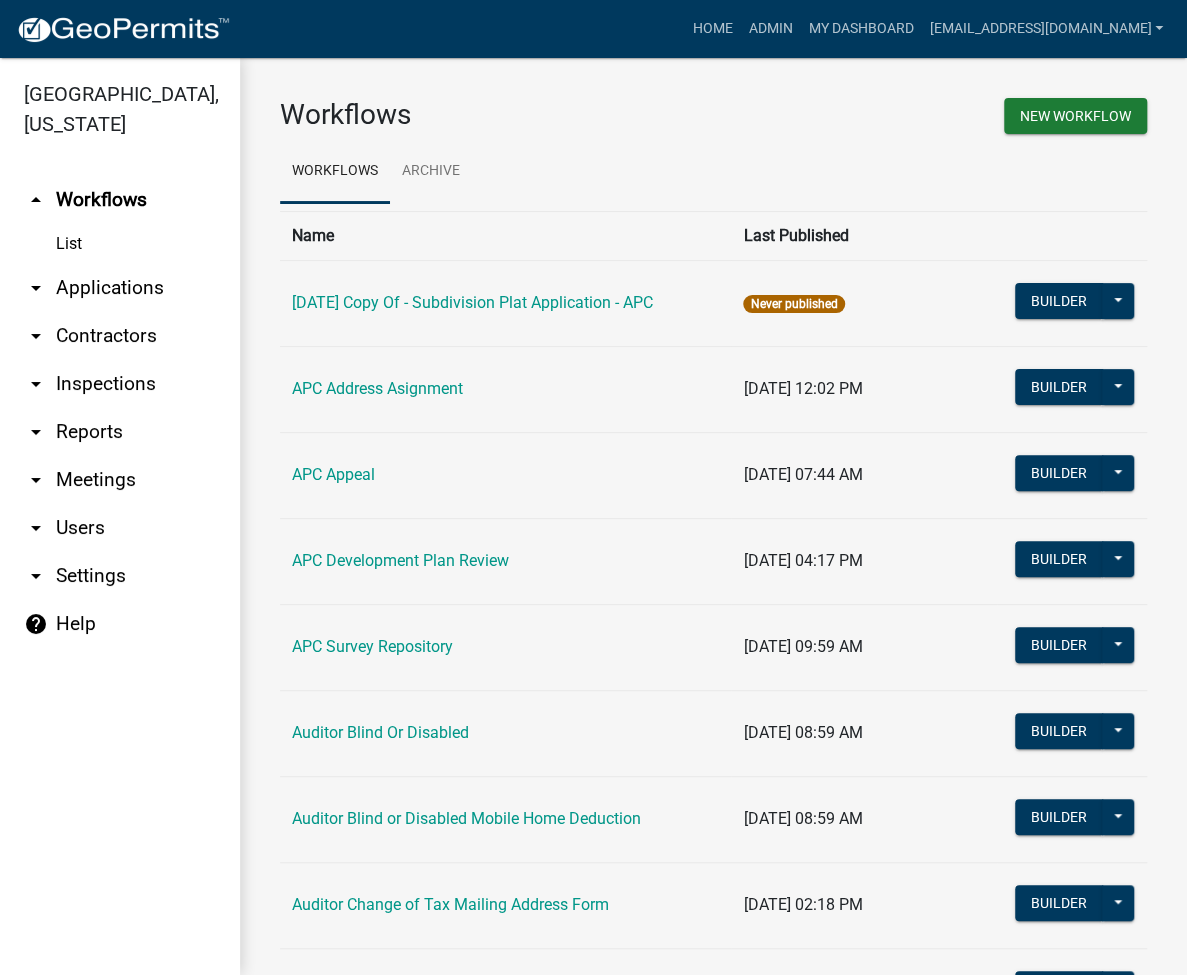 click on "arrow_drop_down   Applications" at bounding box center (120, 288) 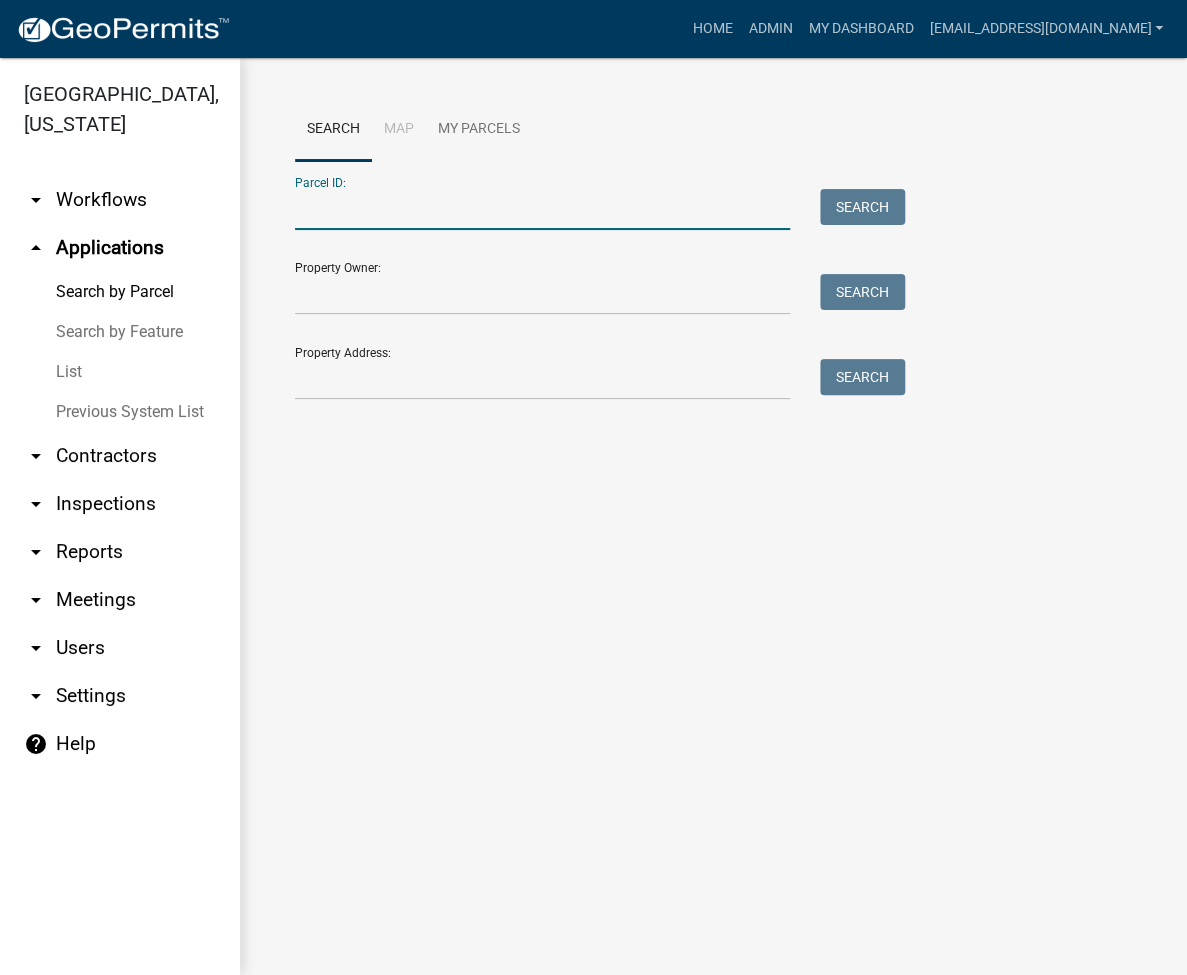 click on "Parcel ID:" at bounding box center (542, 209) 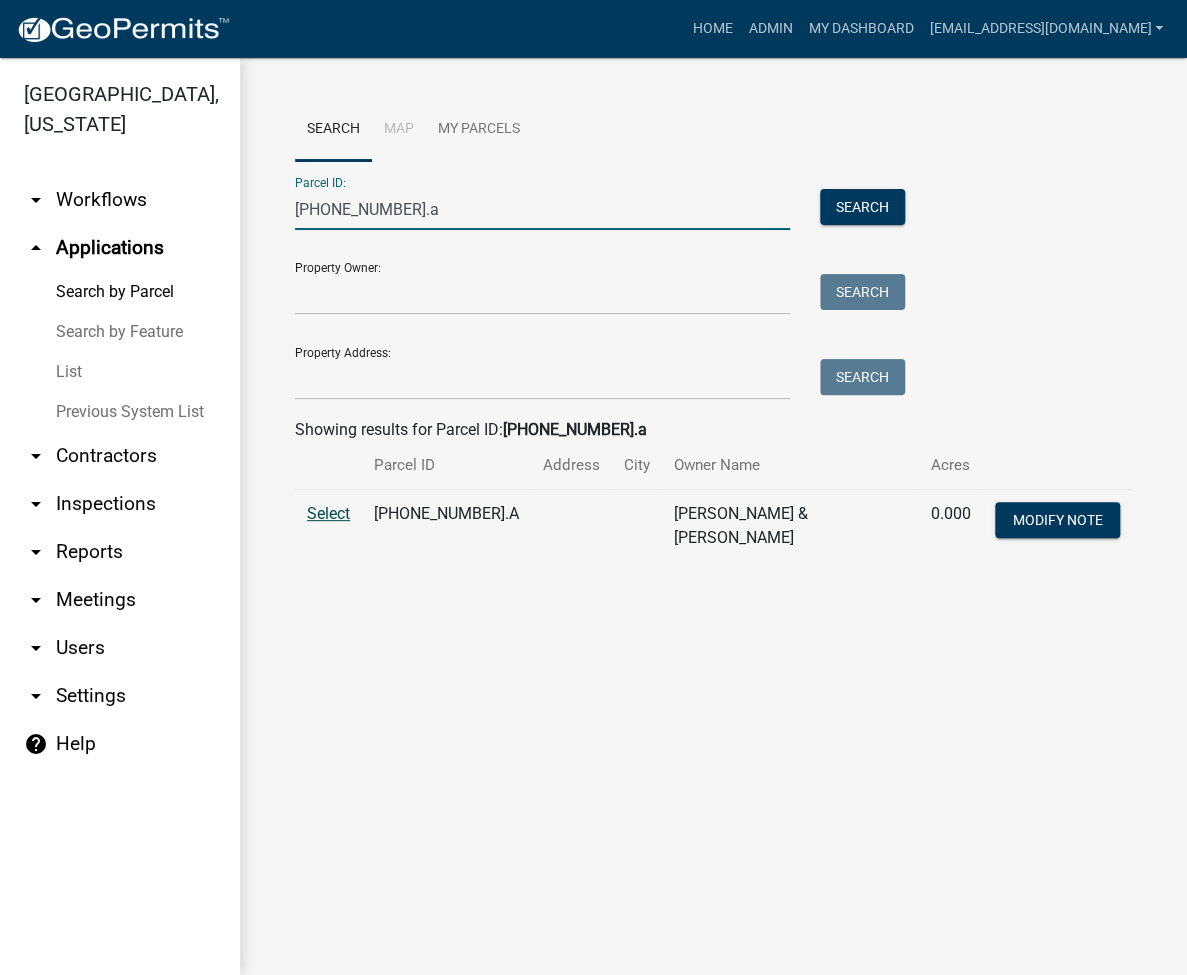 click on "Select" at bounding box center (328, 513) 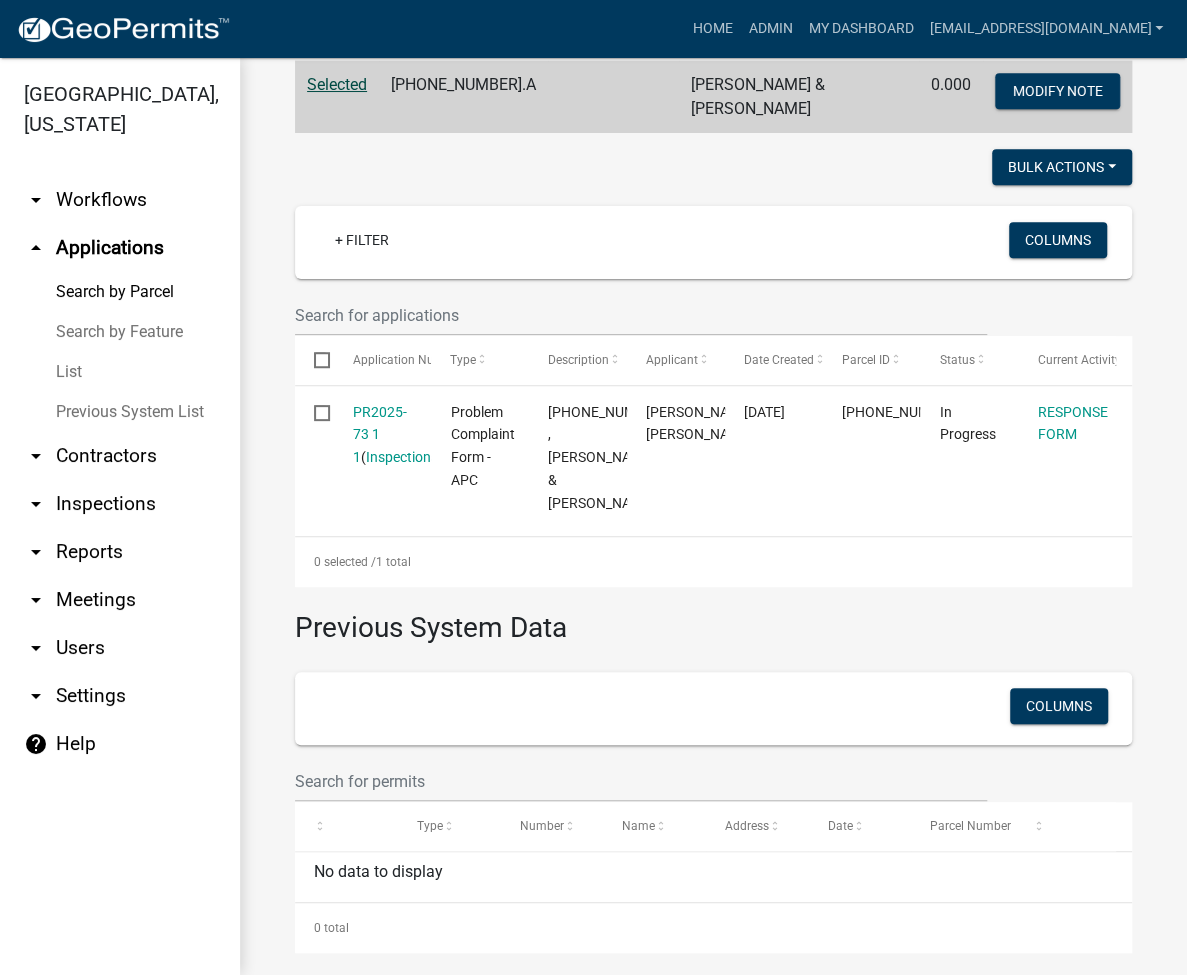 scroll, scrollTop: 438, scrollLeft: 0, axis: vertical 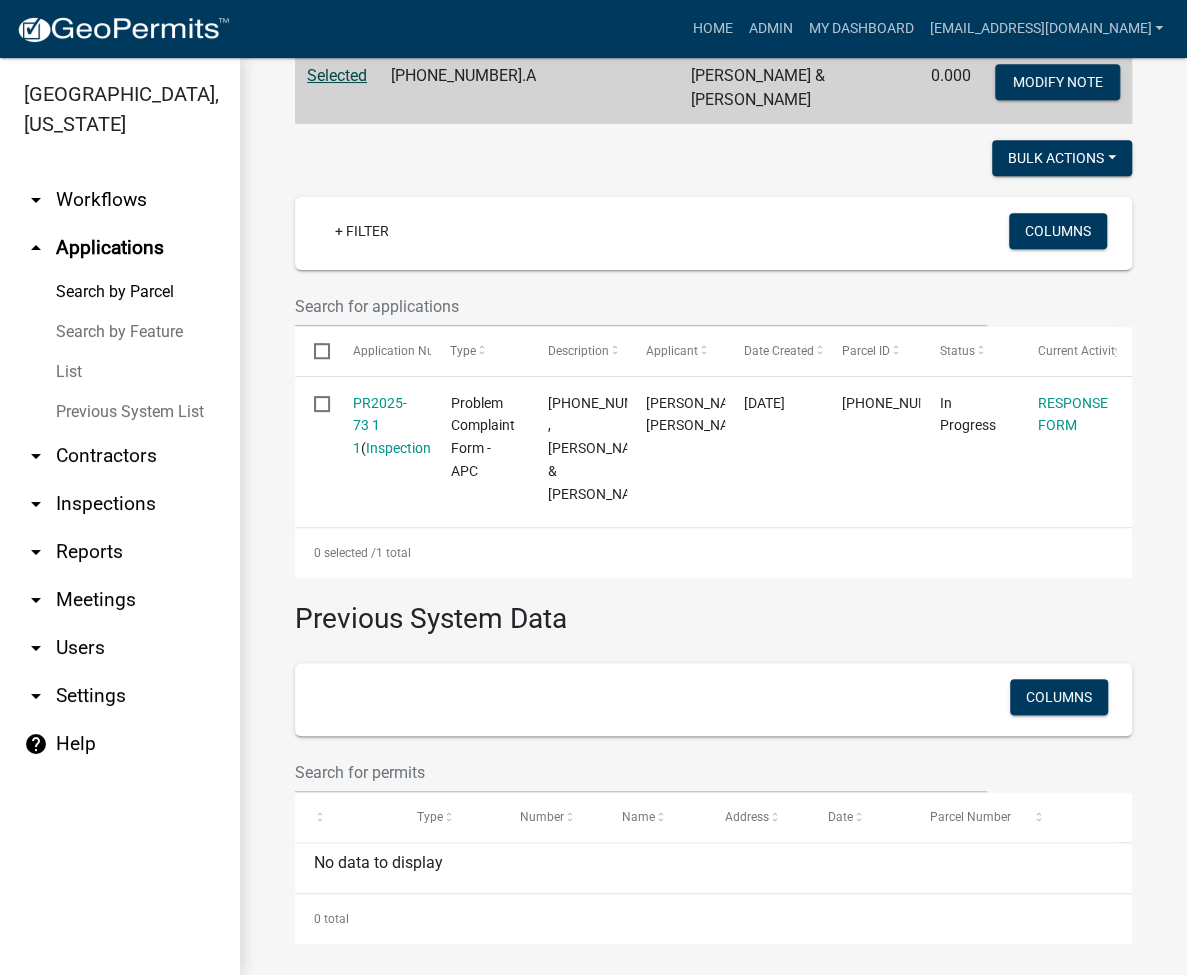 click on "Search by Parcel" at bounding box center (120, 292) 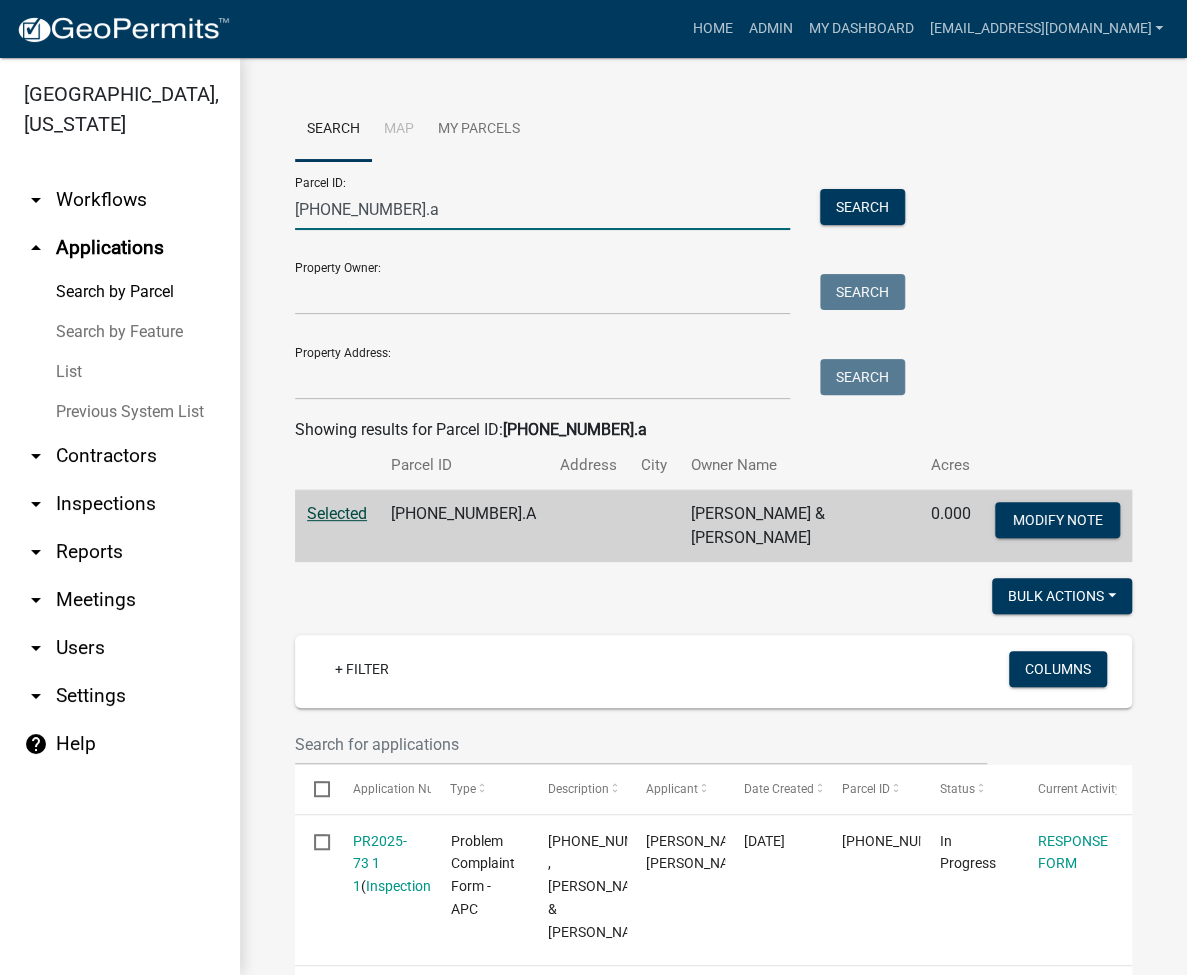 click on "[PHONE_NUMBER].a" at bounding box center (542, 209) 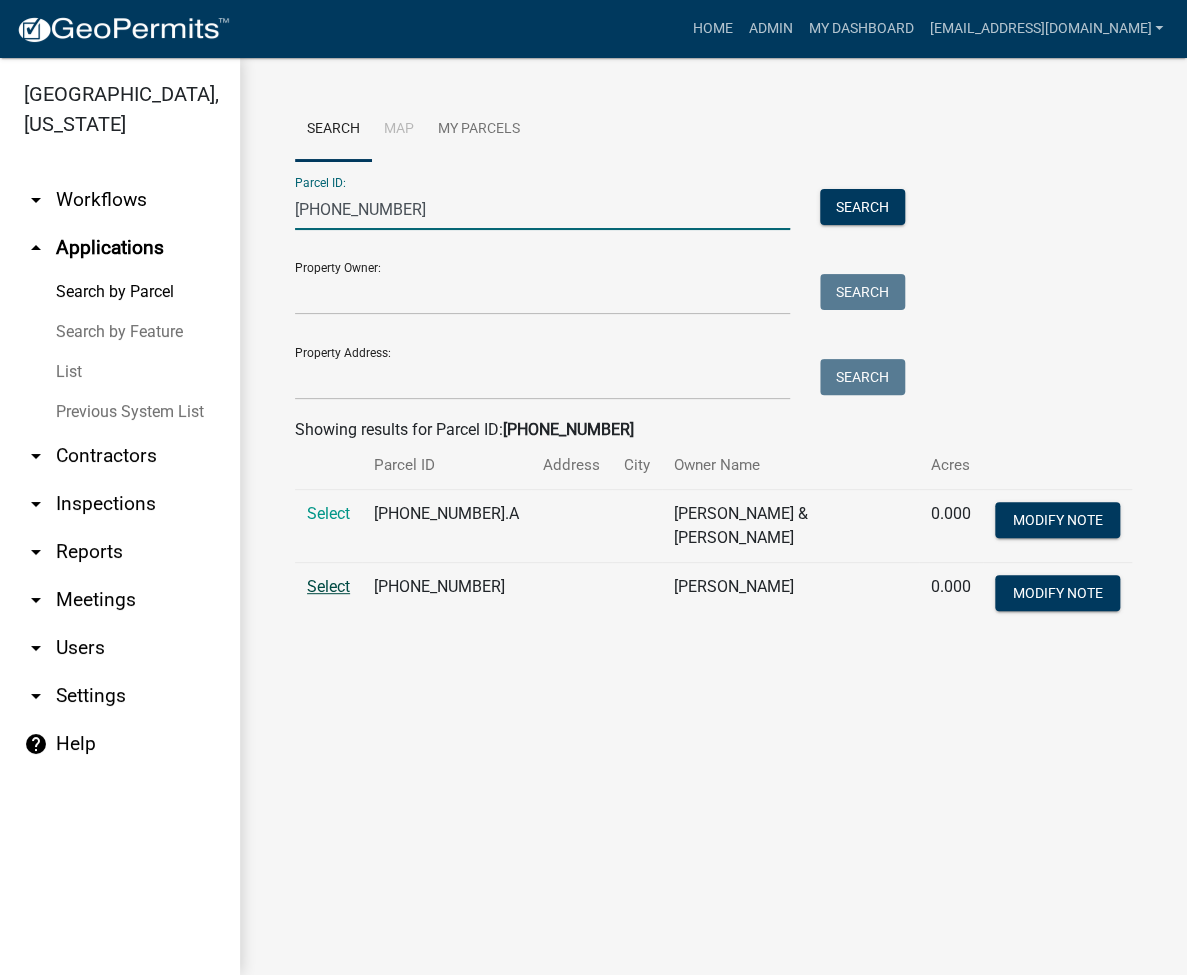 type on "[PHONE_NUMBER]" 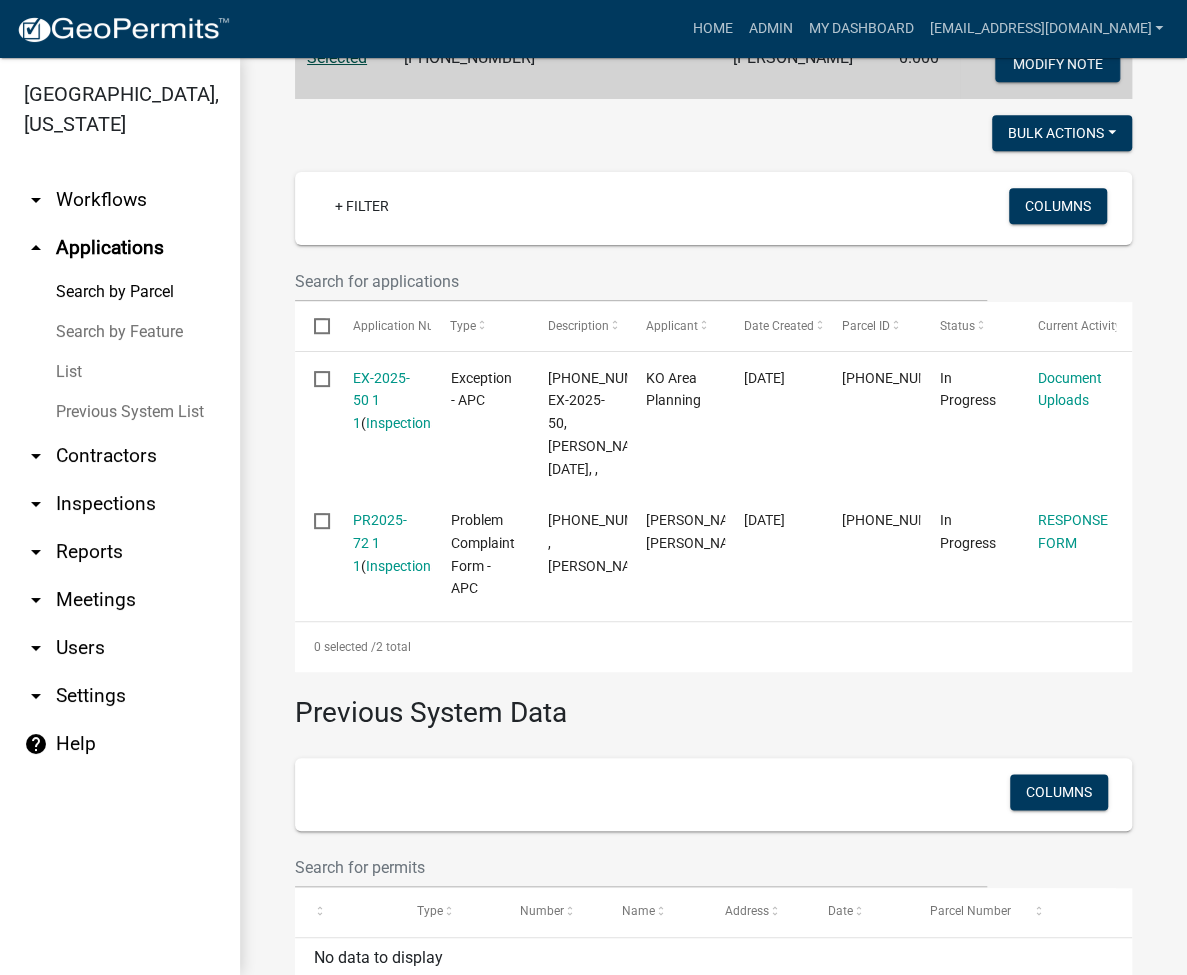 scroll, scrollTop: 533, scrollLeft: 0, axis: vertical 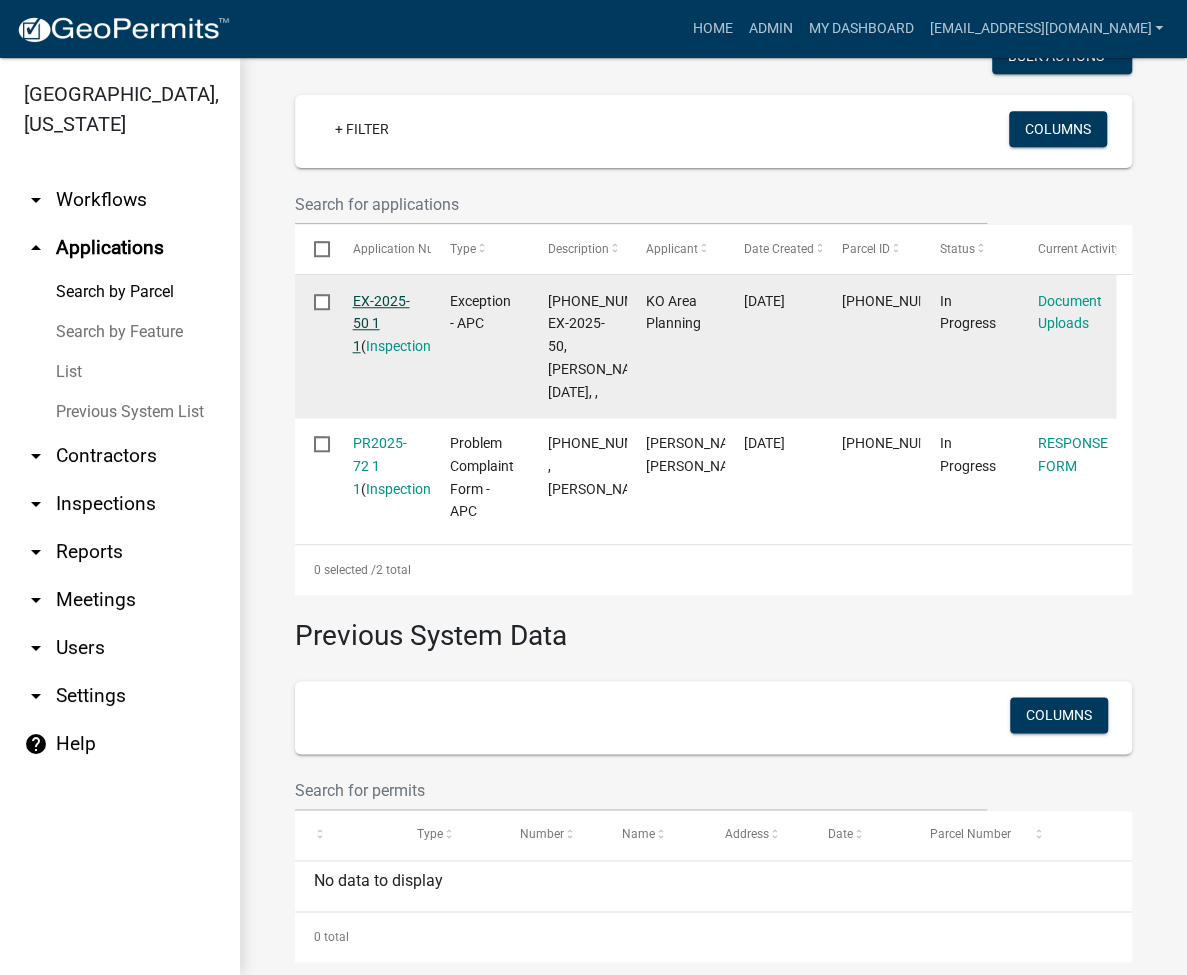 click on "EX-2025-50 1 1" 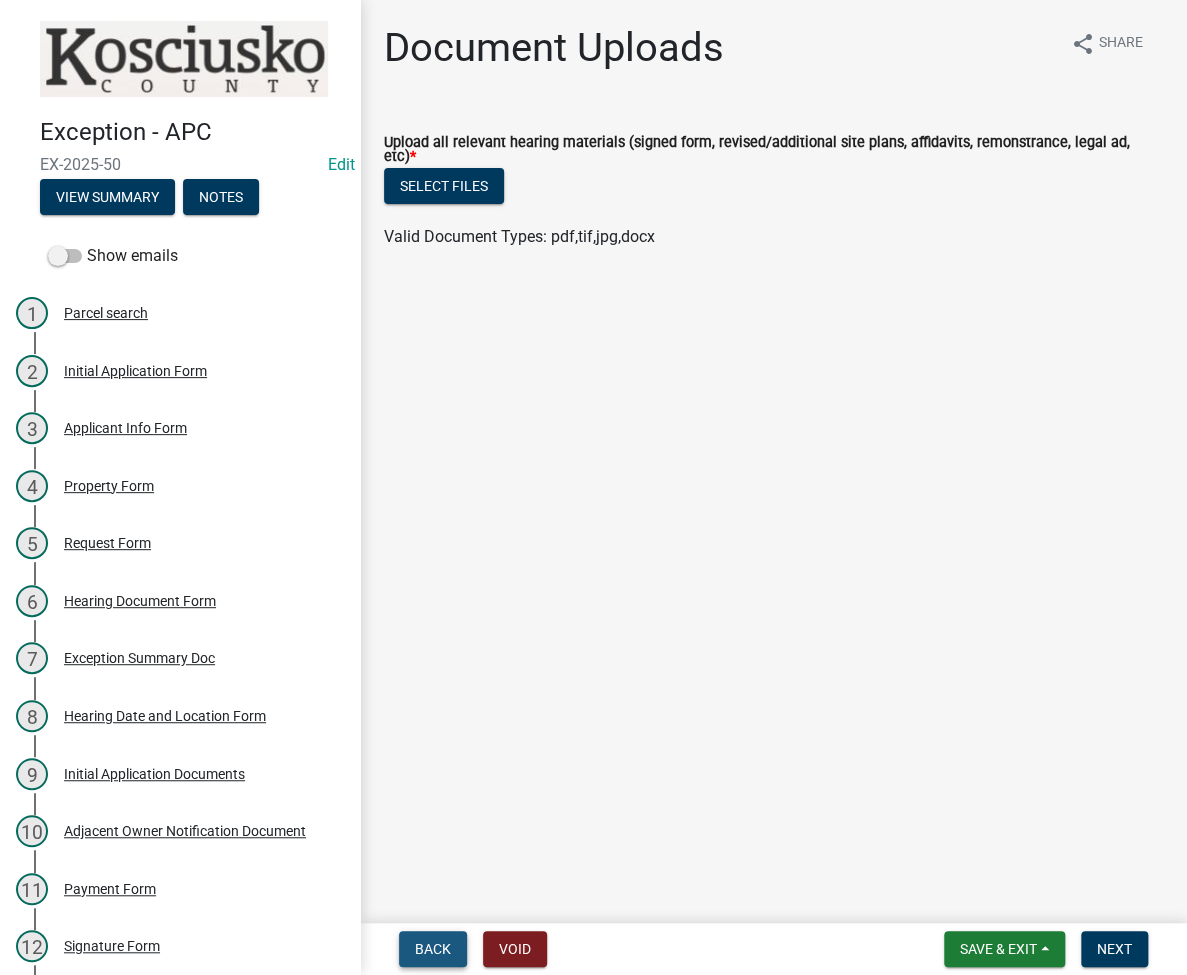 click on "Back" at bounding box center (433, 949) 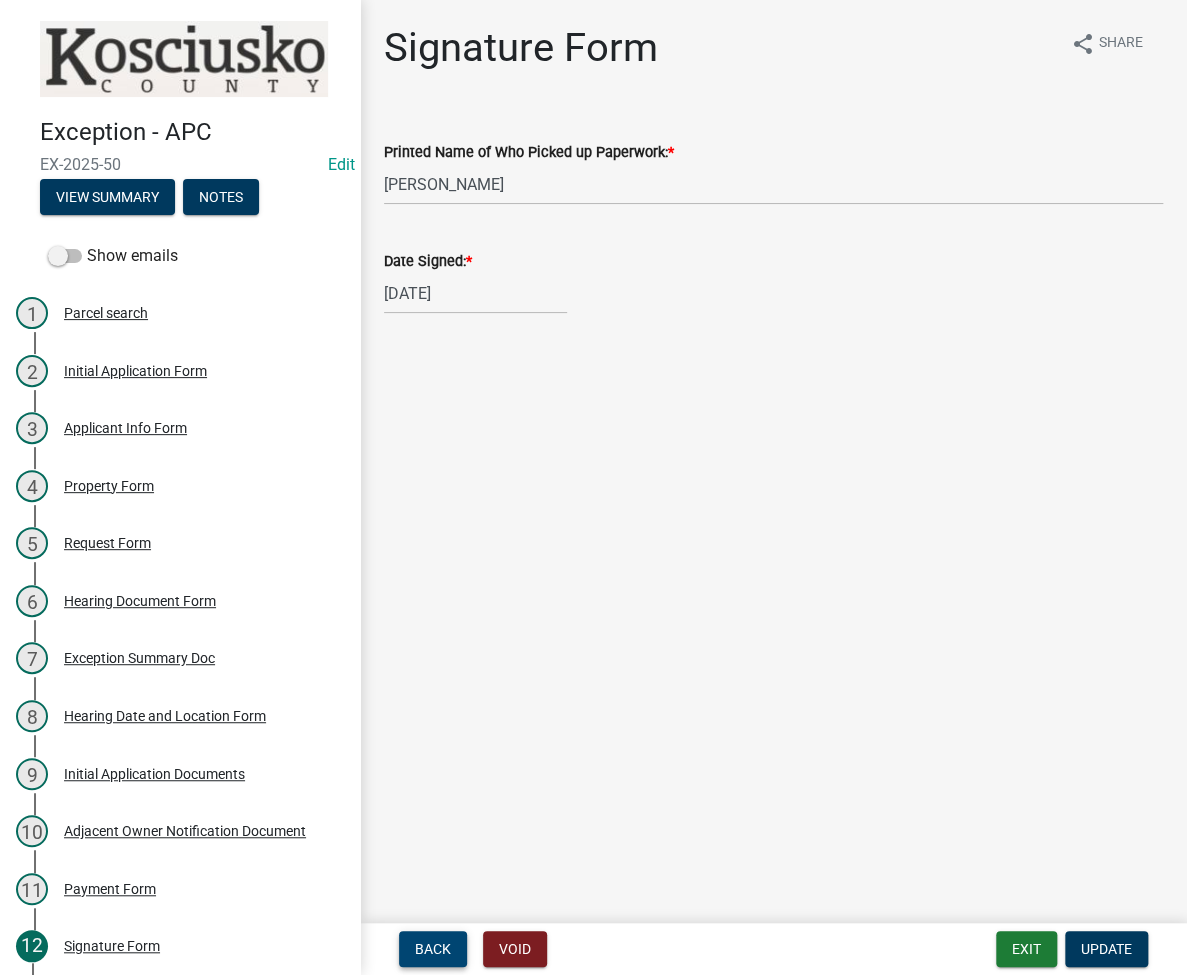 click on "Back" at bounding box center (433, 949) 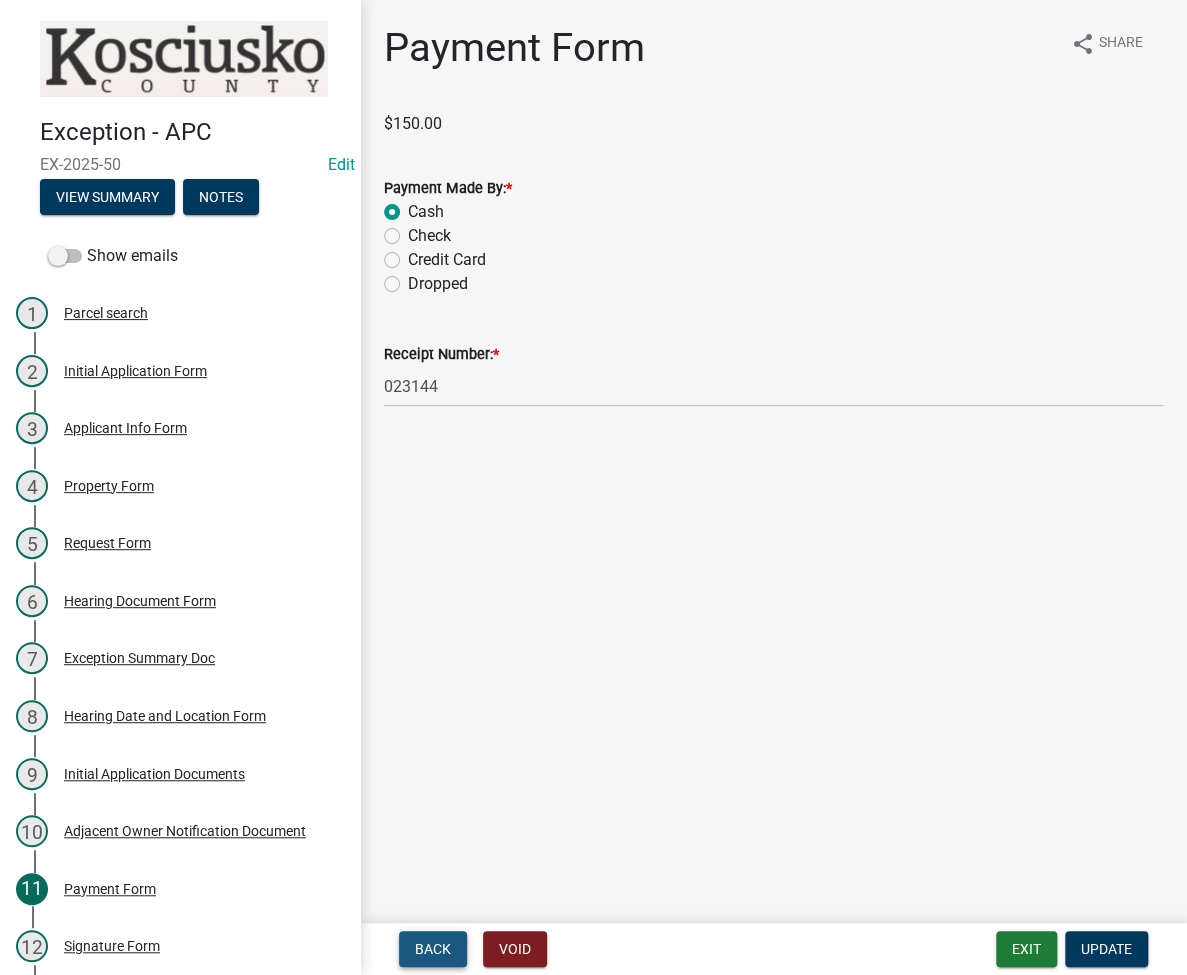 click on "Back" at bounding box center [433, 949] 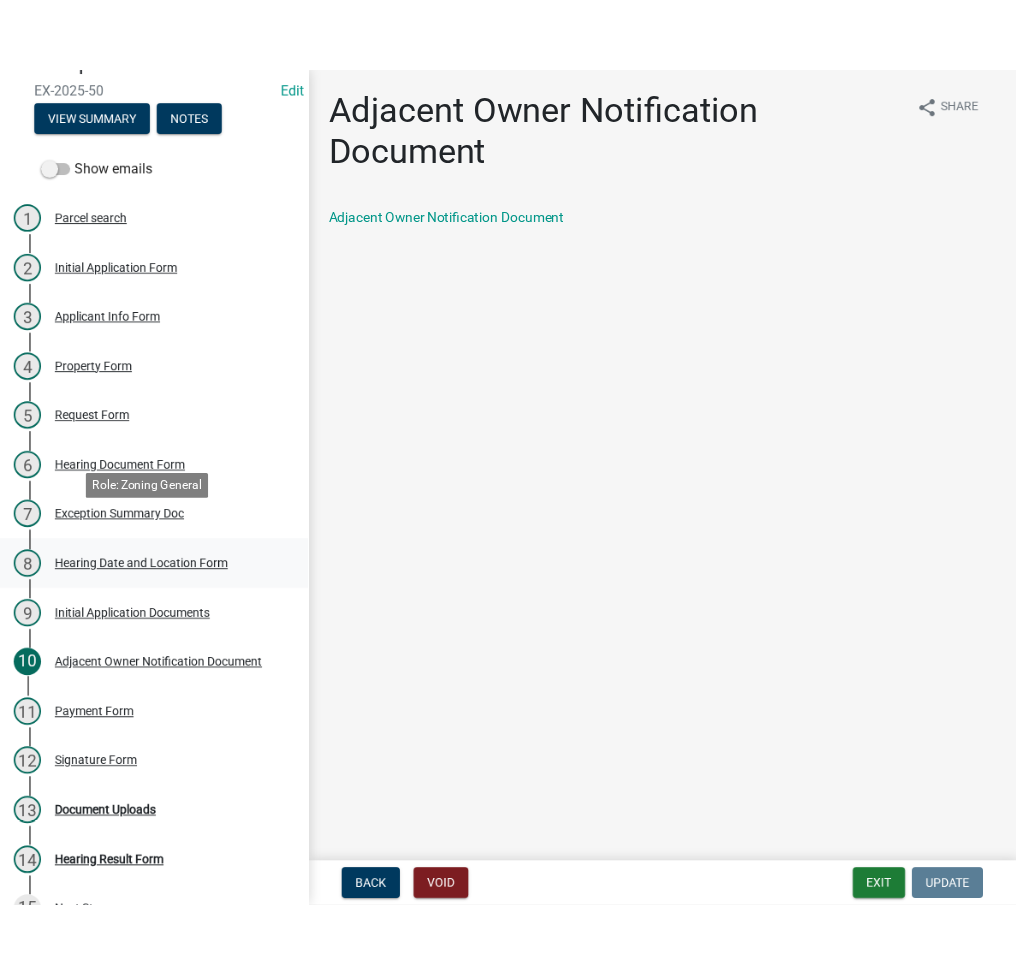 scroll, scrollTop: 176, scrollLeft: 0, axis: vertical 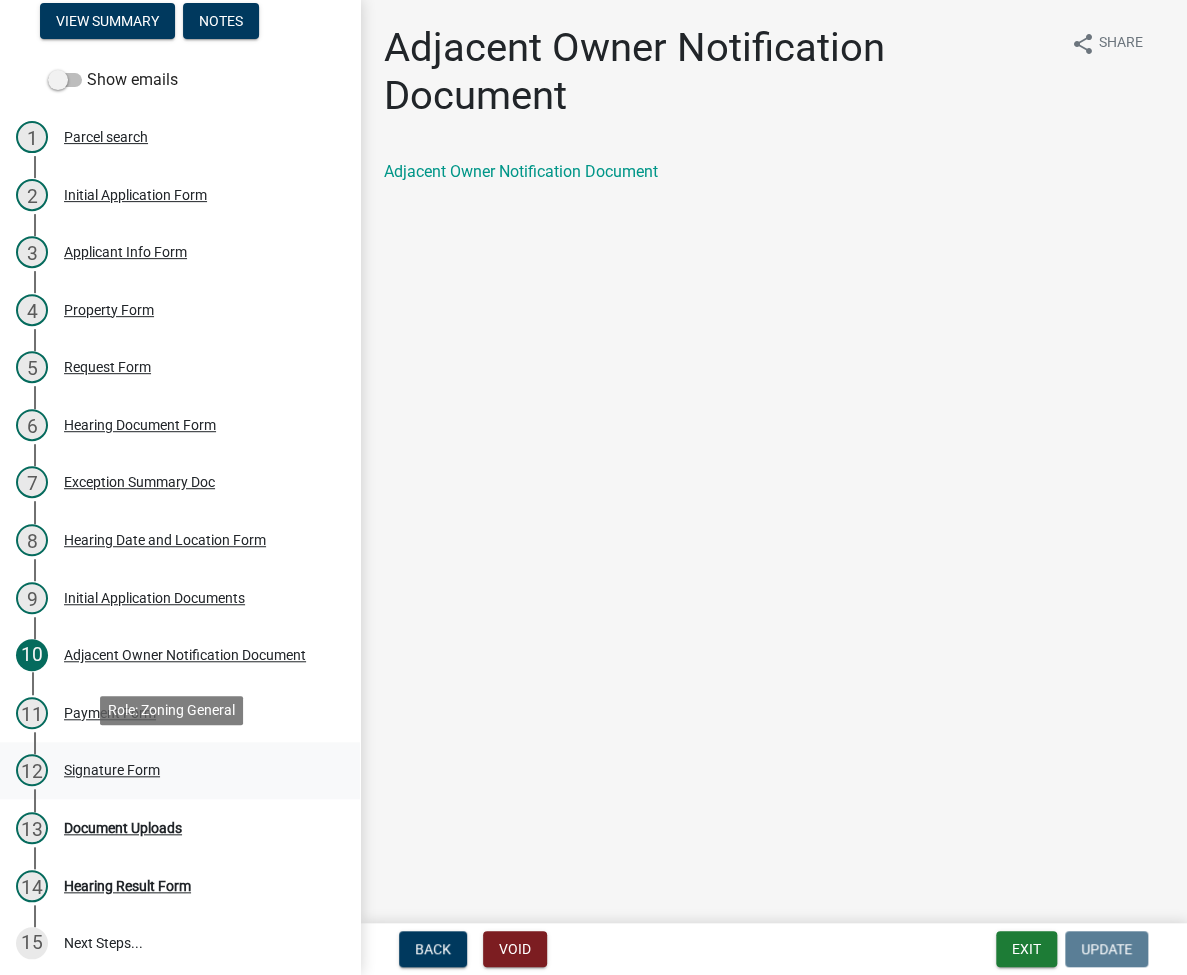click on "Signature Form" at bounding box center (112, 770) 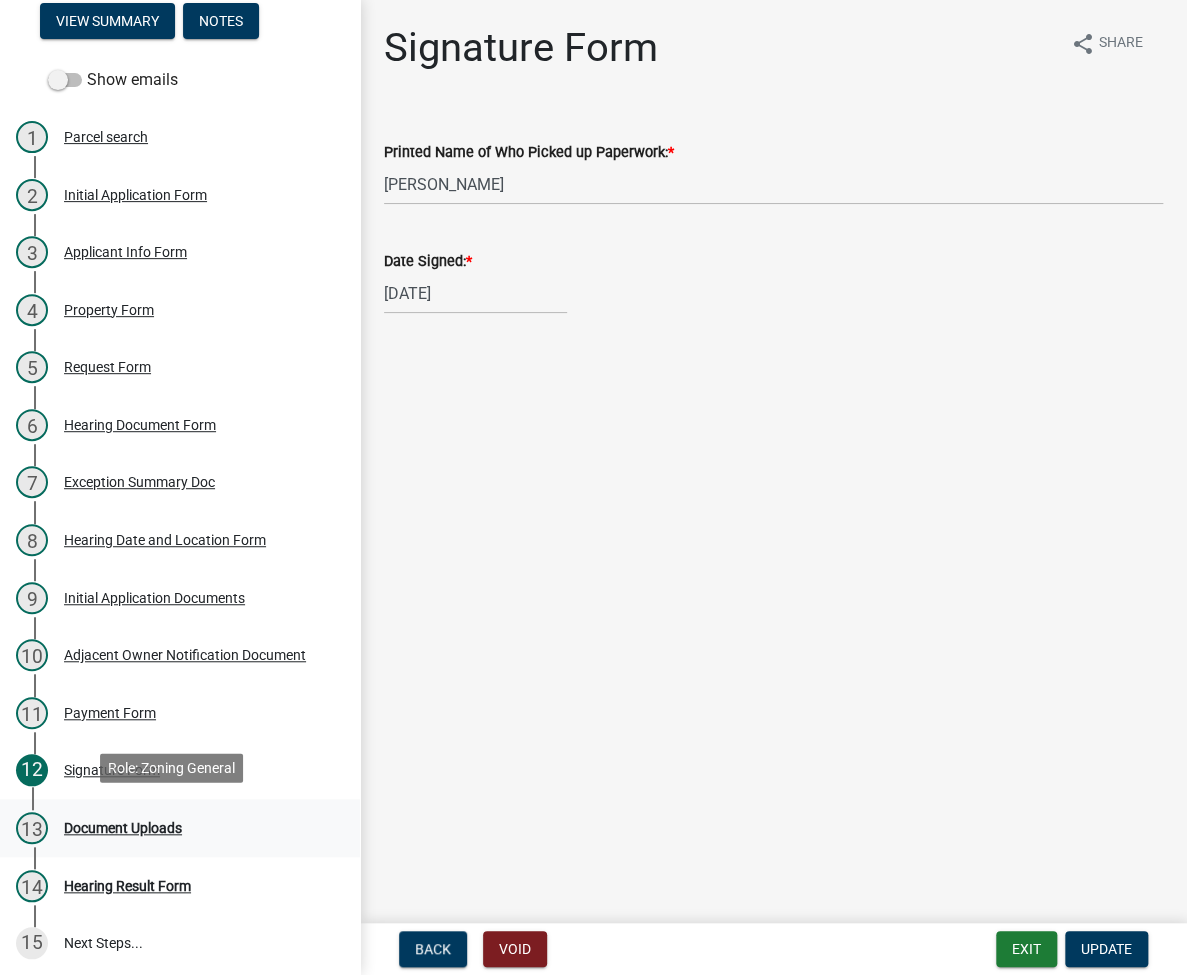 click on "Document Uploads" at bounding box center (123, 828) 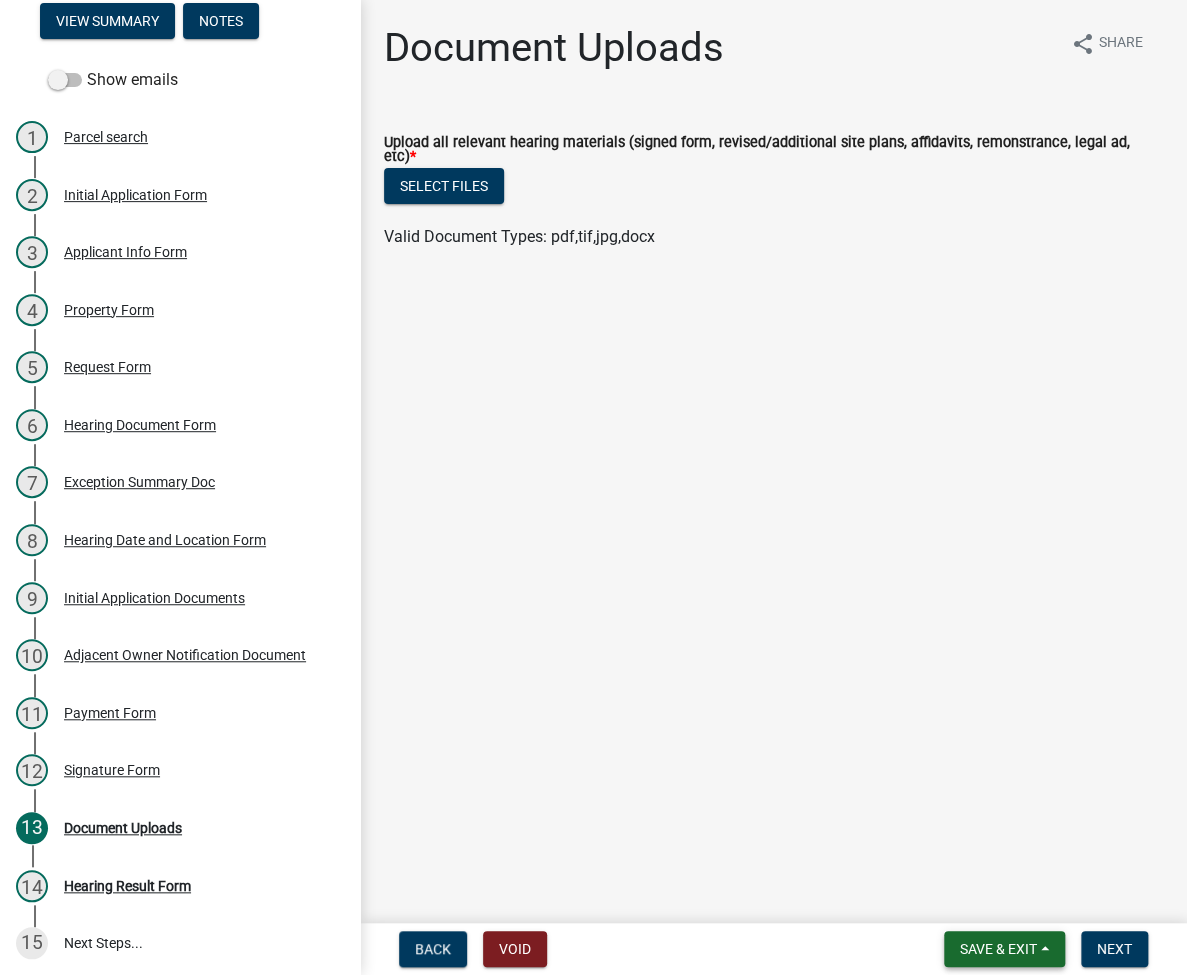 click on "Save & Exit" at bounding box center (998, 949) 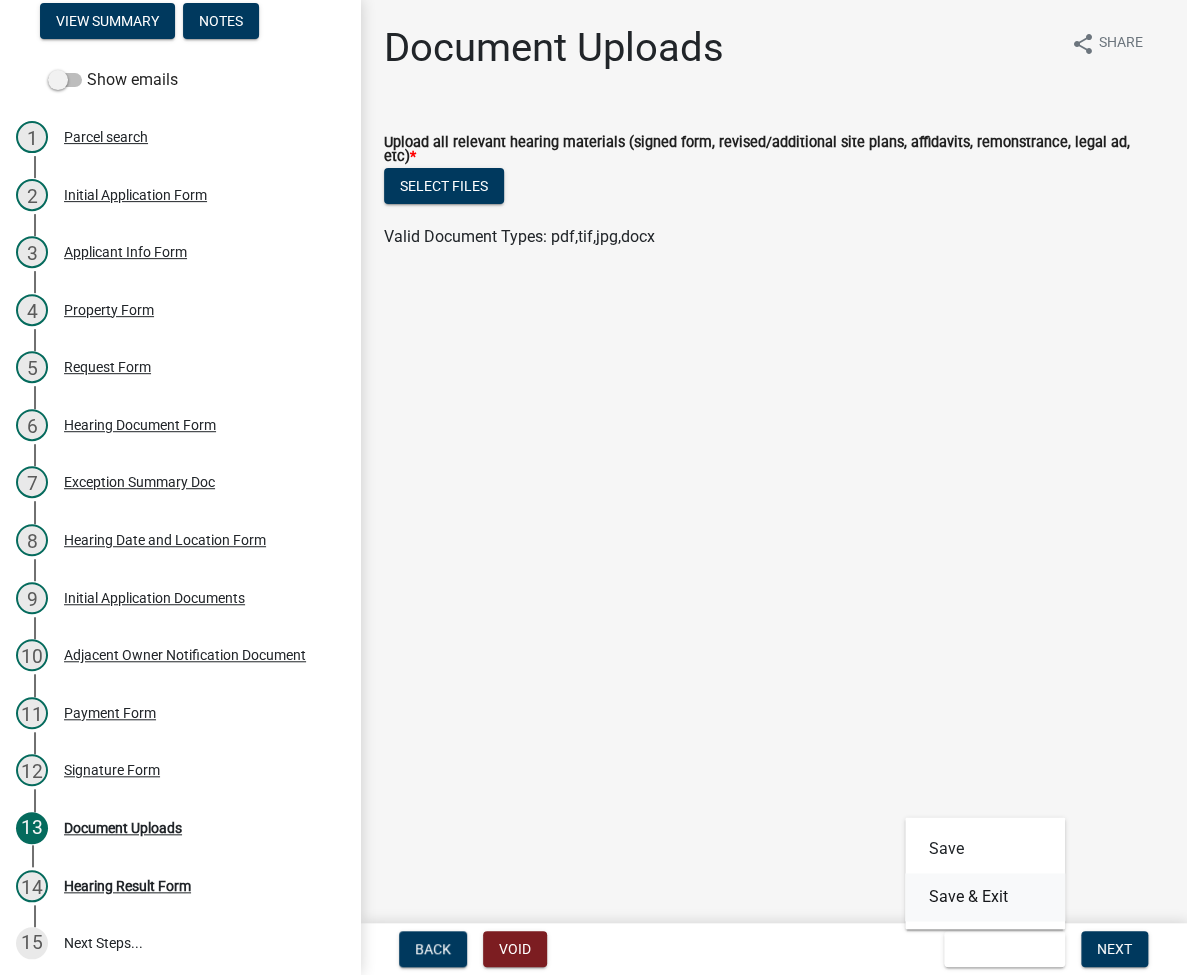 click on "Save & Exit" at bounding box center [985, 897] 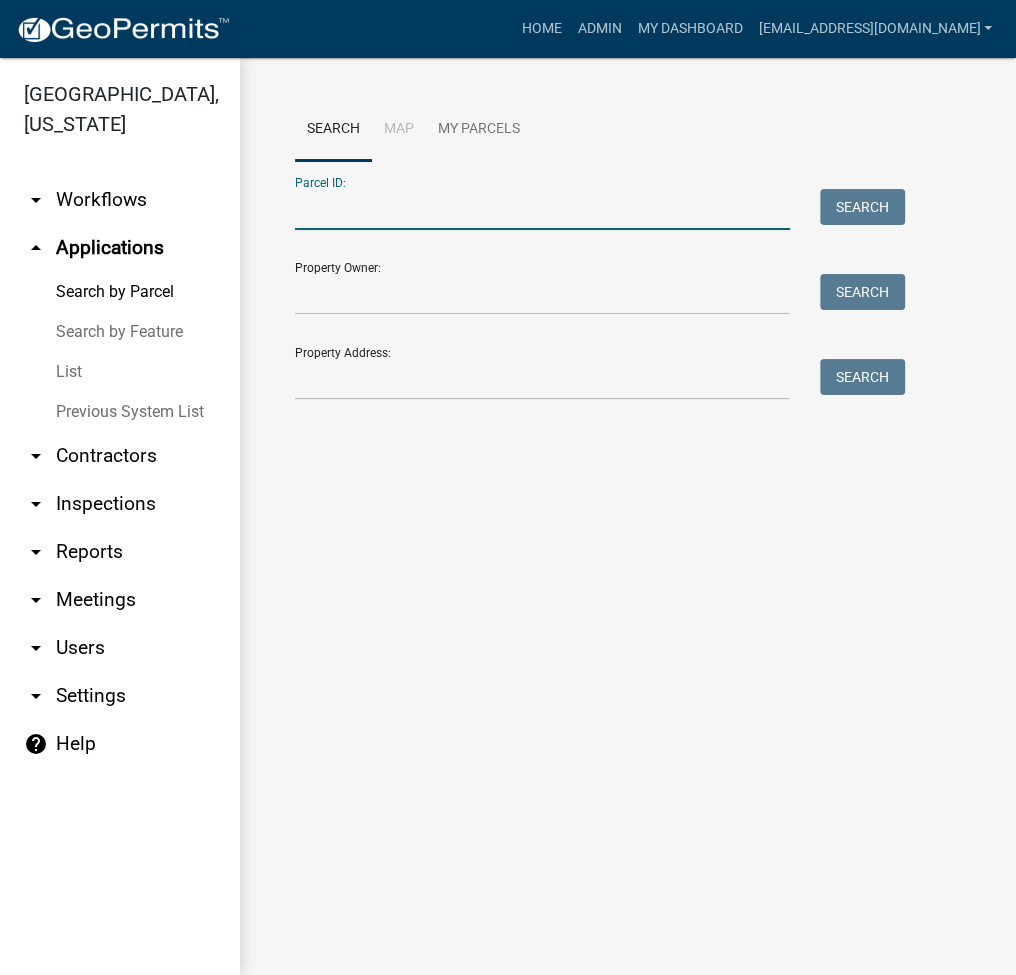 click on "Parcel ID:" at bounding box center (542, 209) 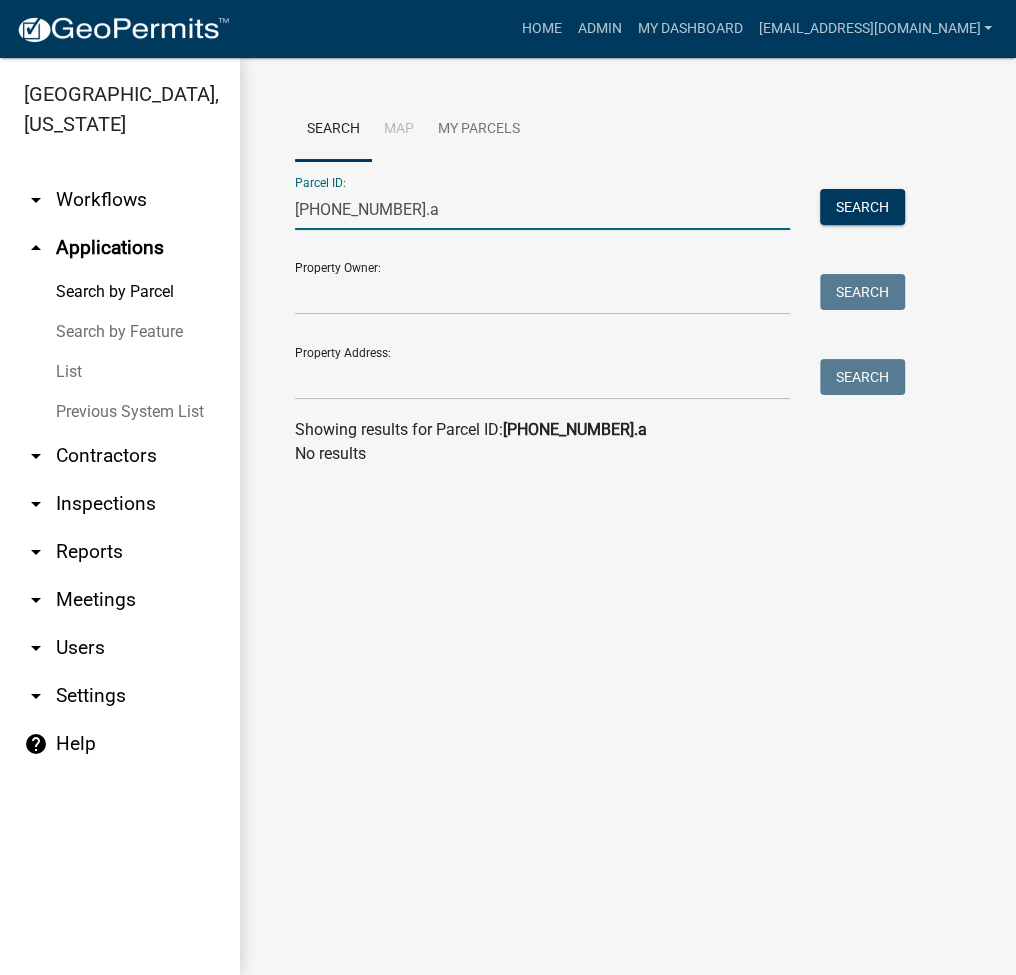 click on "[PHONE_NUMBER].a" at bounding box center [542, 209] 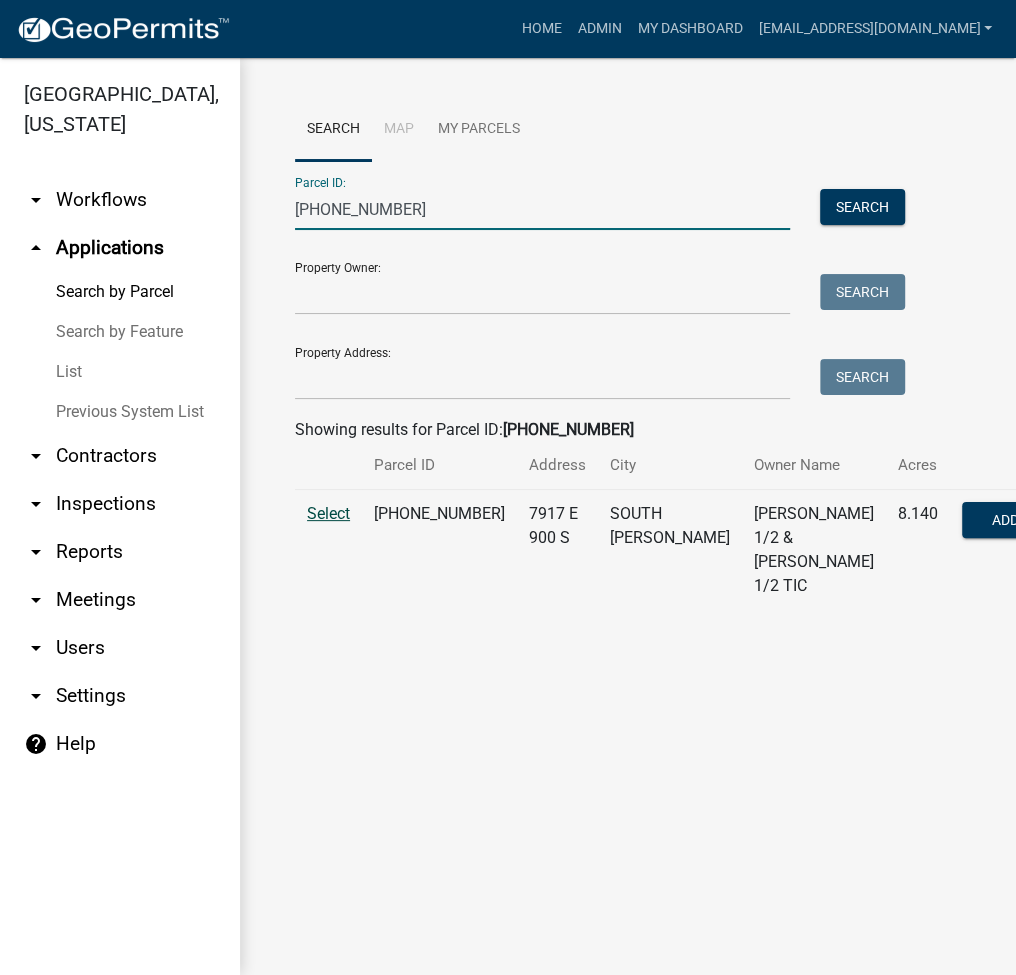 click on "Select" at bounding box center (328, 513) 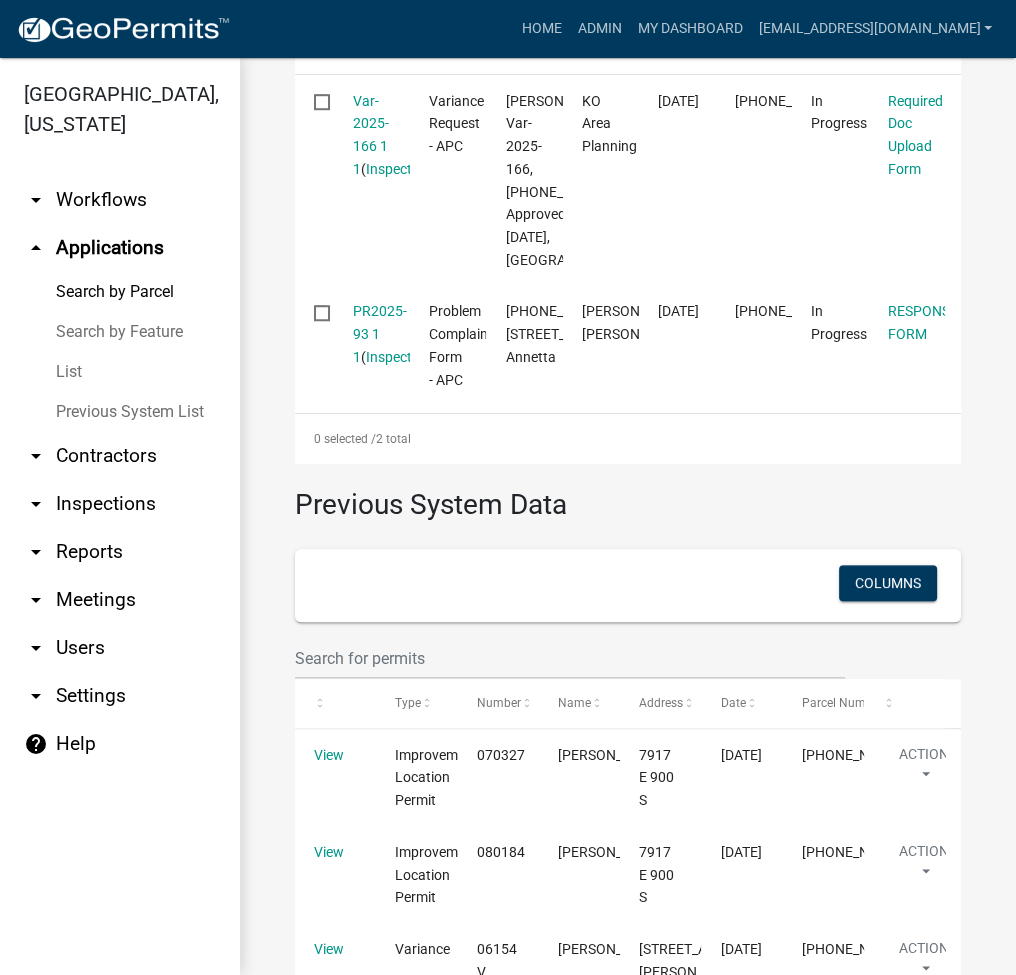 scroll, scrollTop: 800, scrollLeft: 0, axis: vertical 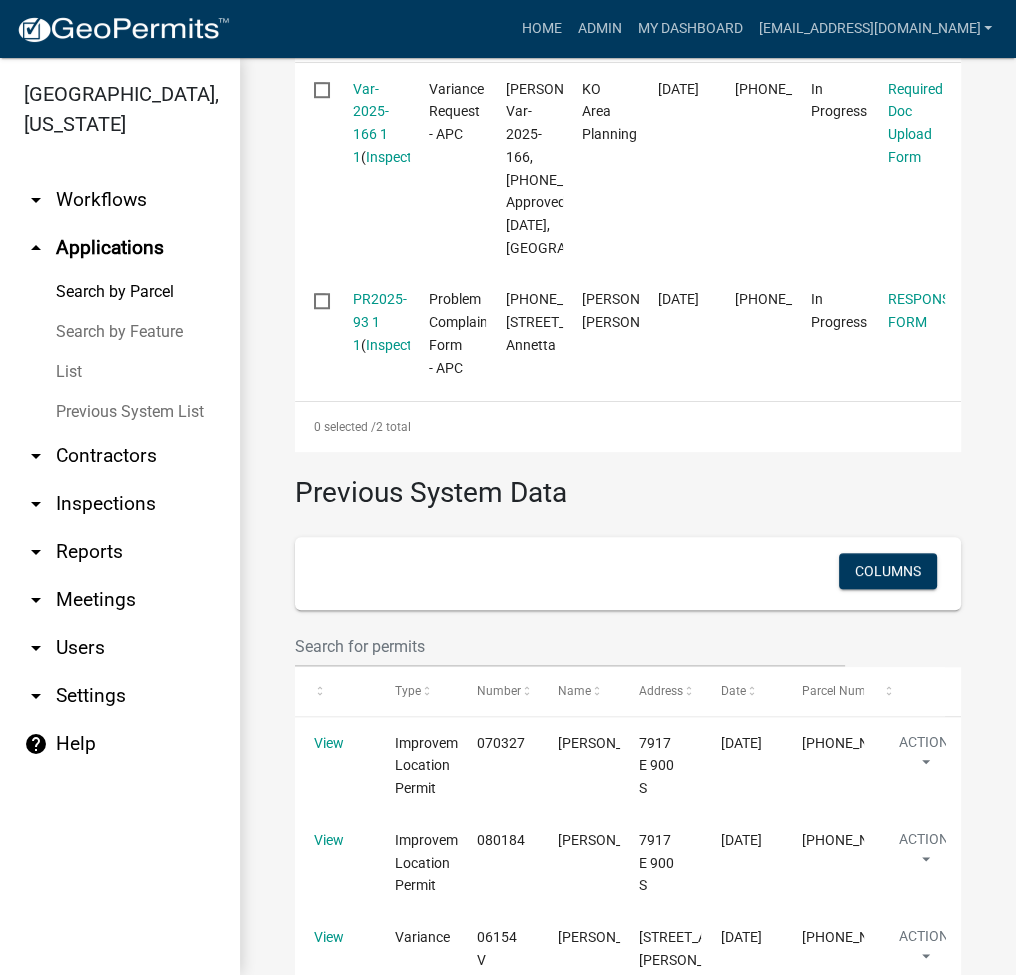 click on "Search by Parcel" at bounding box center [120, 292] 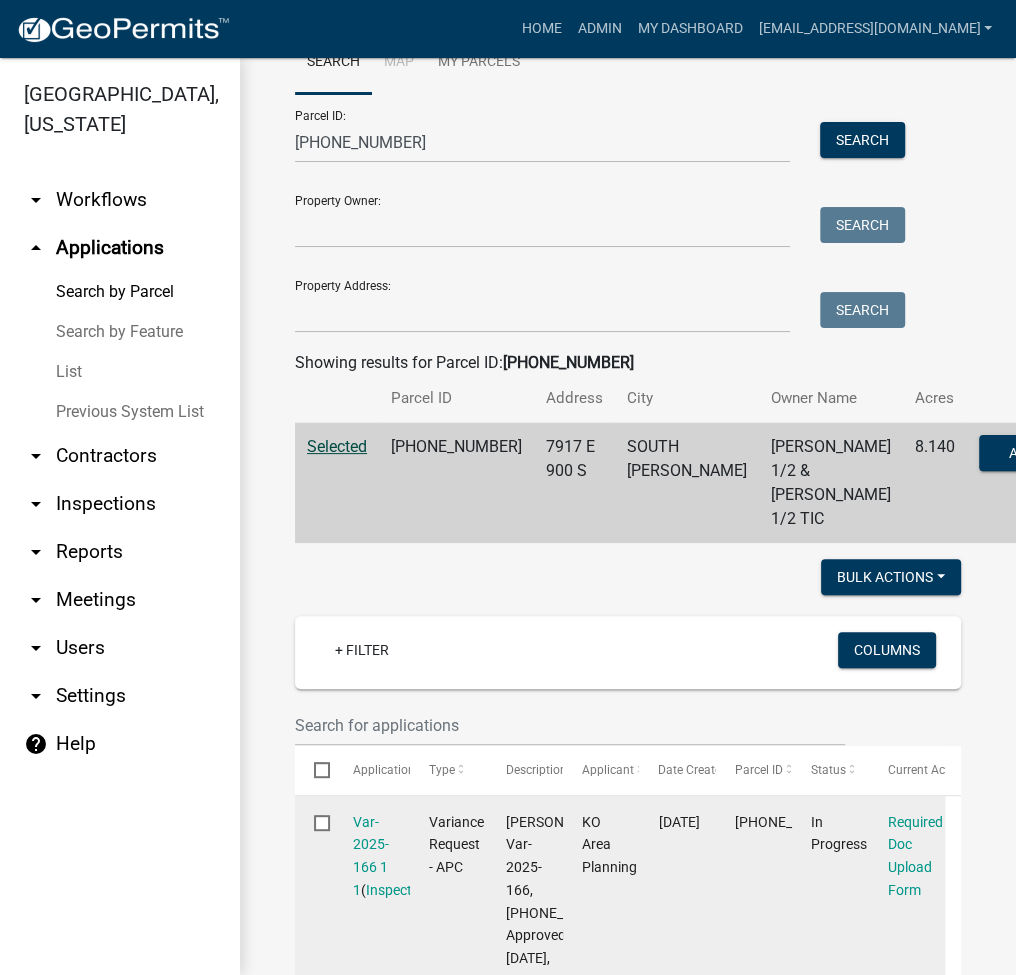 scroll, scrollTop: 0, scrollLeft: 0, axis: both 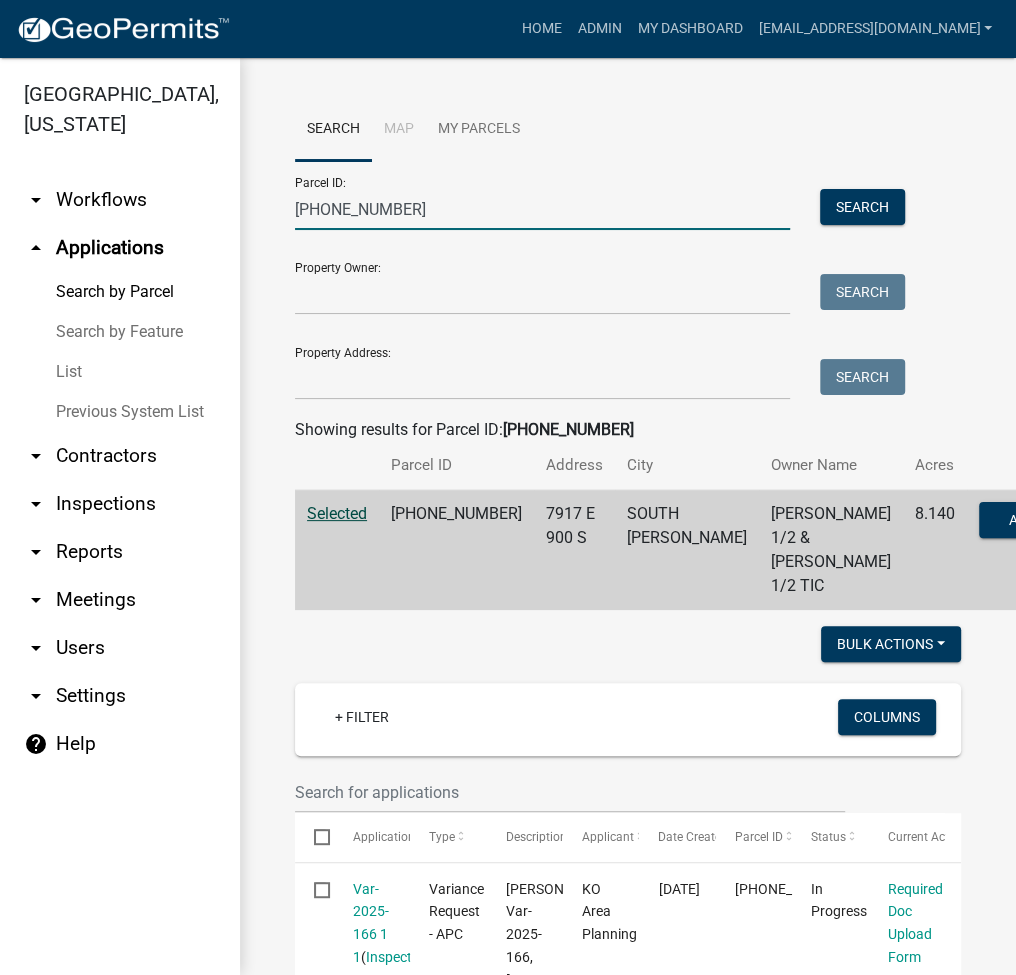 click on "[PHONE_NUMBER]" at bounding box center (542, 209) 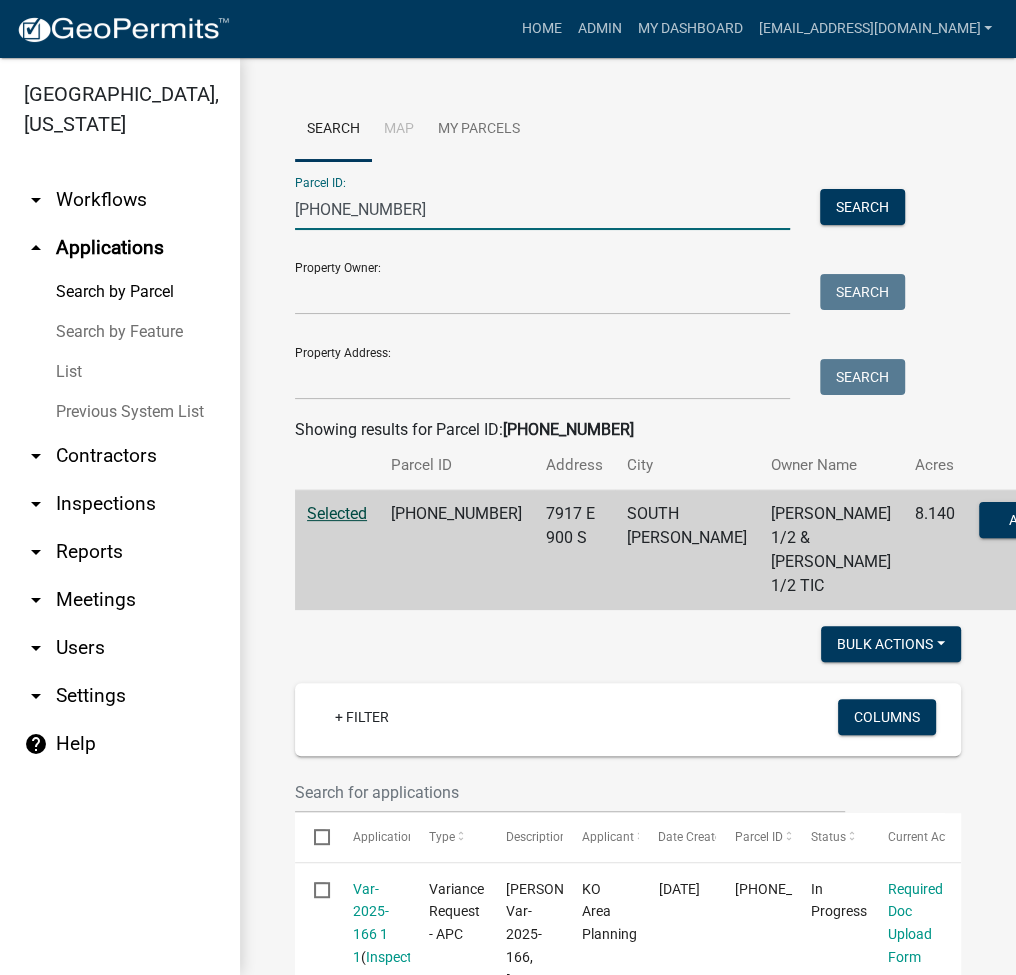 click on "[PHONE_NUMBER]" at bounding box center (542, 209) 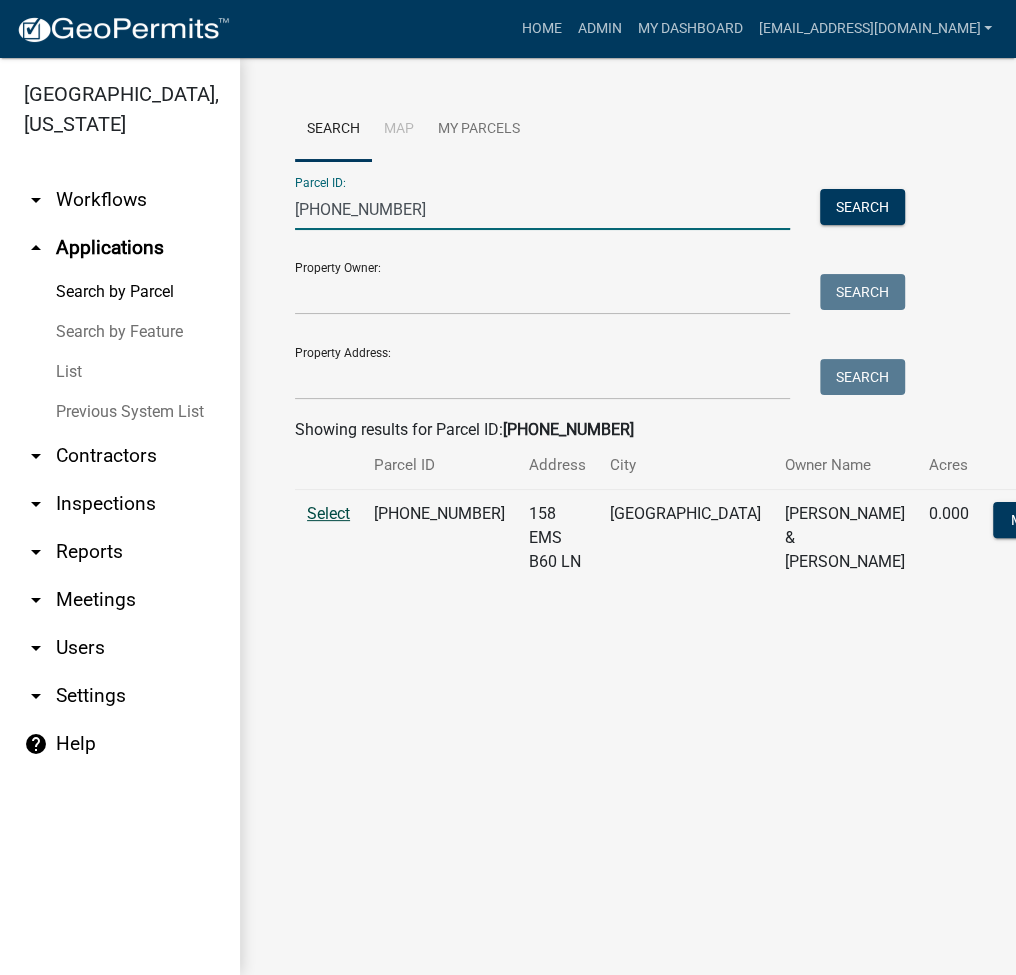 type on "[PHONE_NUMBER]" 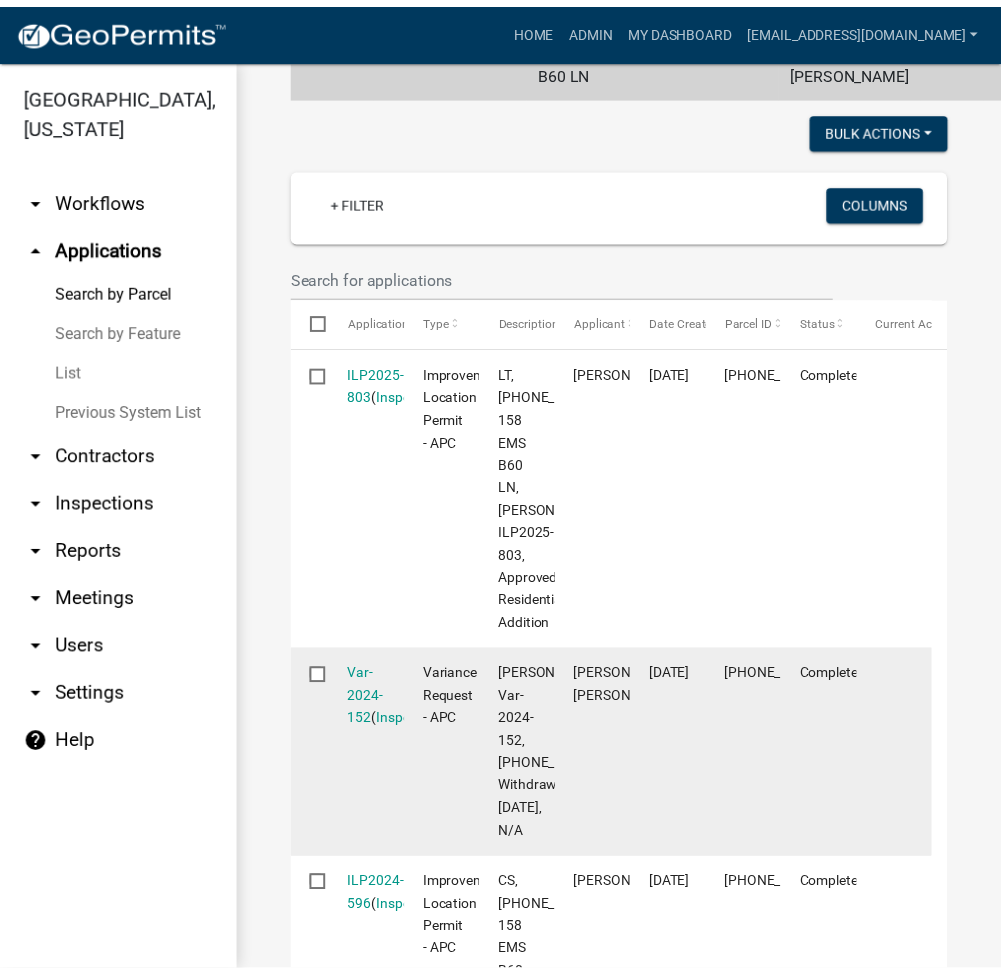 scroll, scrollTop: 533, scrollLeft: 0, axis: vertical 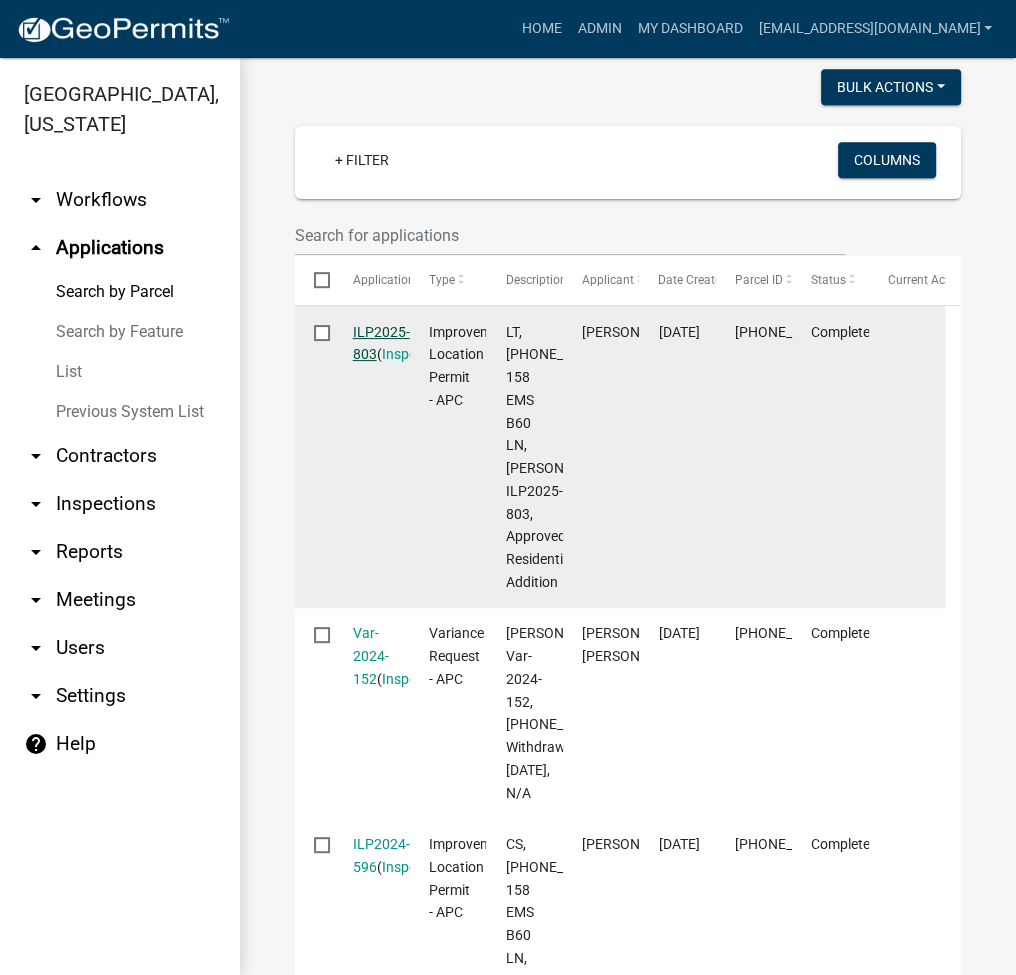 click on "ILP2025-803" 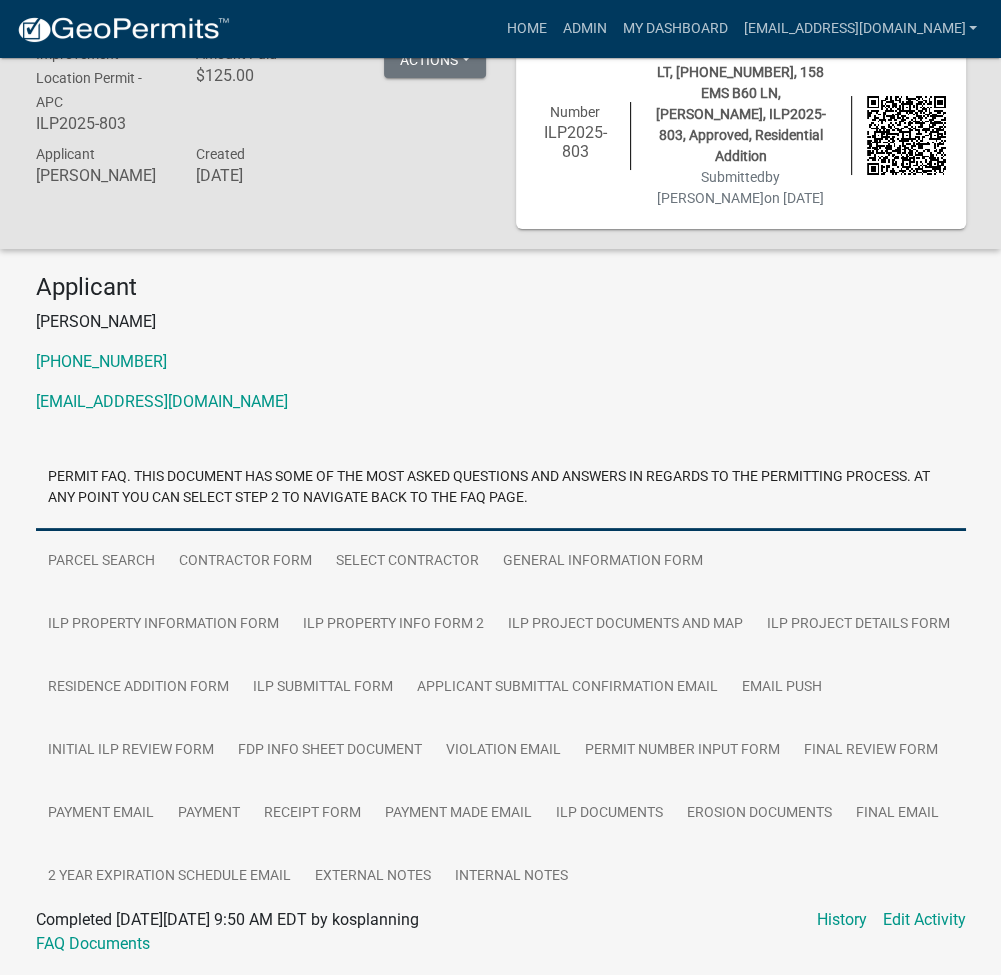 scroll, scrollTop: 64, scrollLeft: 0, axis: vertical 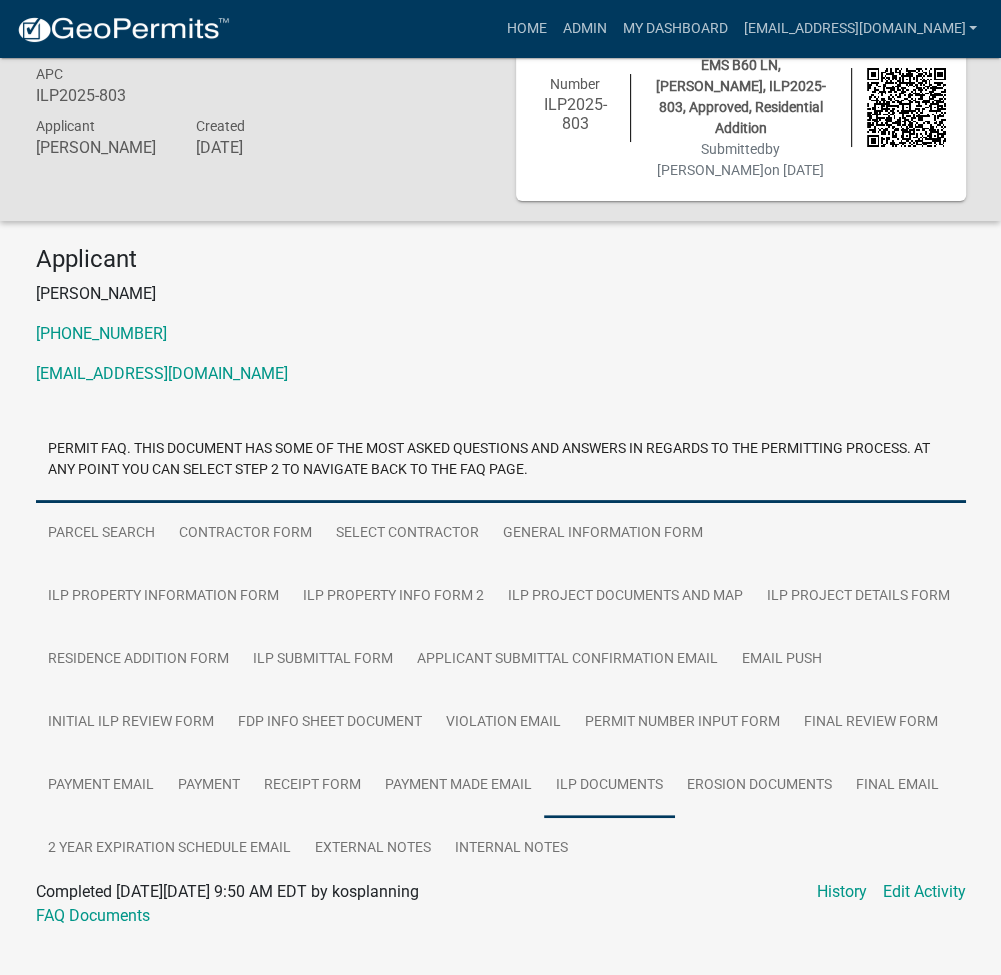 click on "ILP Documents" at bounding box center [609, 786] 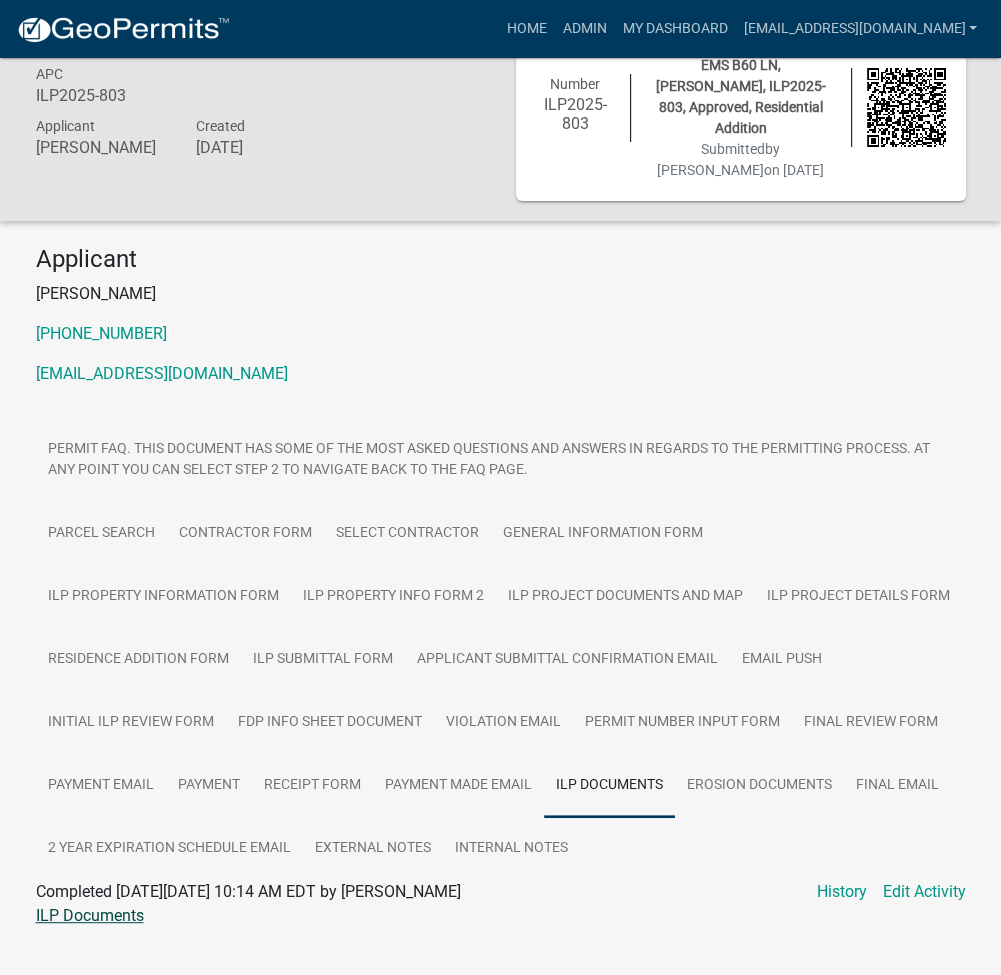 click on "ILP Documents" 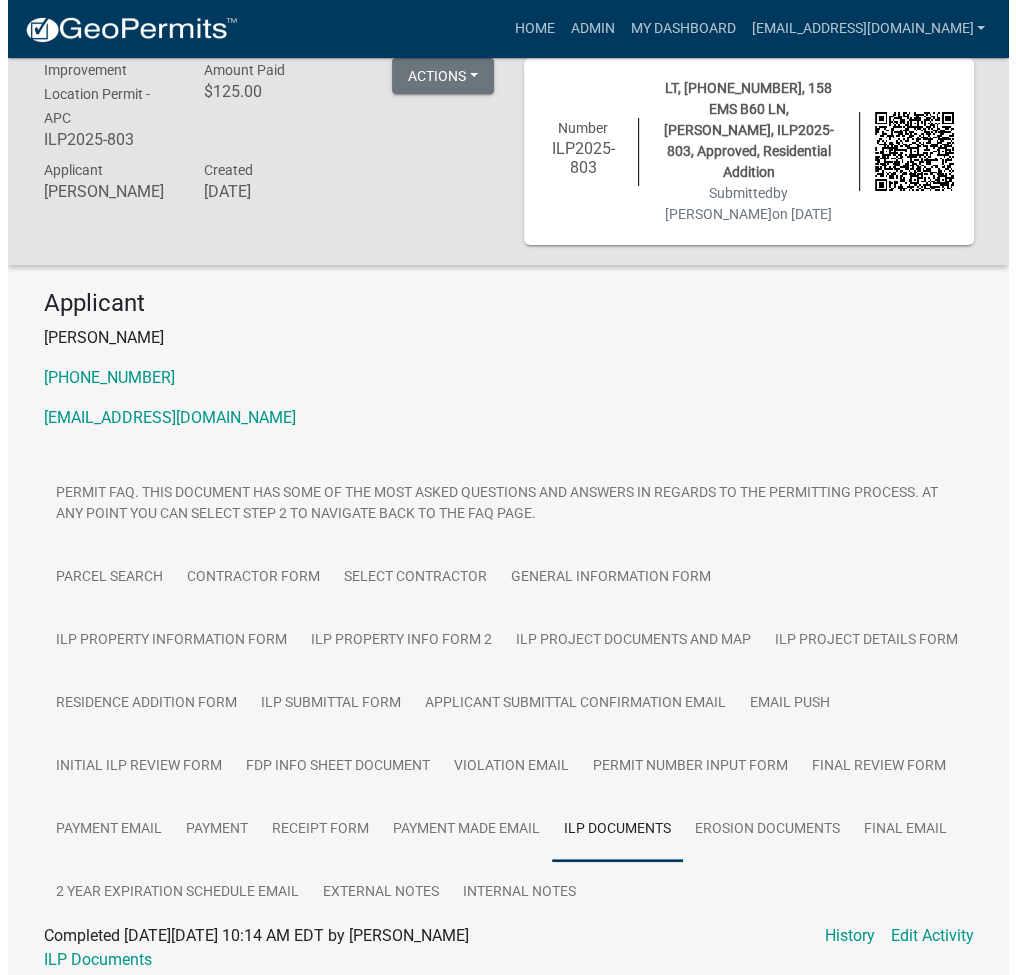 scroll, scrollTop: 0, scrollLeft: 0, axis: both 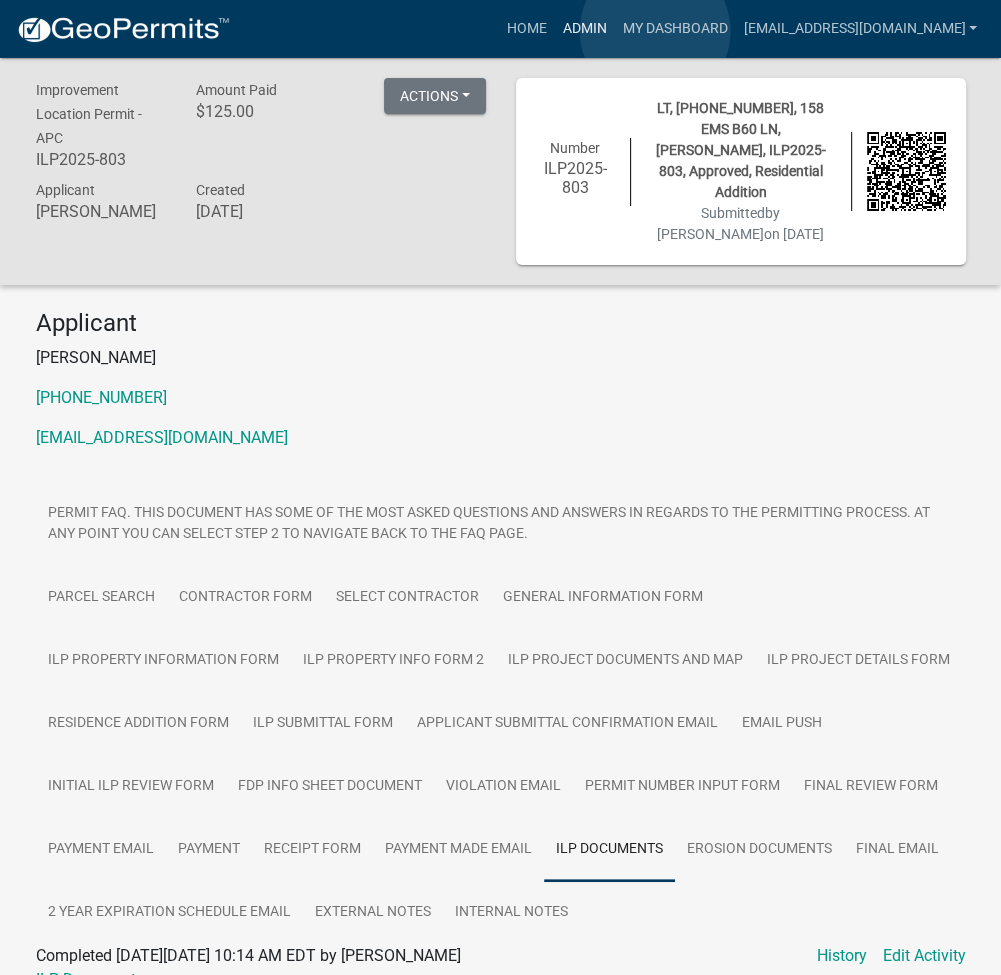 click on "Admin" at bounding box center (584, 29) 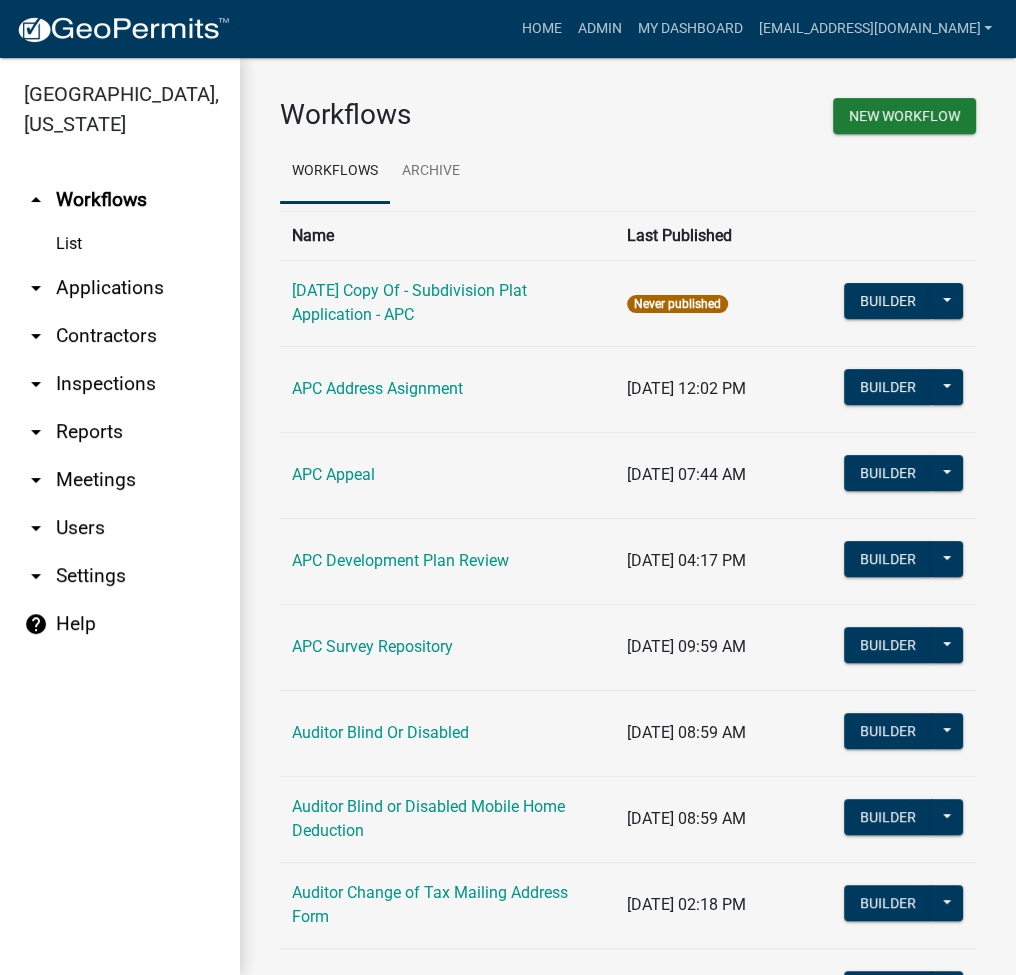 click on "arrow_drop_down   Applications" at bounding box center (120, 288) 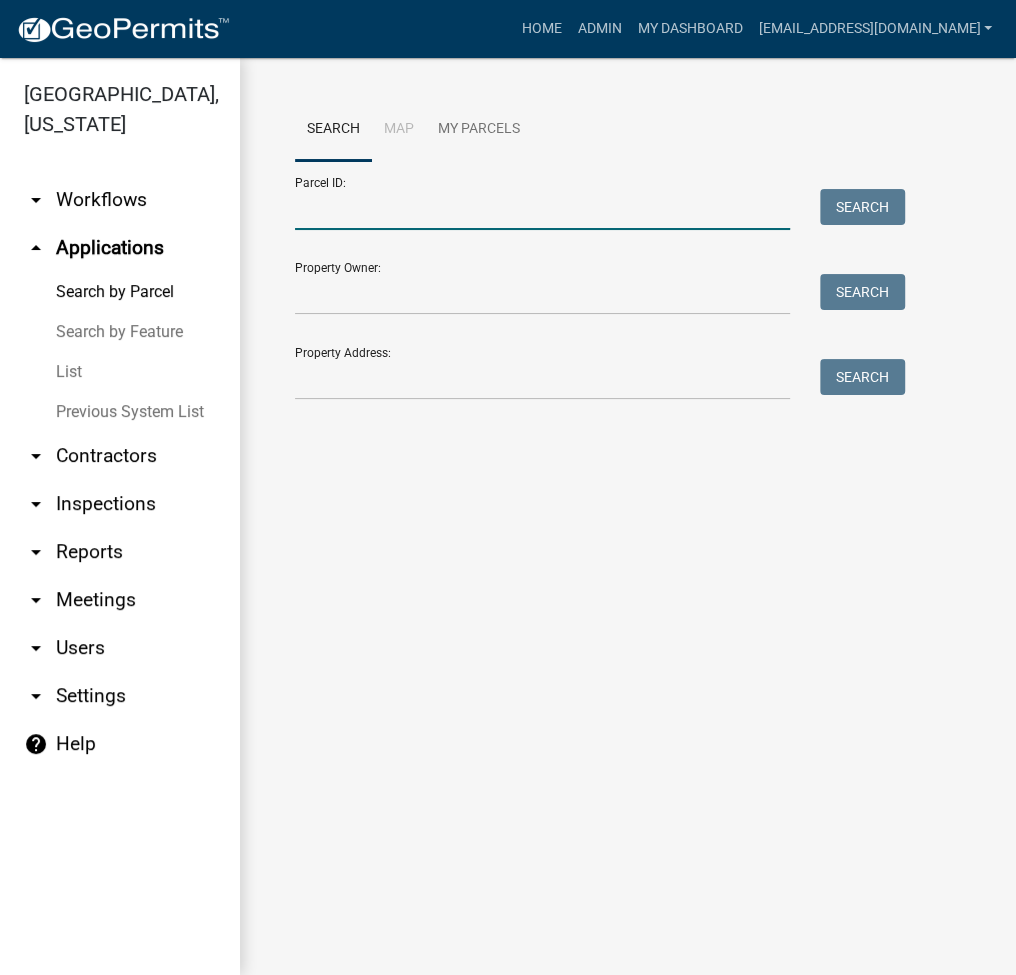 click on "Parcel ID:" at bounding box center (542, 209) 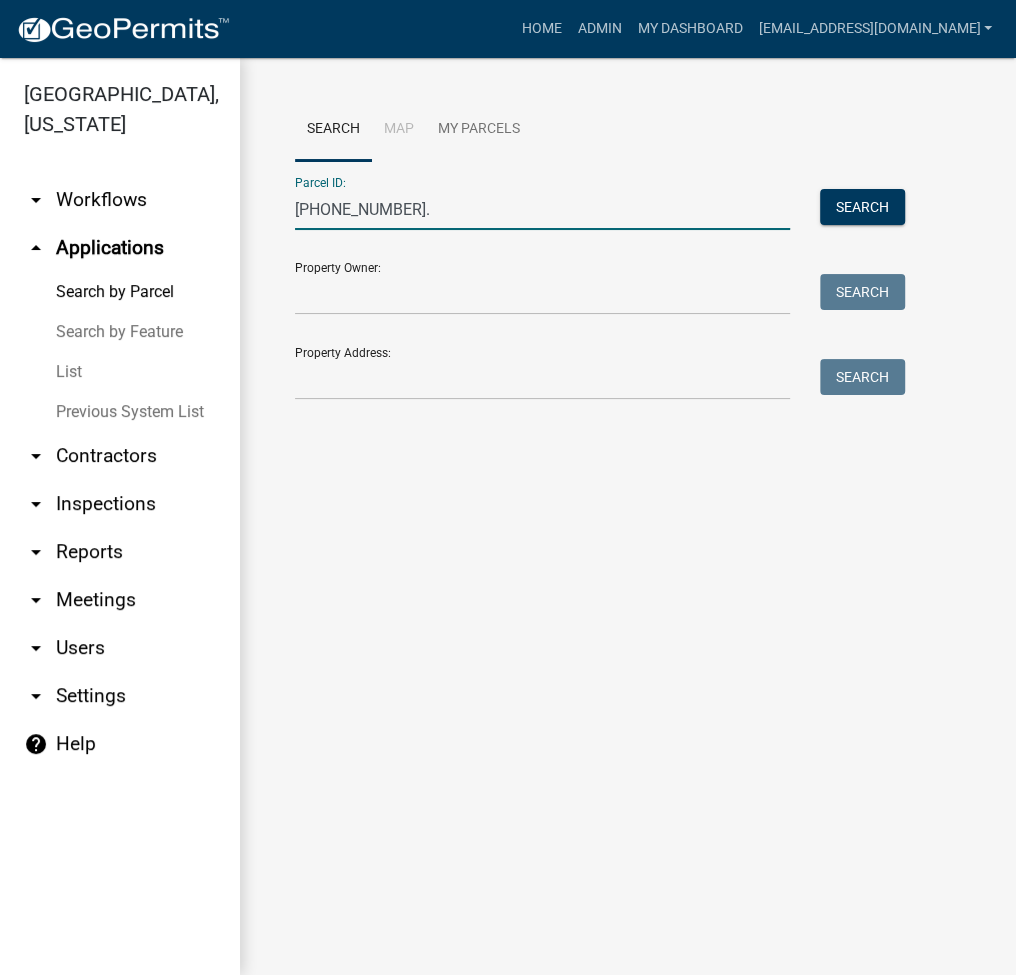 type on "[PHONE_NUMBER].a" 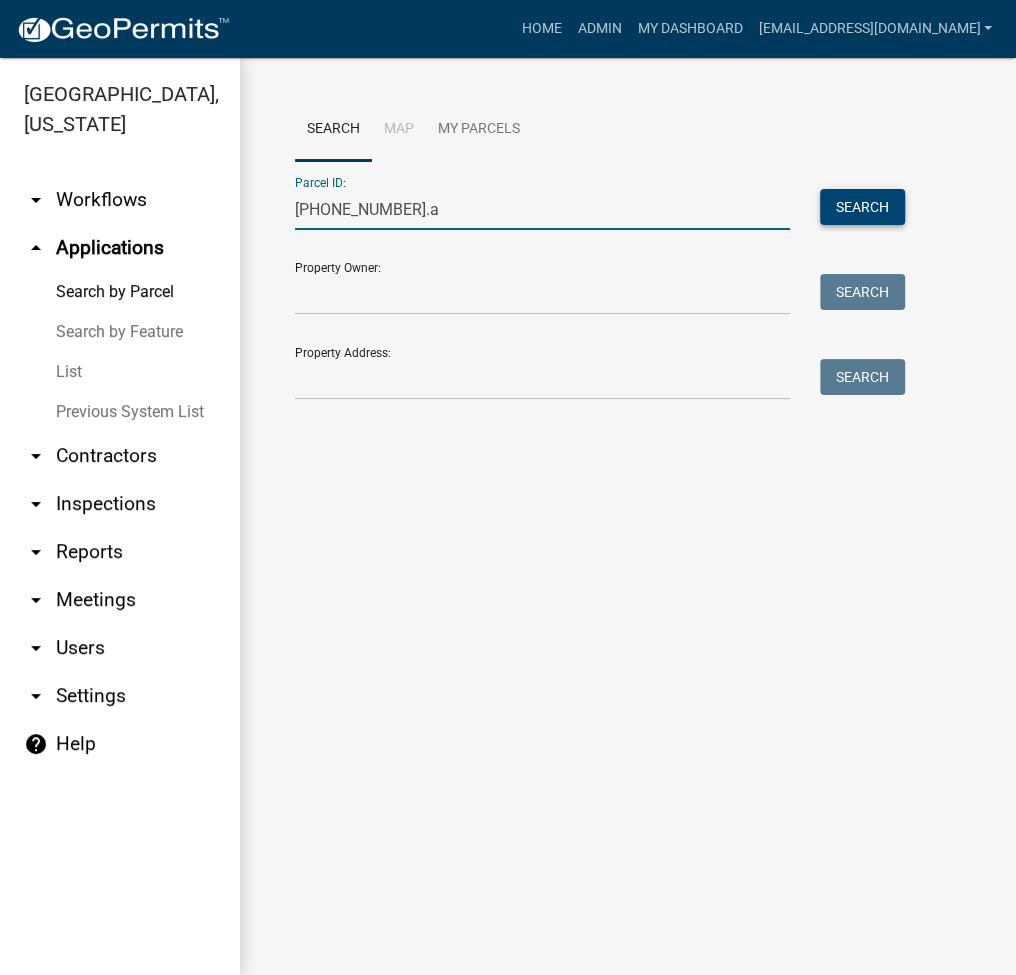 click on "Search" at bounding box center (862, 207) 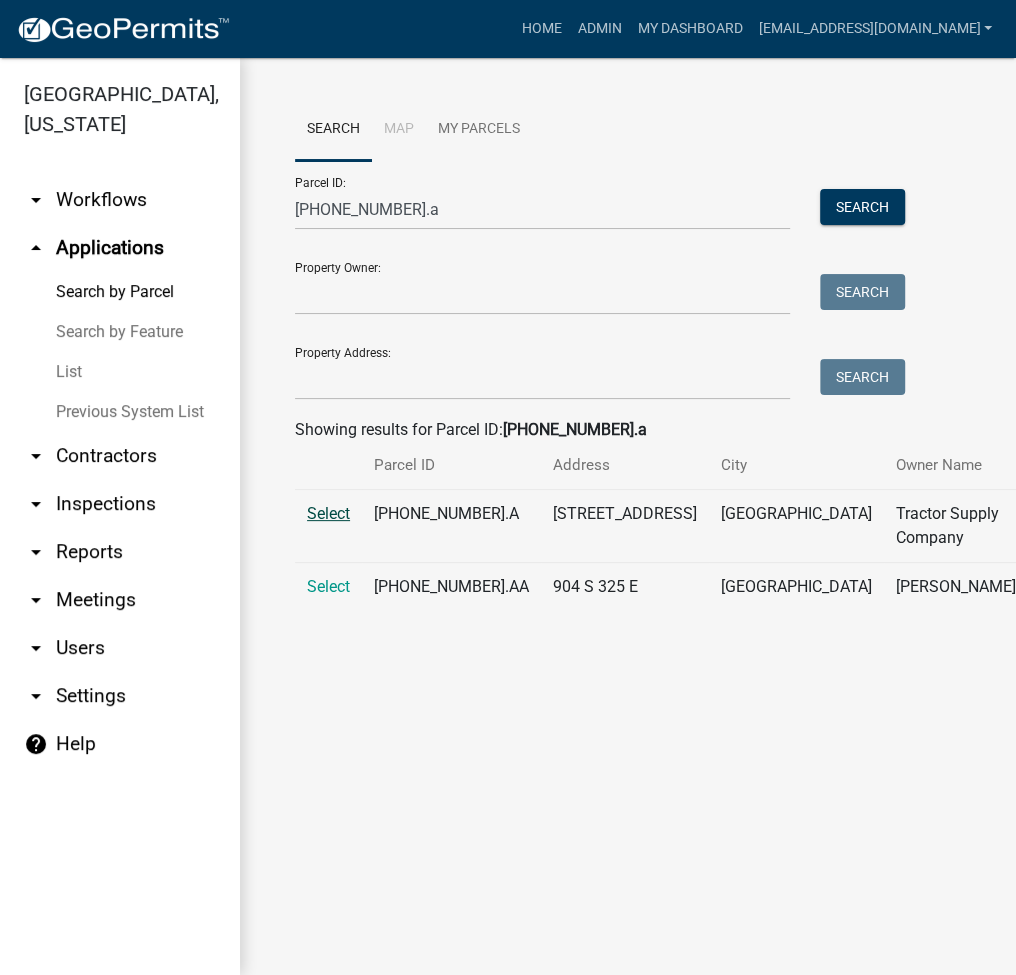 click on "Select" at bounding box center [328, 513] 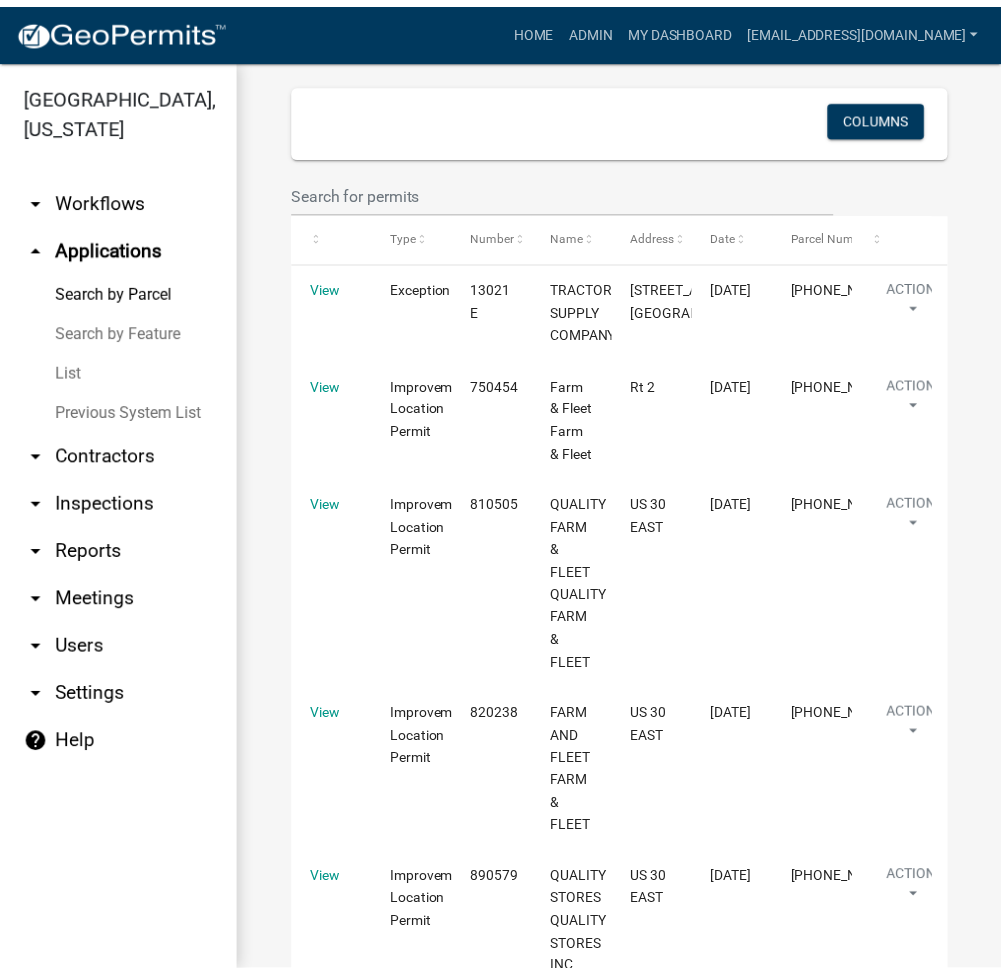 scroll, scrollTop: 533, scrollLeft: 0, axis: vertical 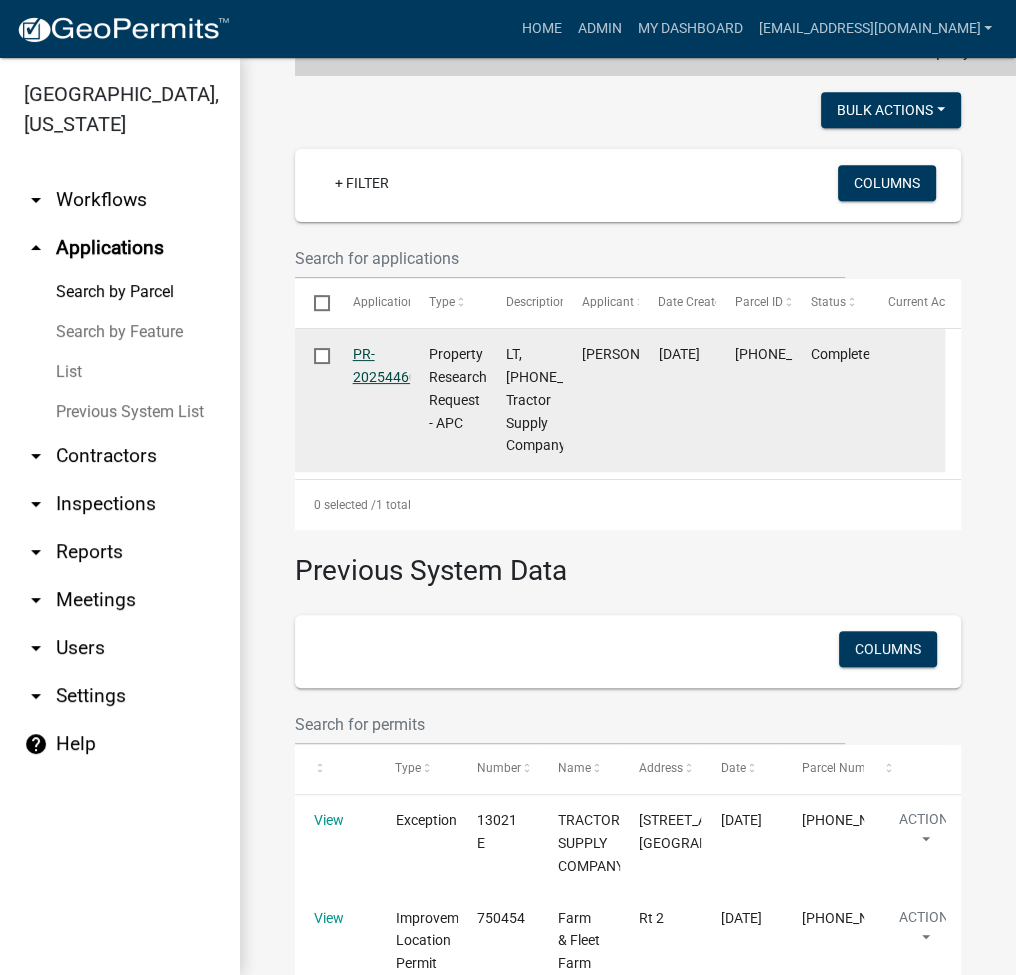 click on "PR-2025446056" 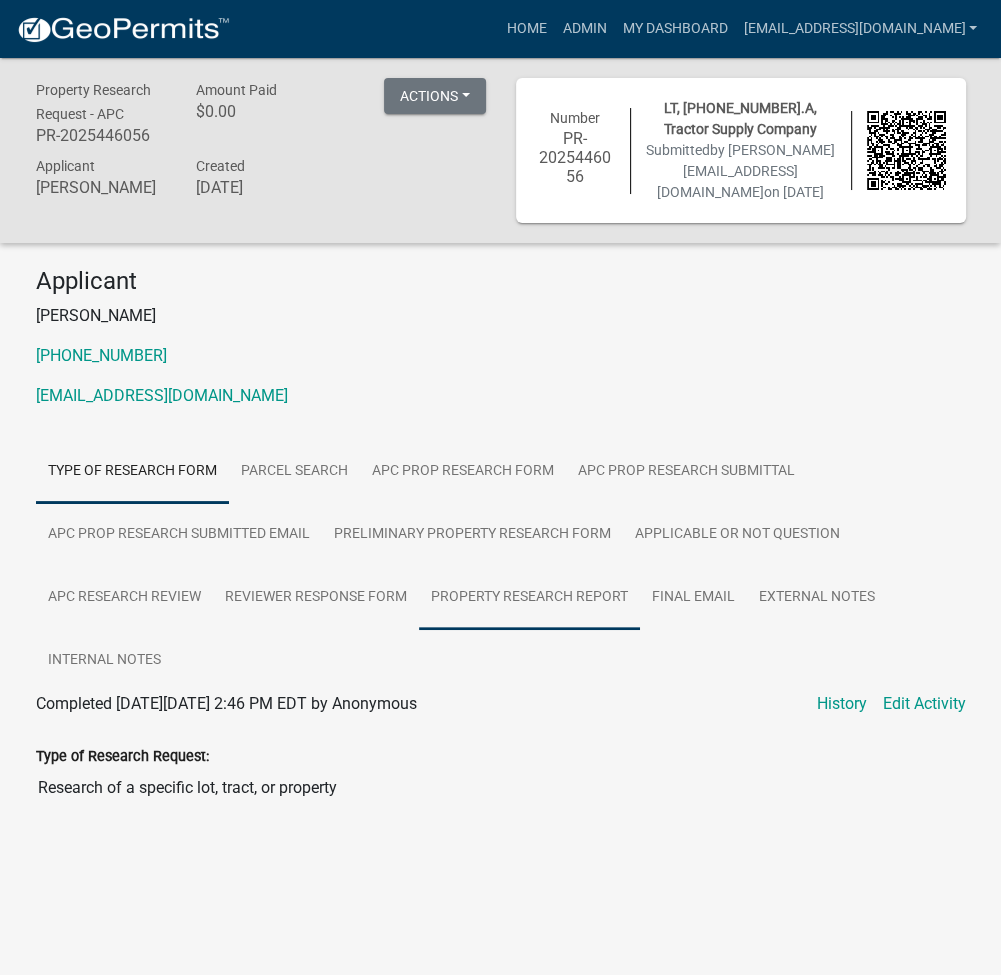 click on "Property Research Report" at bounding box center (529, 598) 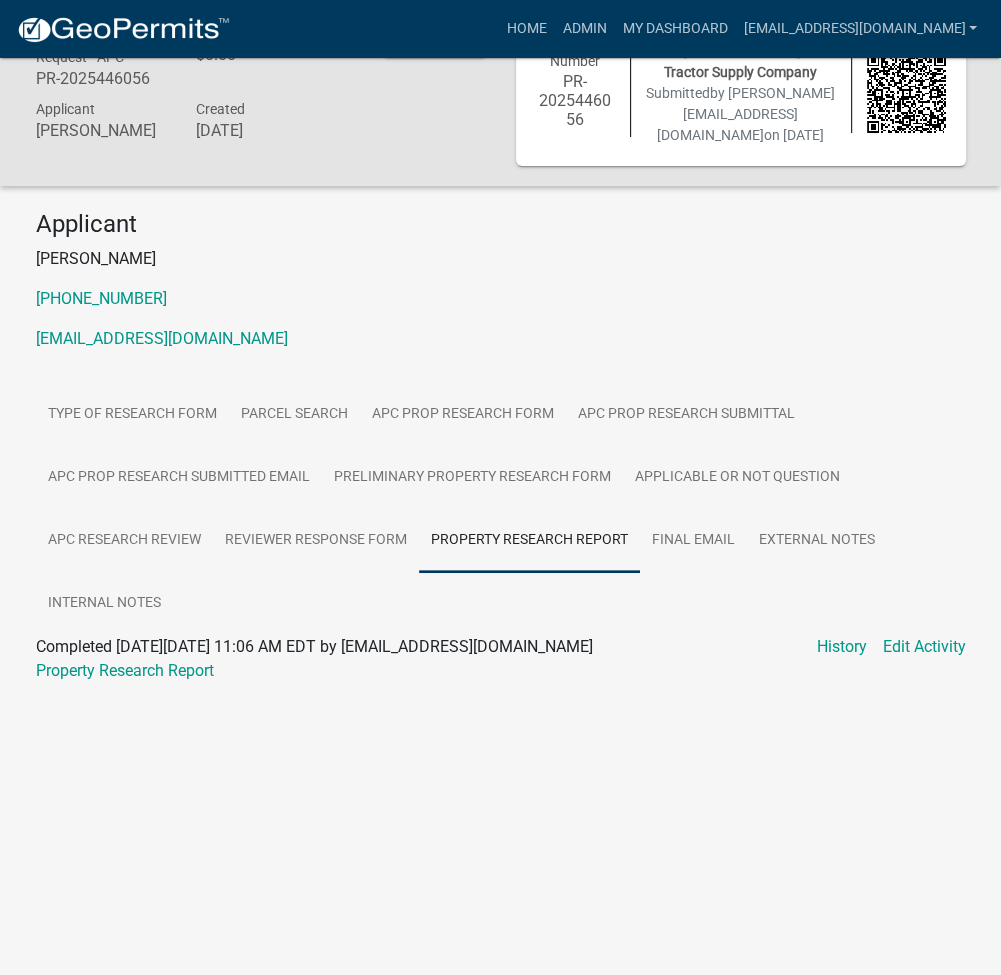 scroll, scrollTop: 58, scrollLeft: 0, axis: vertical 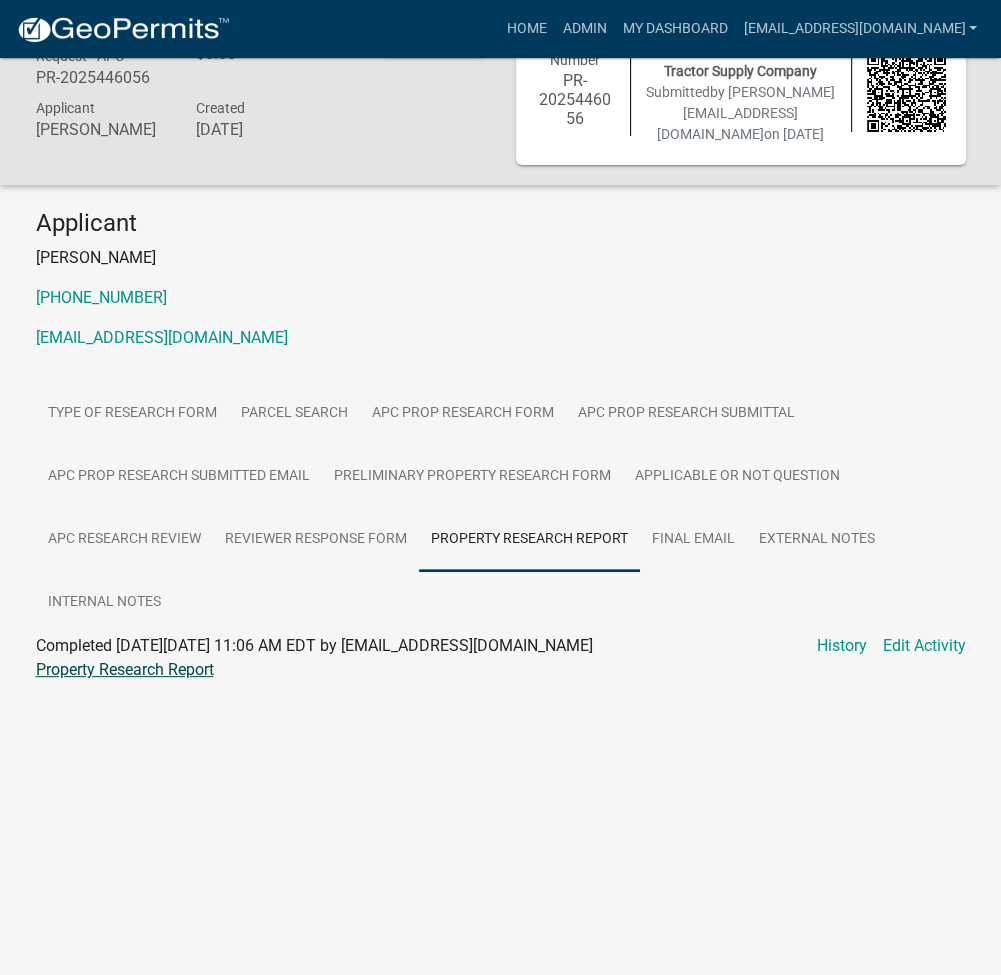 click on "Property Research Report" 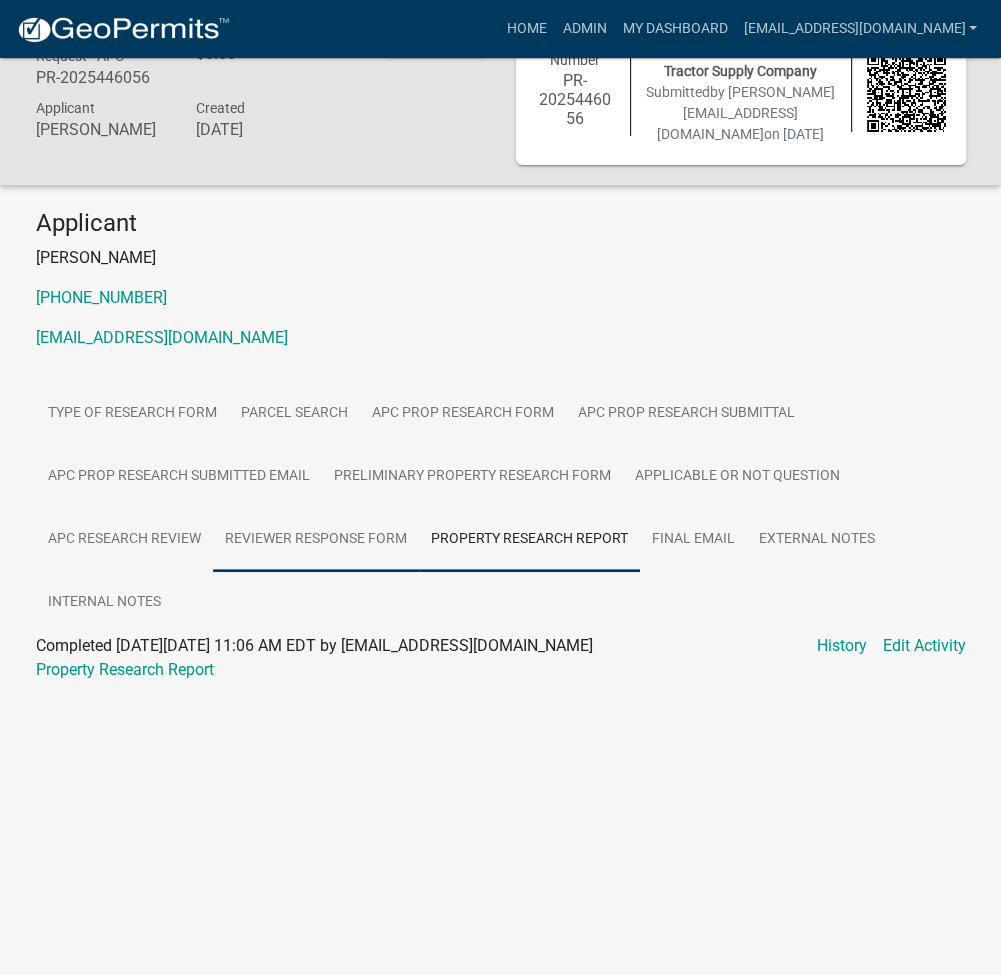 click on "Reviewer Response Form" at bounding box center (316, 540) 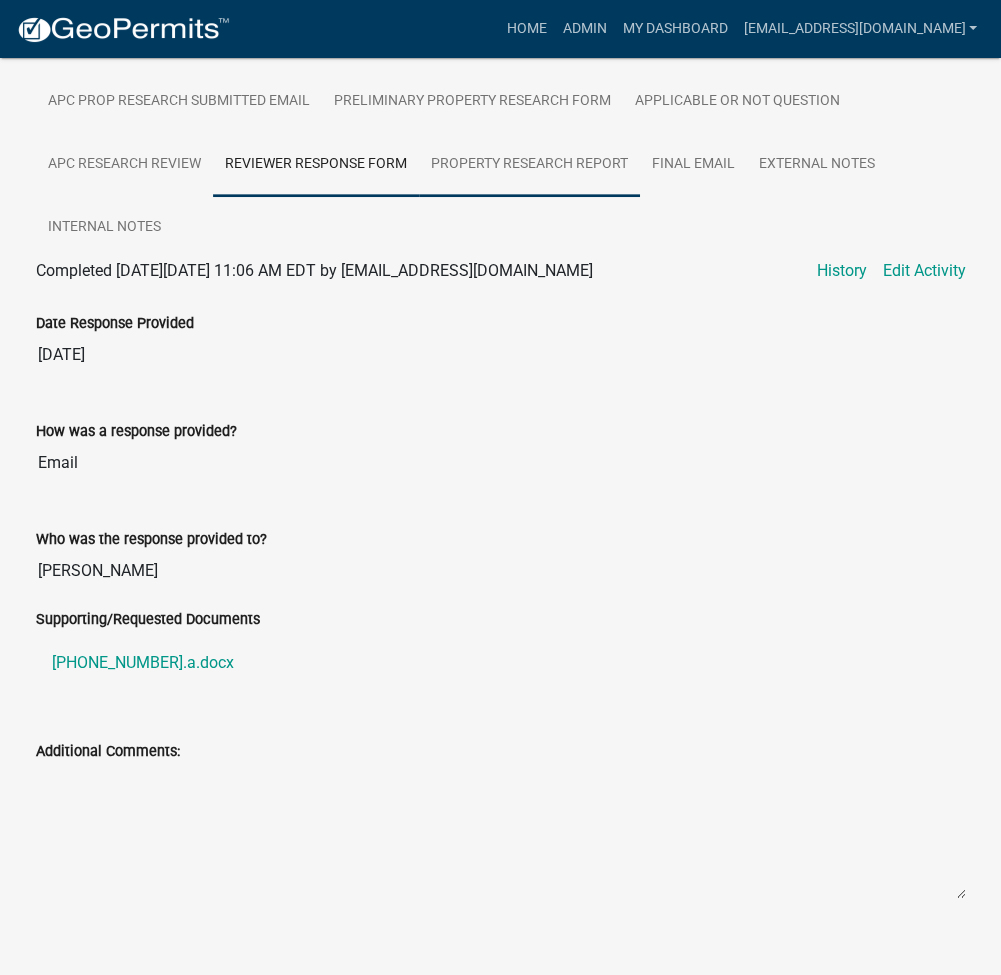 scroll, scrollTop: 455, scrollLeft: 0, axis: vertical 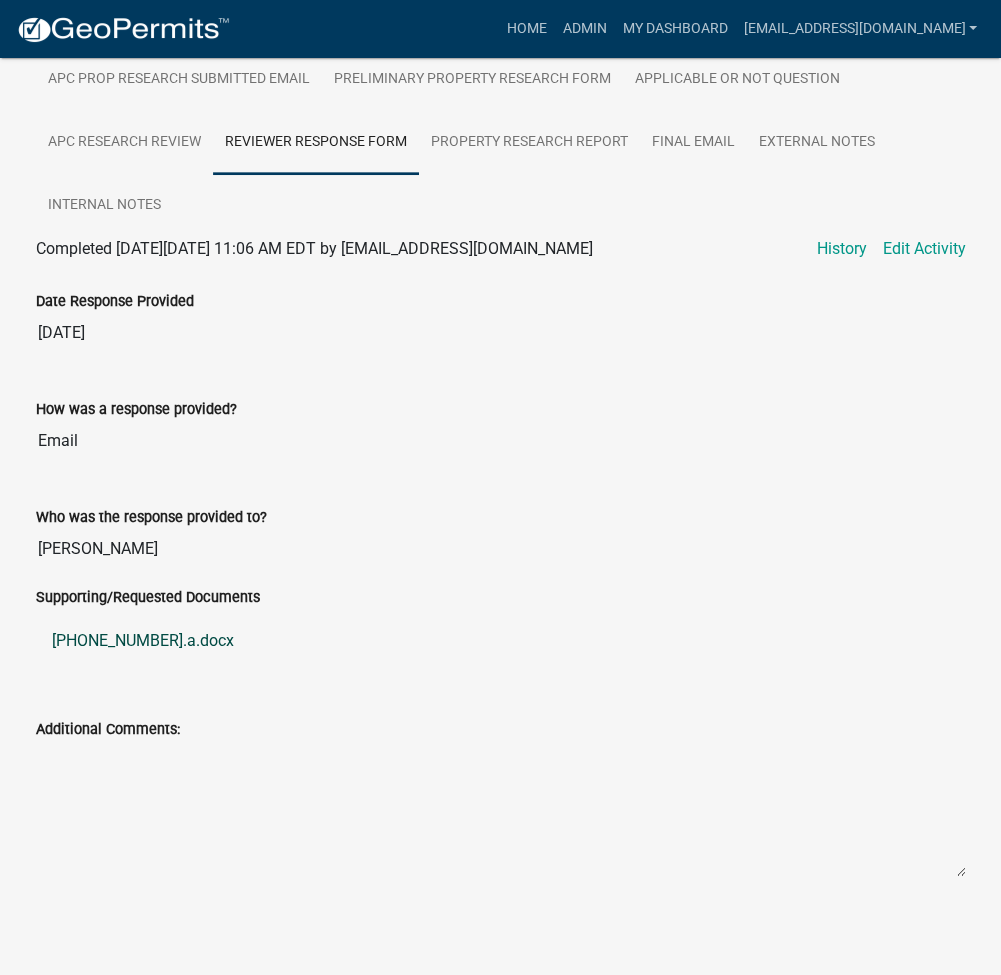 click on "[PHONE_NUMBER].a.docx" 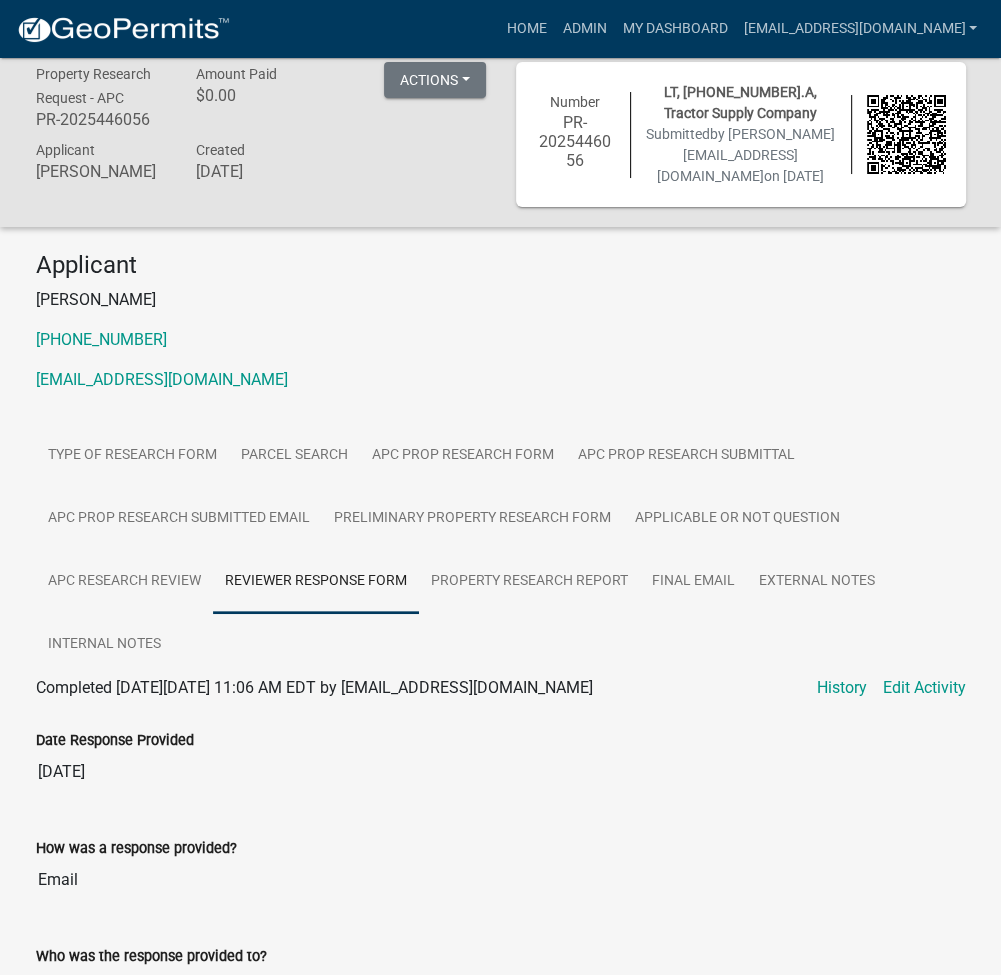 scroll, scrollTop: 0, scrollLeft: 0, axis: both 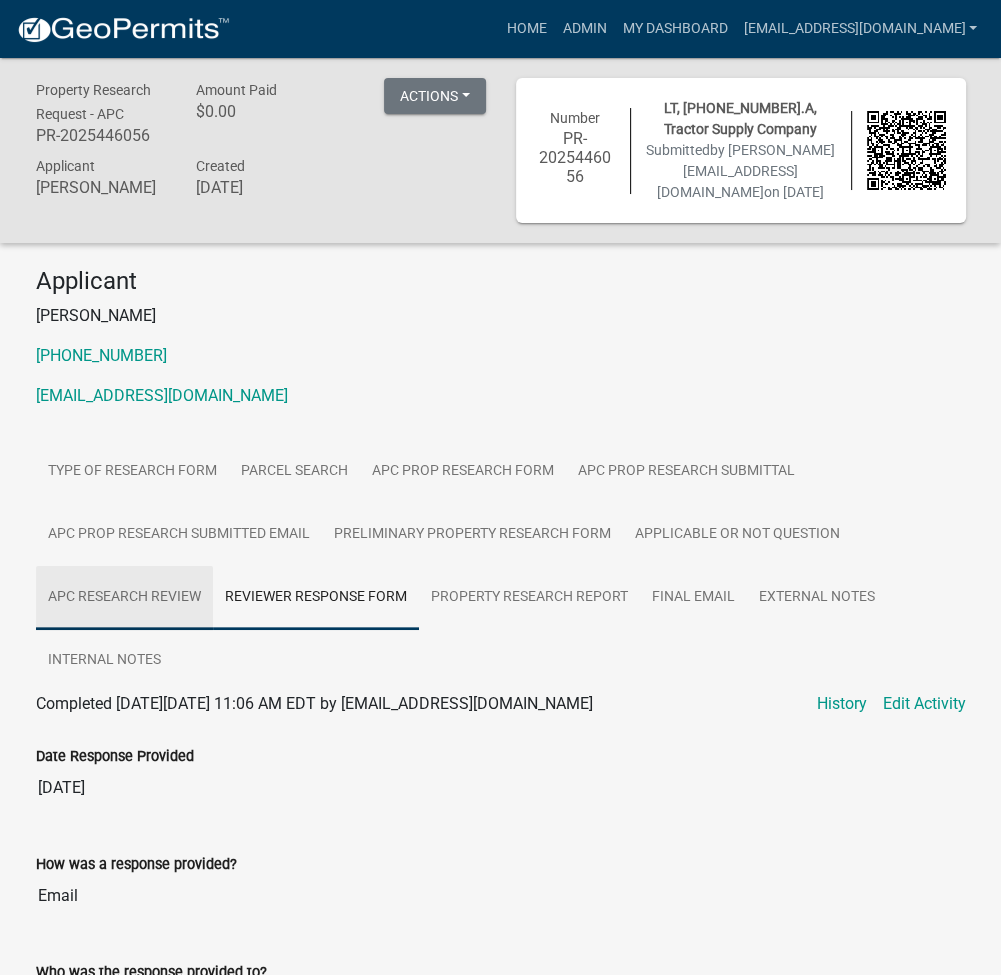 click on "APC Research Review" at bounding box center [124, 598] 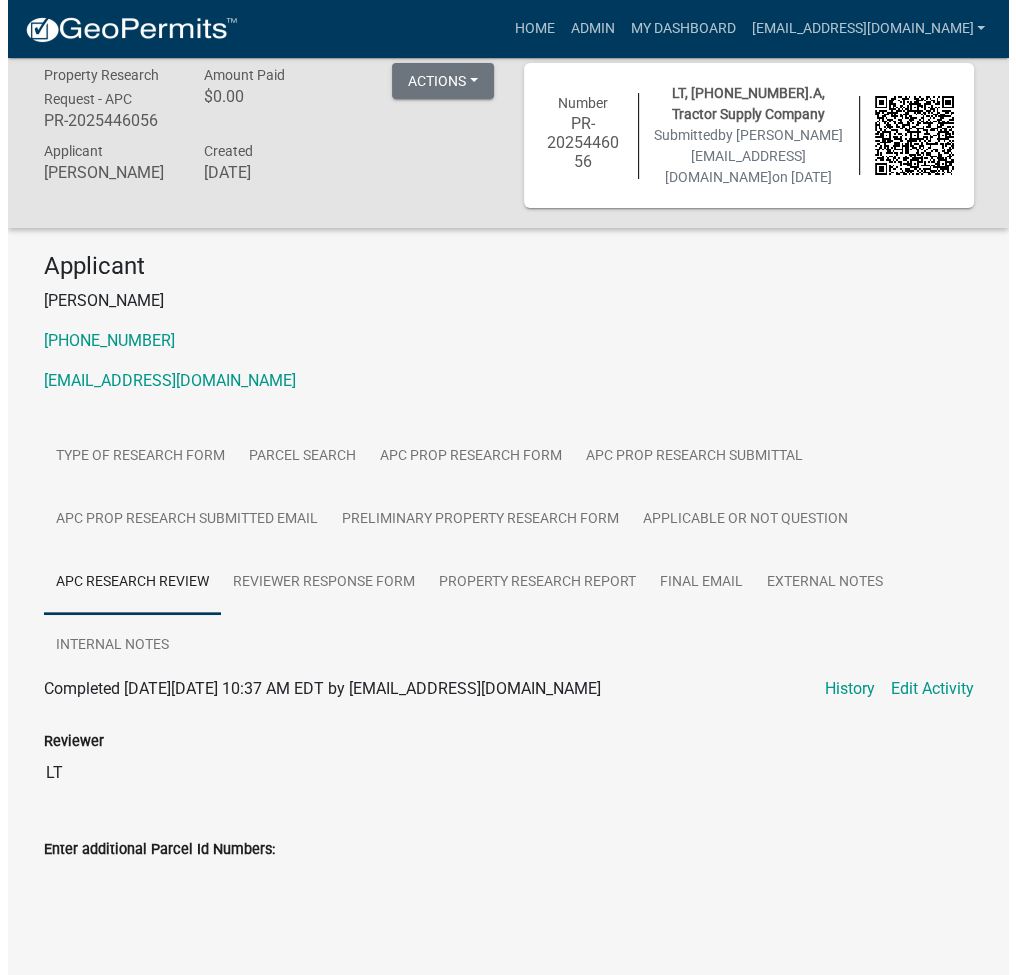 scroll, scrollTop: 0, scrollLeft: 0, axis: both 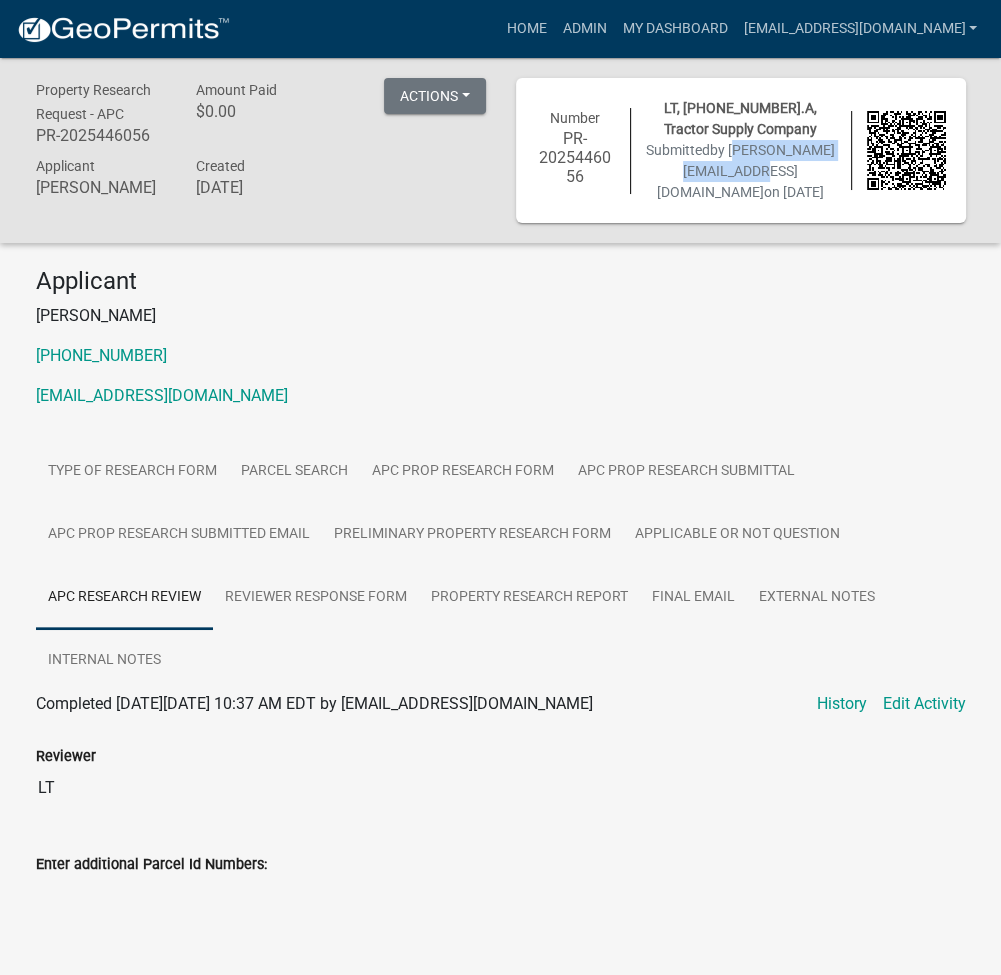 drag, startPoint x: 648, startPoint y: 171, endPoint x: 810, endPoint y: 178, distance: 162.15117 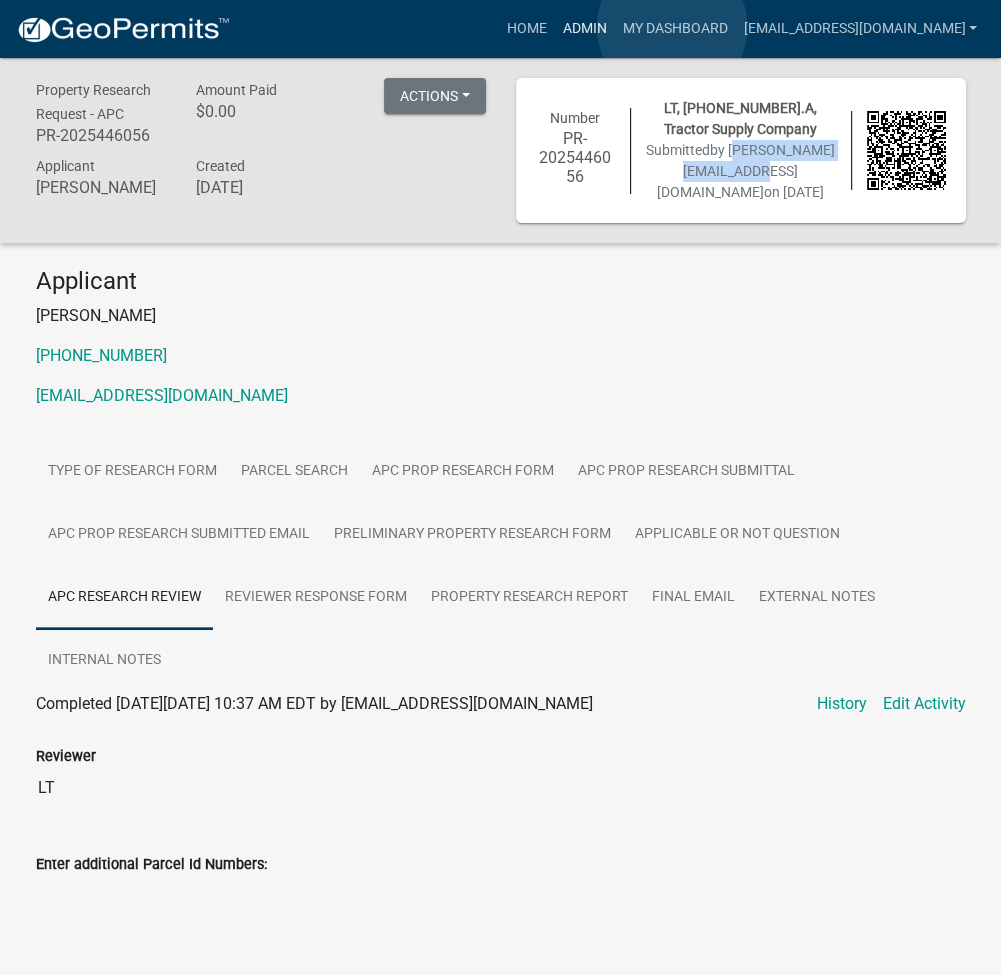 click on "Admin" at bounding box center (584, 29) 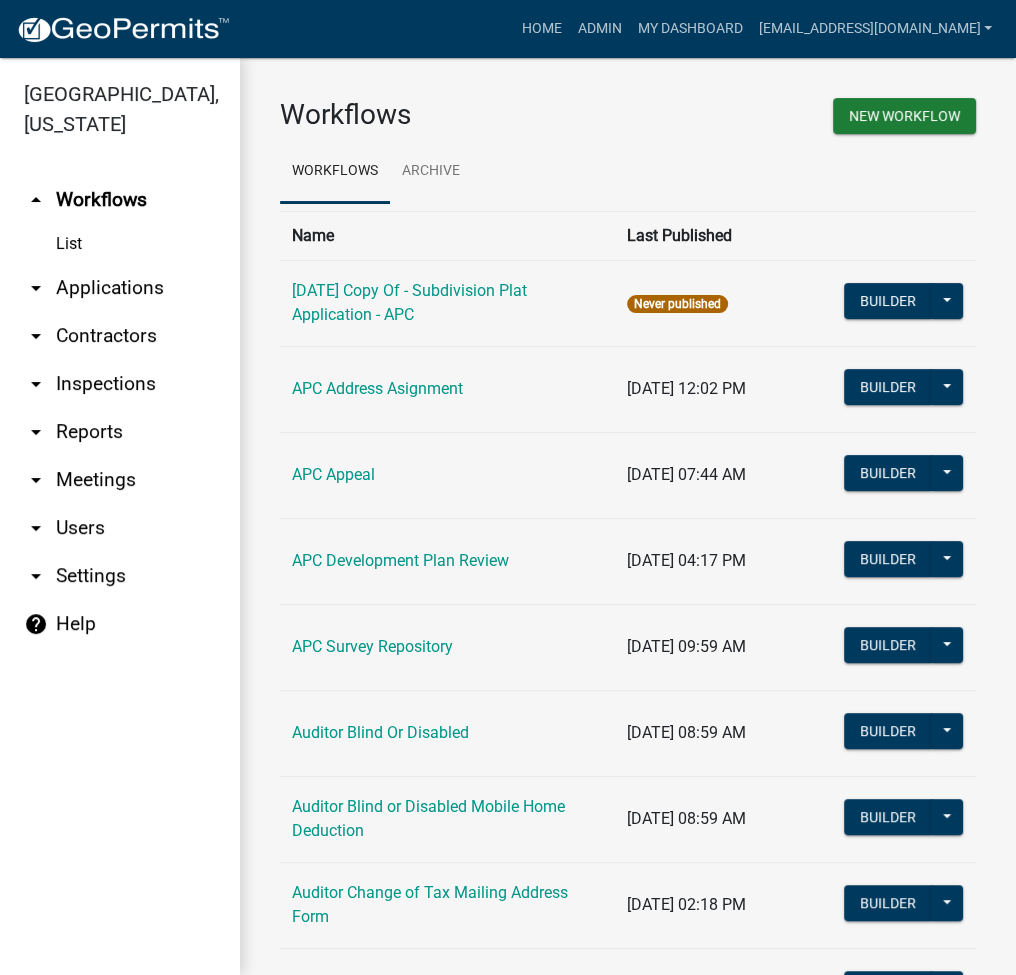 click on "arrow_drop_down   Applications" at bounding box center [120, 288] 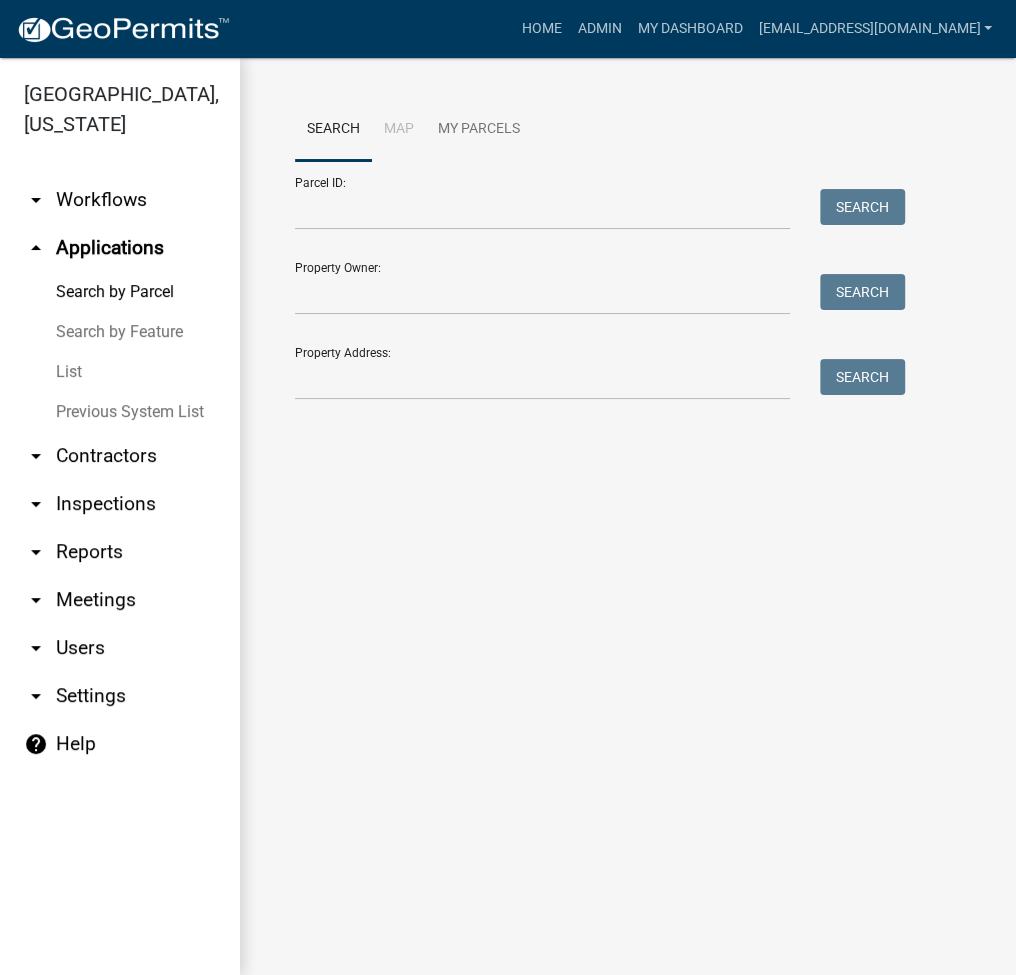 click on "Parcel ID:   Search   Property Owner:   Search   Property Address:   Search" at bounding box center [595, 280] 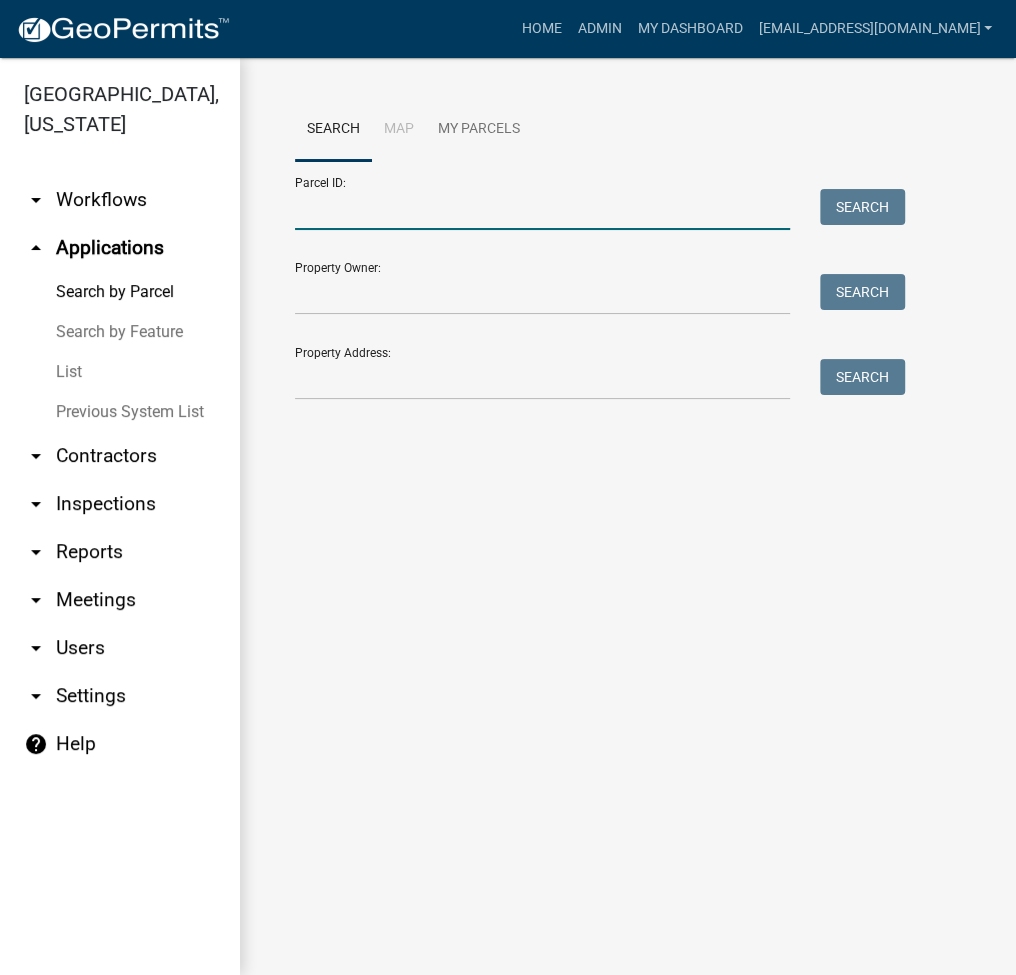 click on "Parcel ID:" at bounding box center [542, 209] 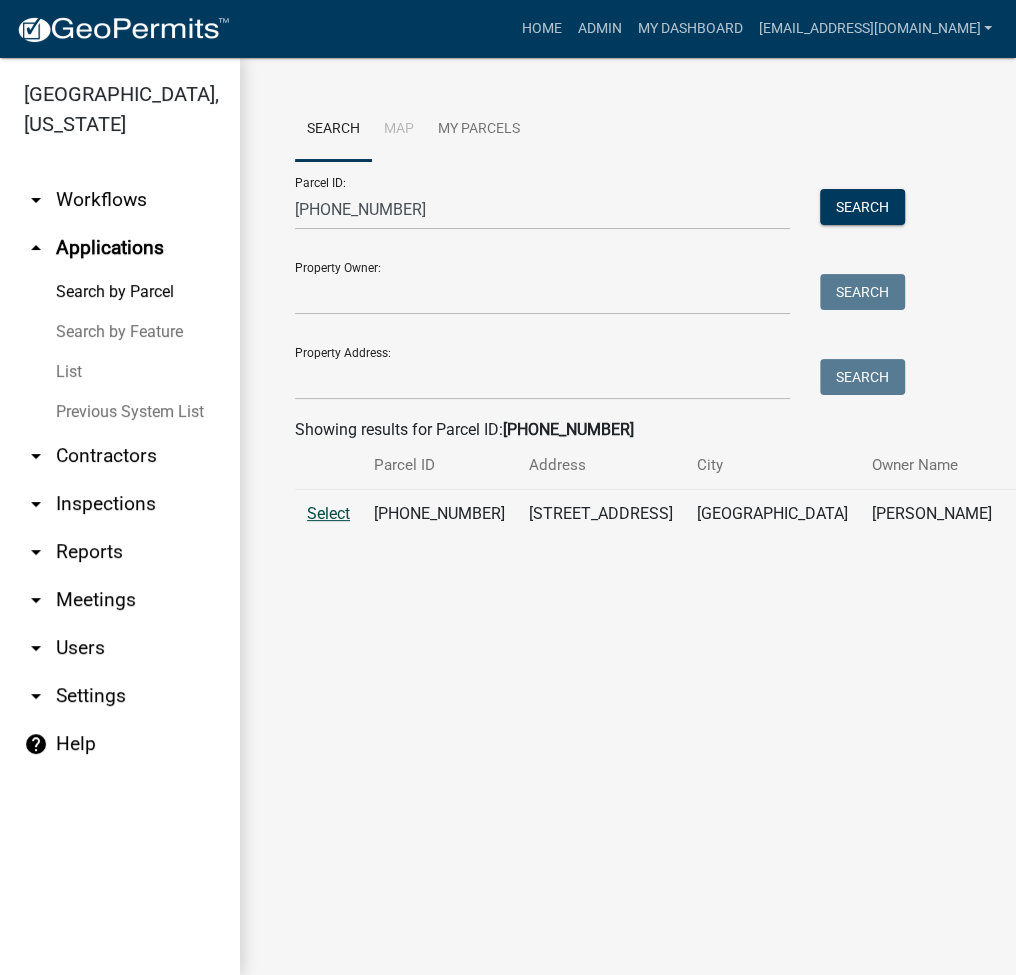 click on "Select" at bounding box center [328, 513] 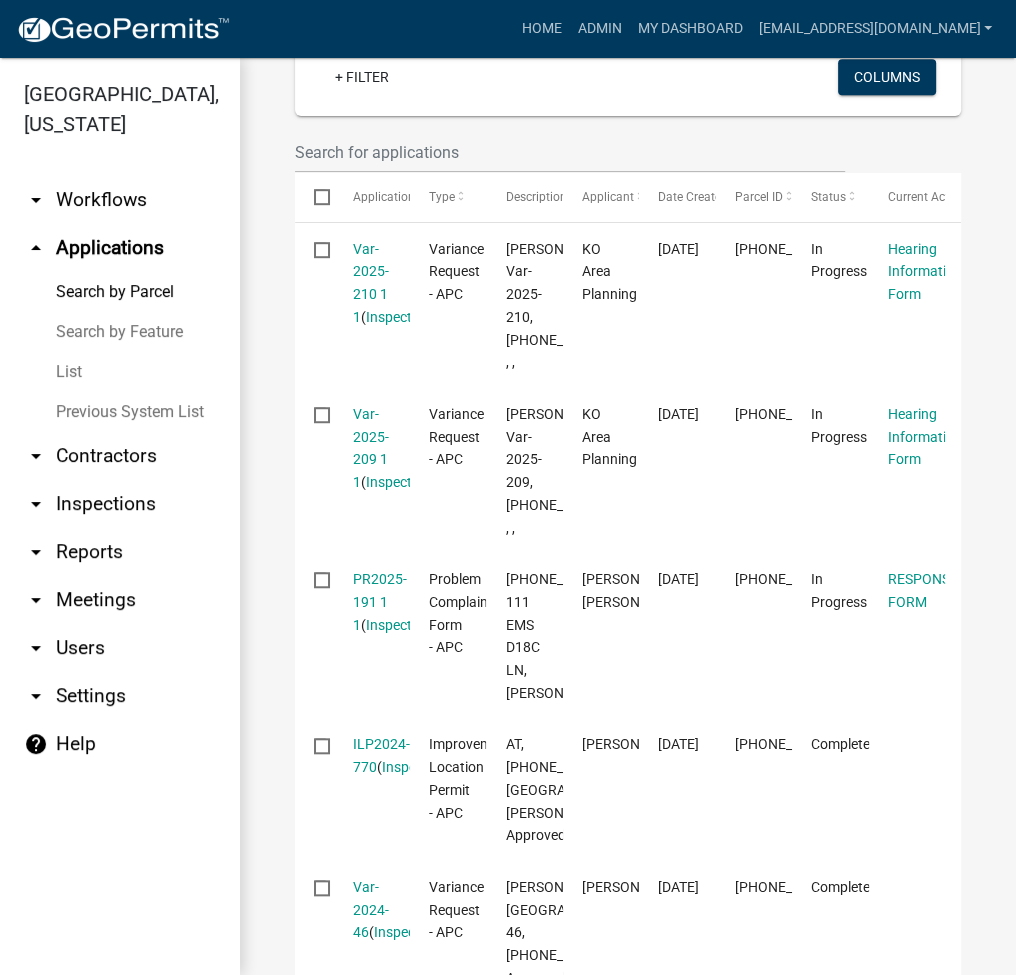 scroll, scrollTop: 559, scrollLeft: 0, axis: vertical 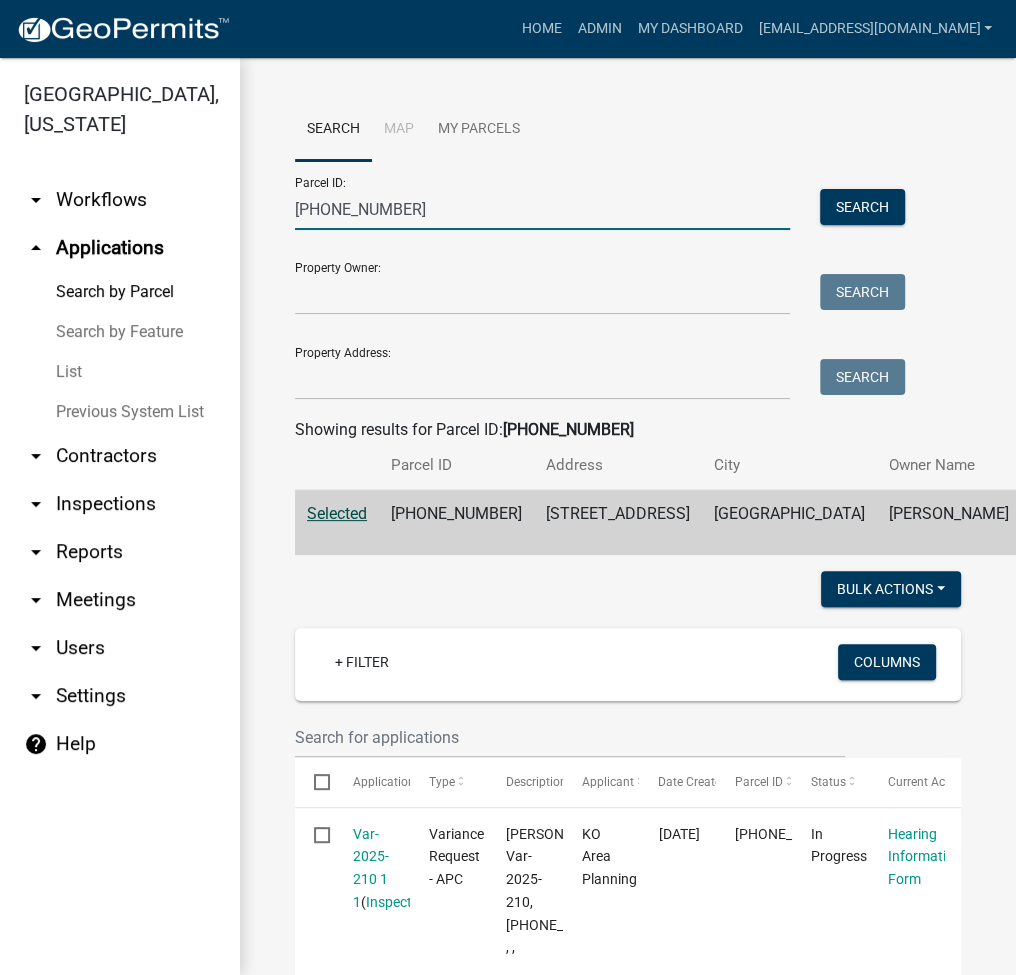 click on "[PHONE_NUMBER]" at bounding box center (542, 209) 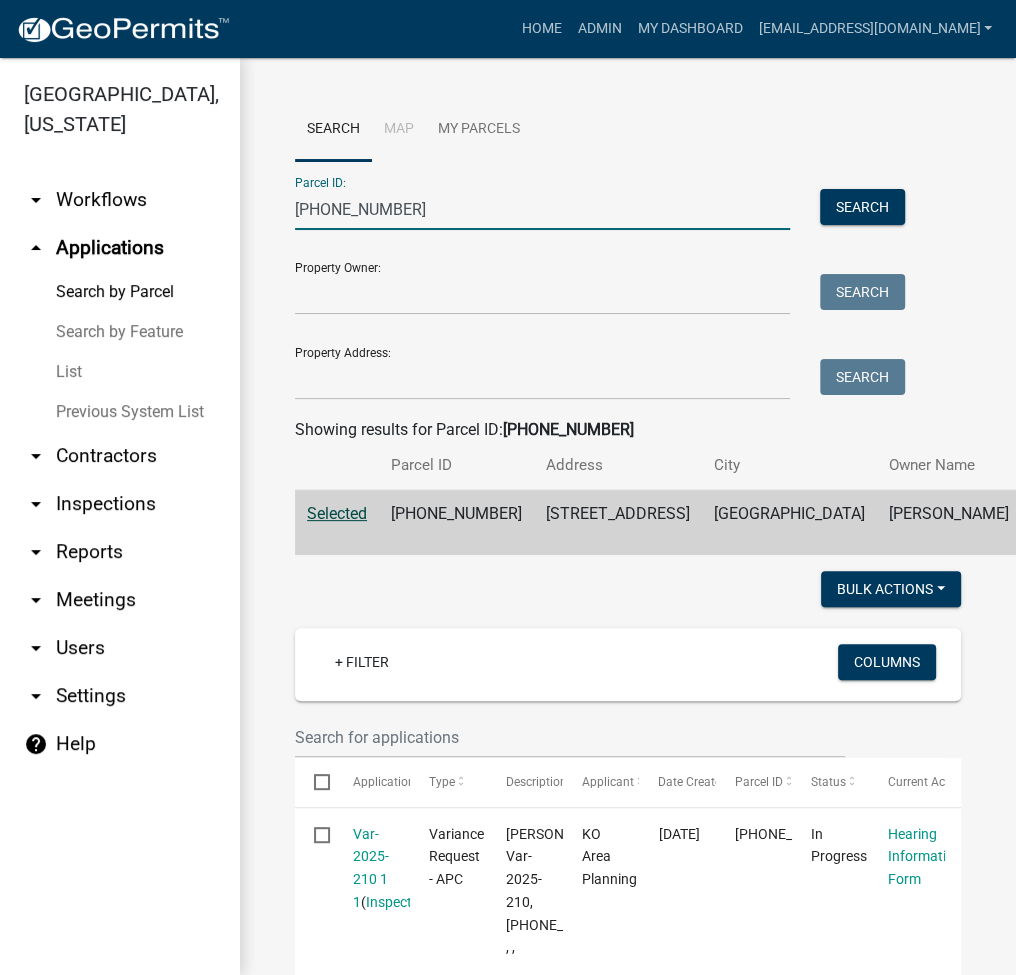 click on "[PHONE_NUMBER]" at bounding box center (542, 209) 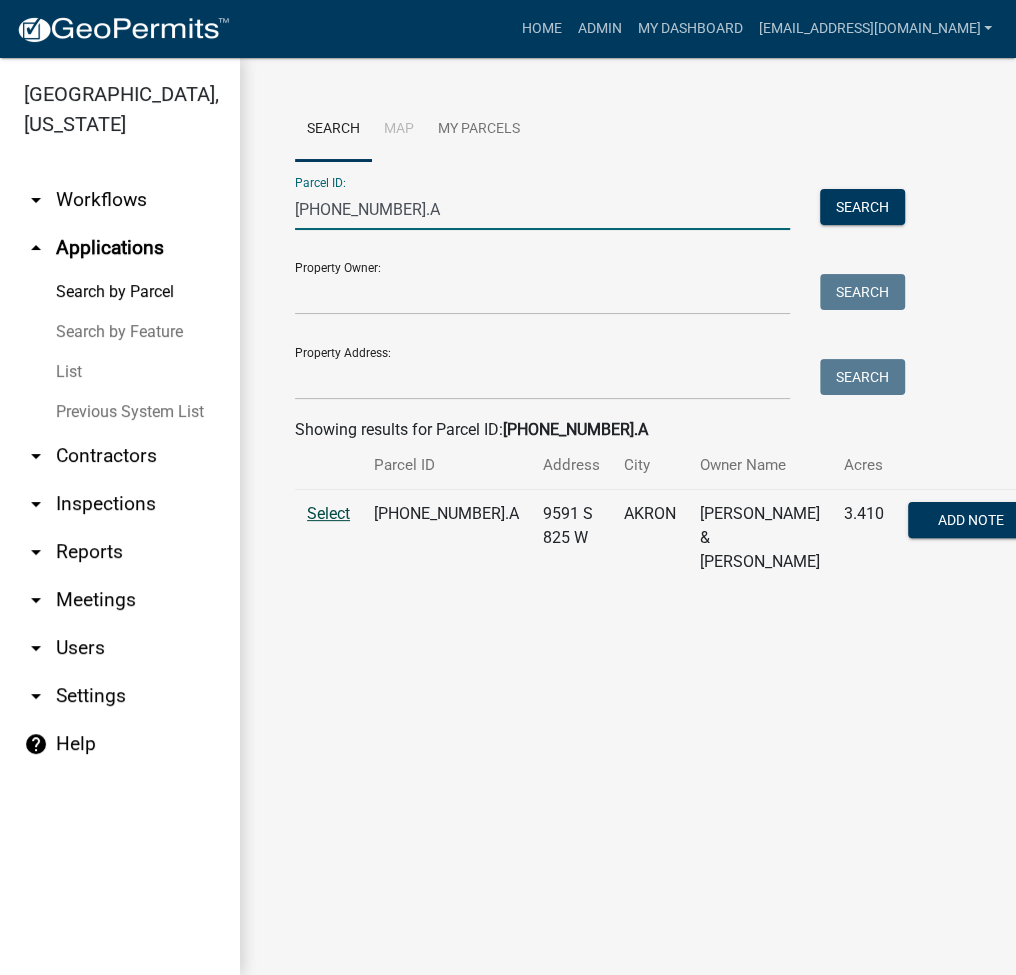 type on "[PHONE_NUMBER].A" 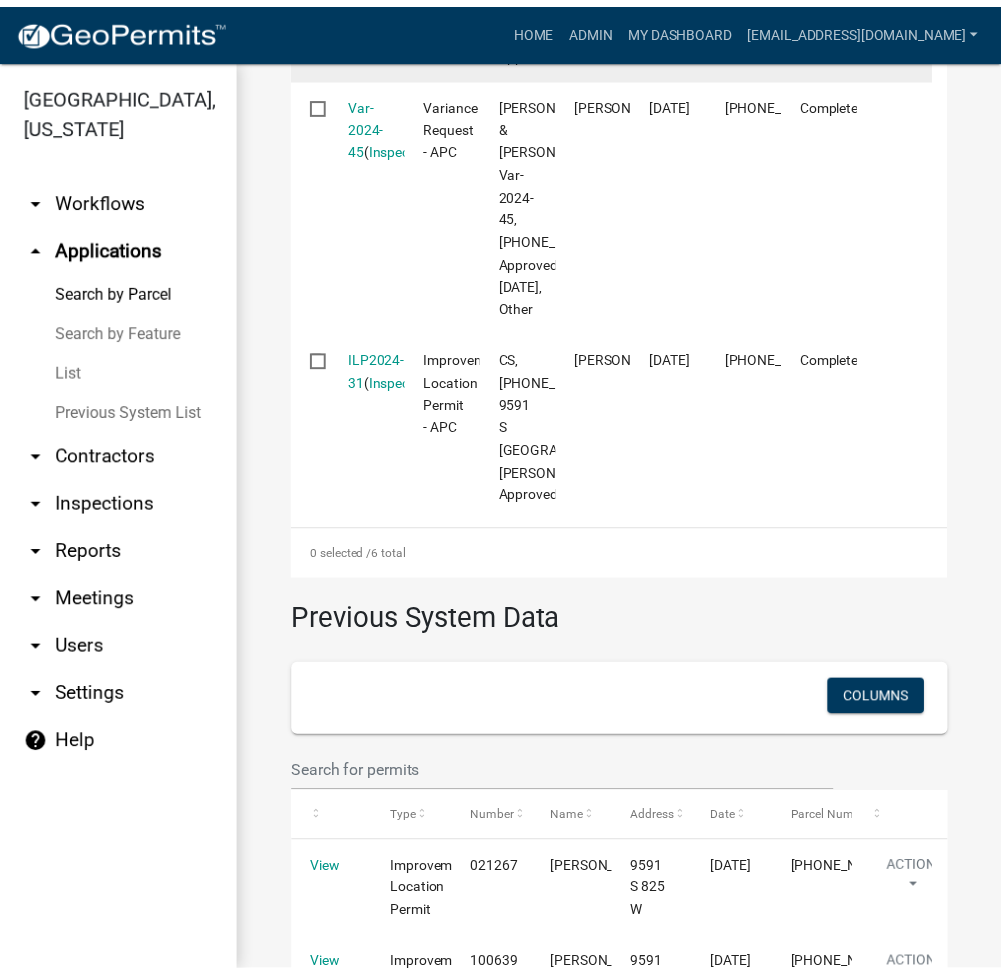 scroll, scrollTop: 800, scrollLeft: 0, axis: vertical 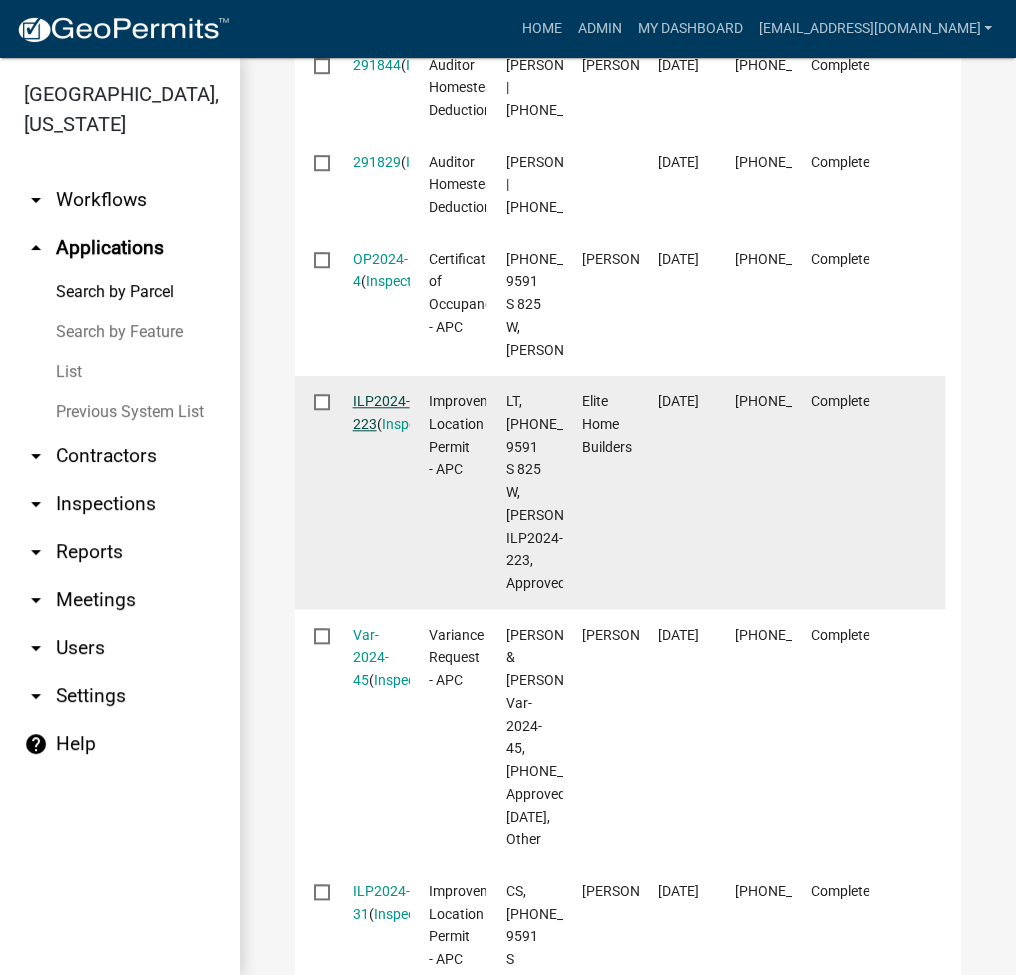 click on "ILP2024-223" 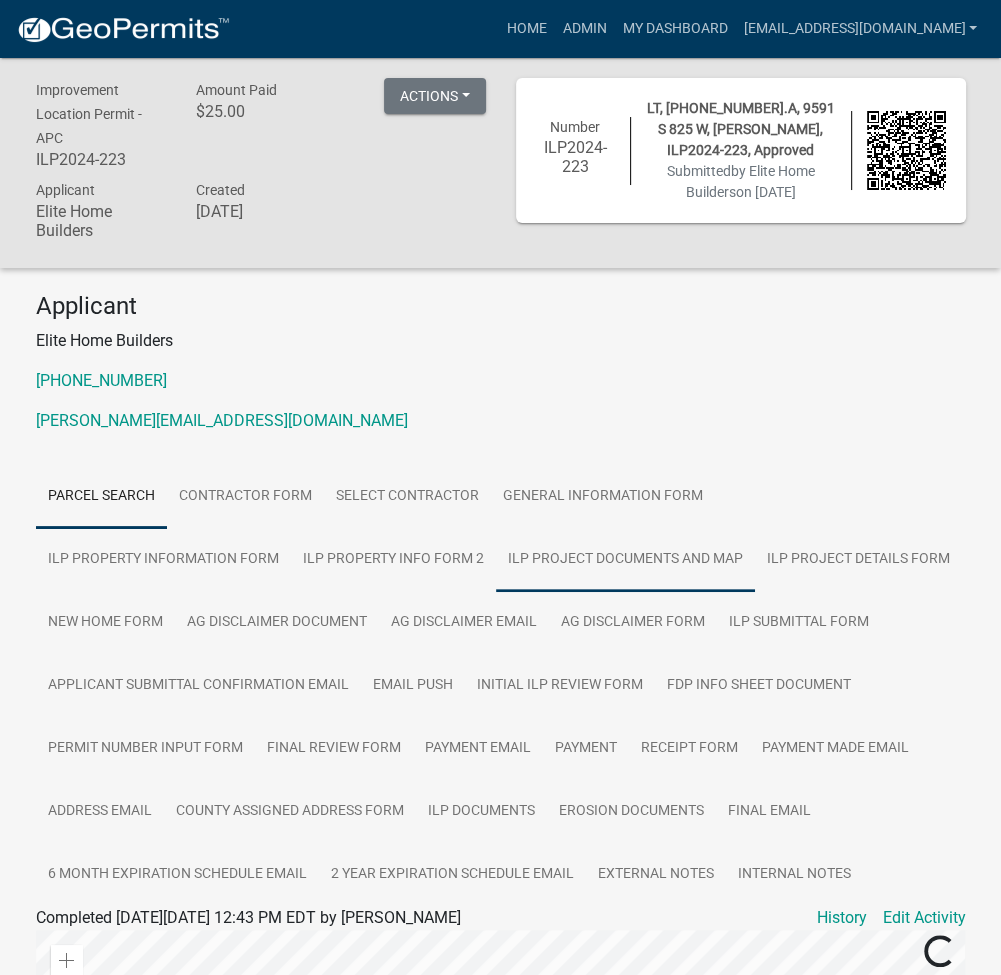 click on "ILP Project Documents and Map" at bounding box center (625, 560) 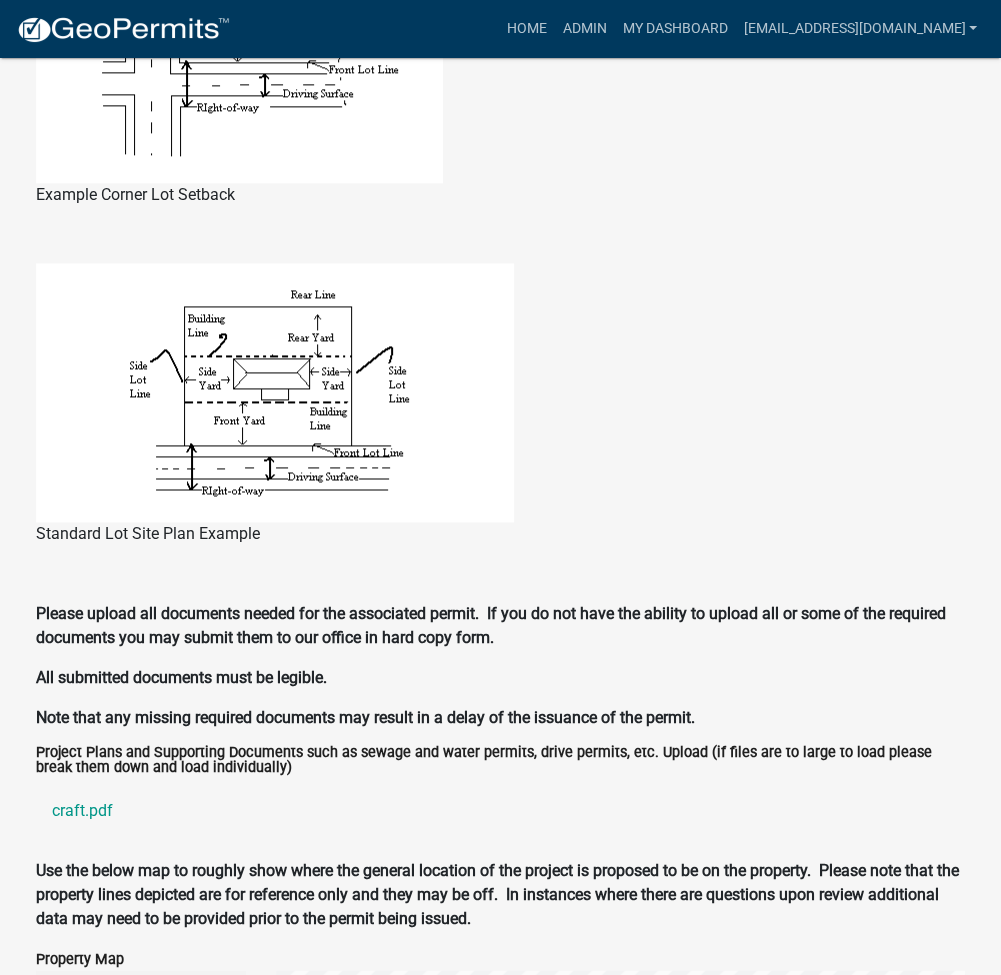 scroll, scrollTop: 1600, scrollLeft: 0, axis: vertical 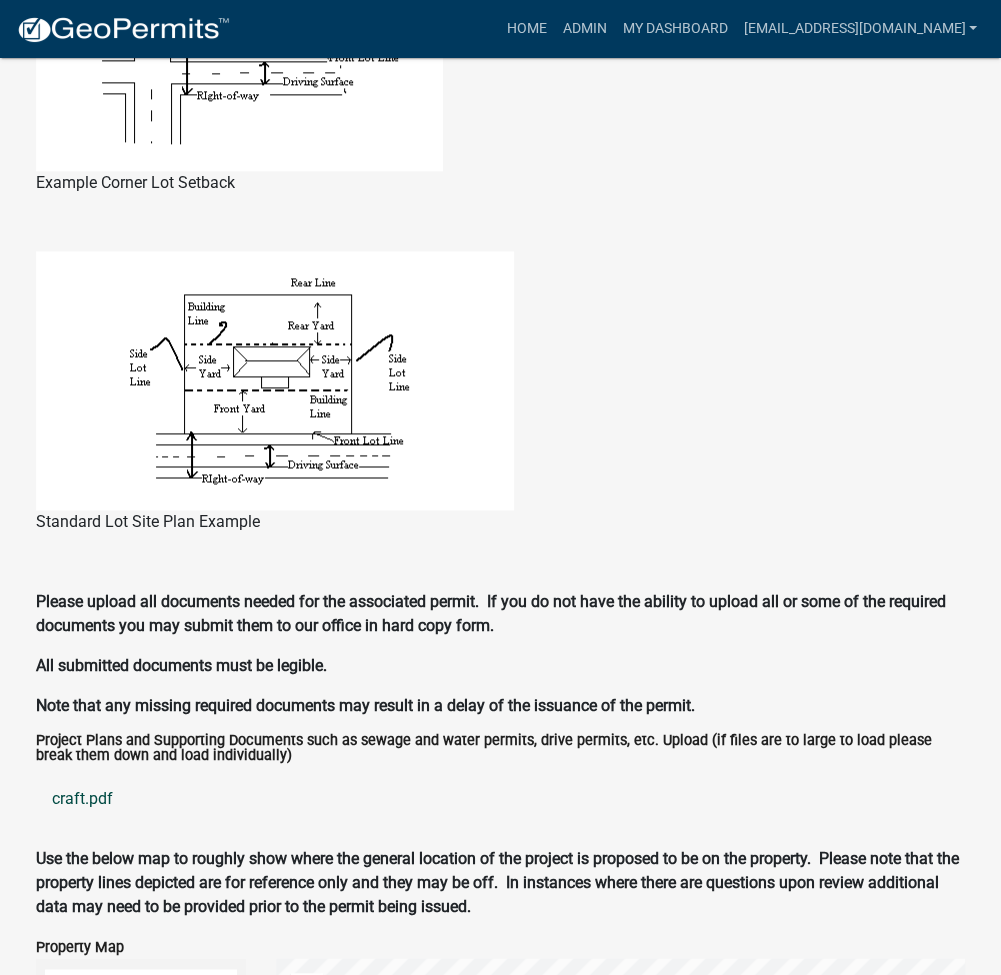 click on "craft.pdf" 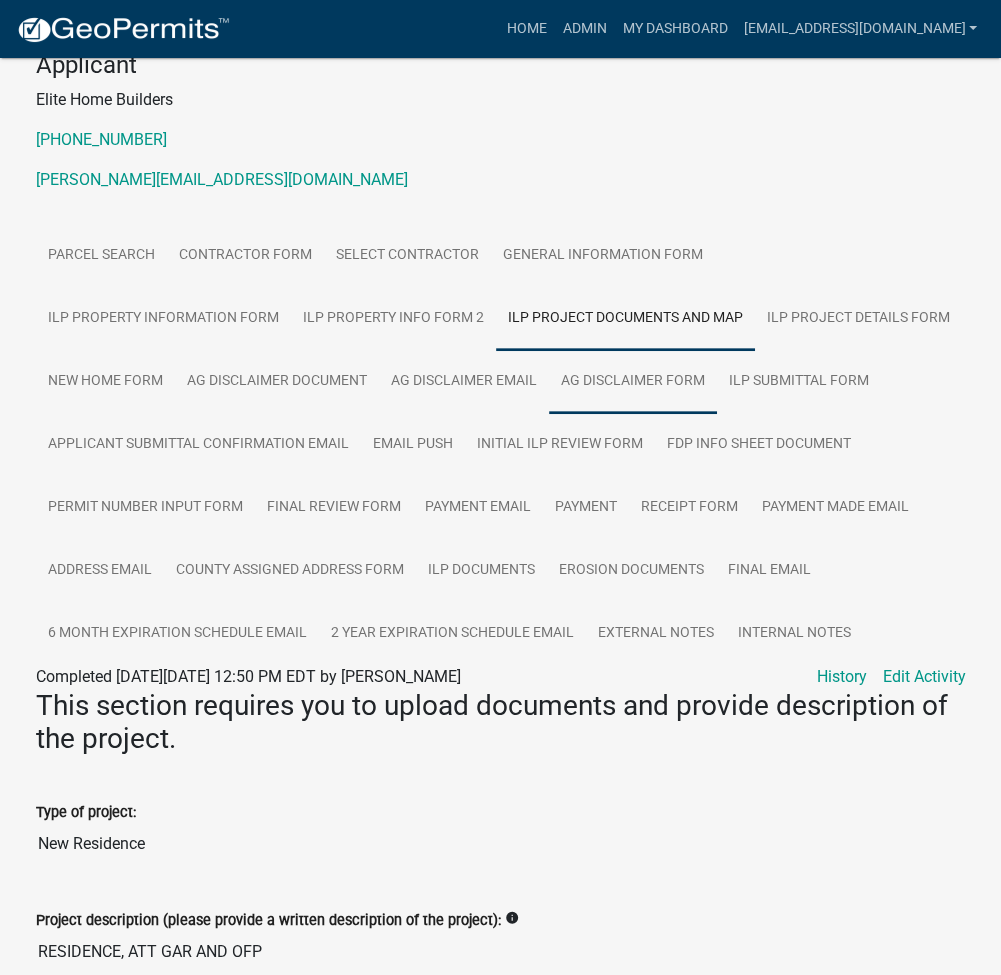 scroll, scrollTop: 266, scrollLeft: 0, axis: vertical 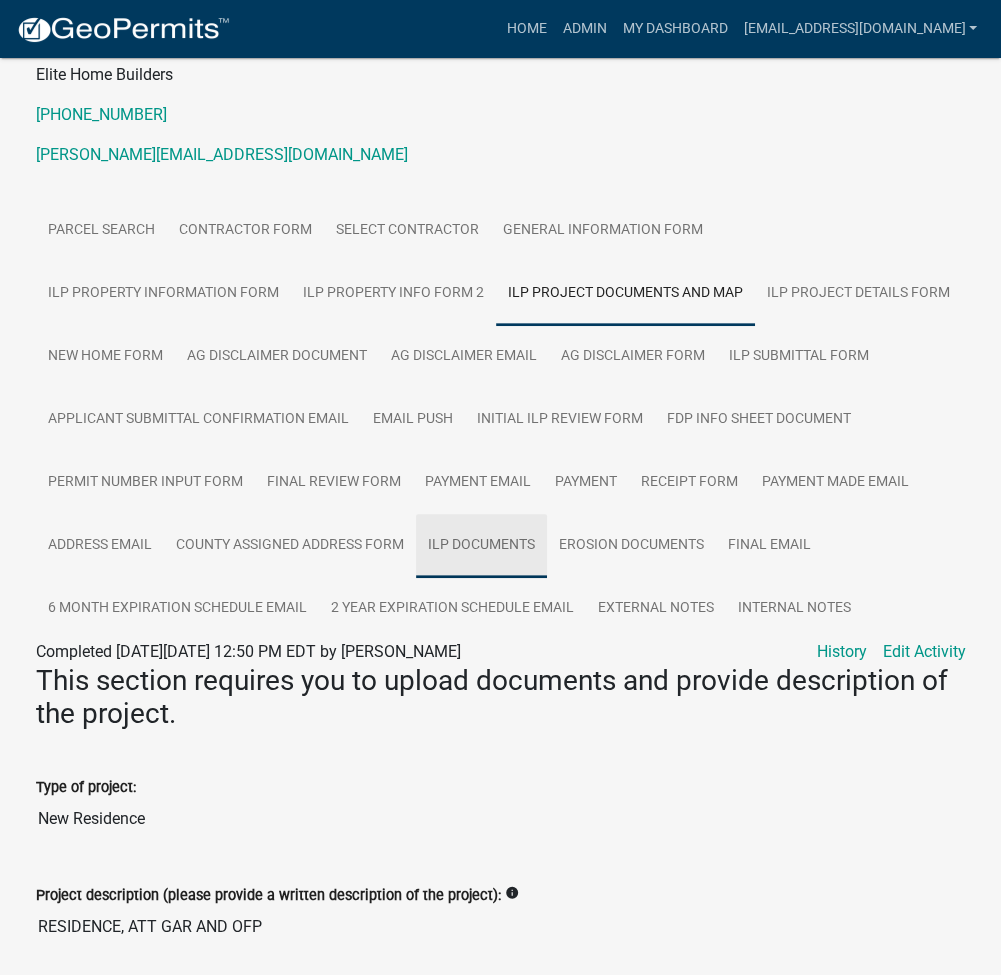 click on "ILP Documents" at bounding box center (481, 546) 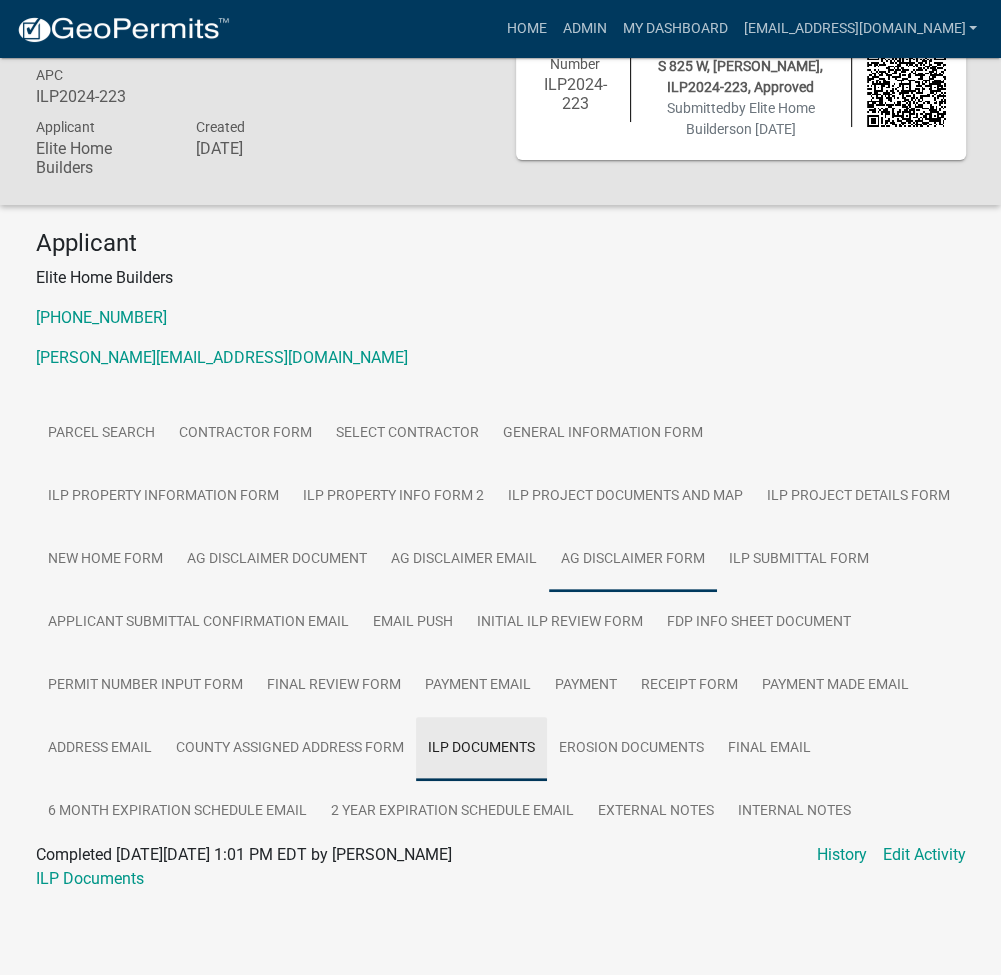 scroll, scrollTop: 62, scrollLeft: 0, axis: vertical 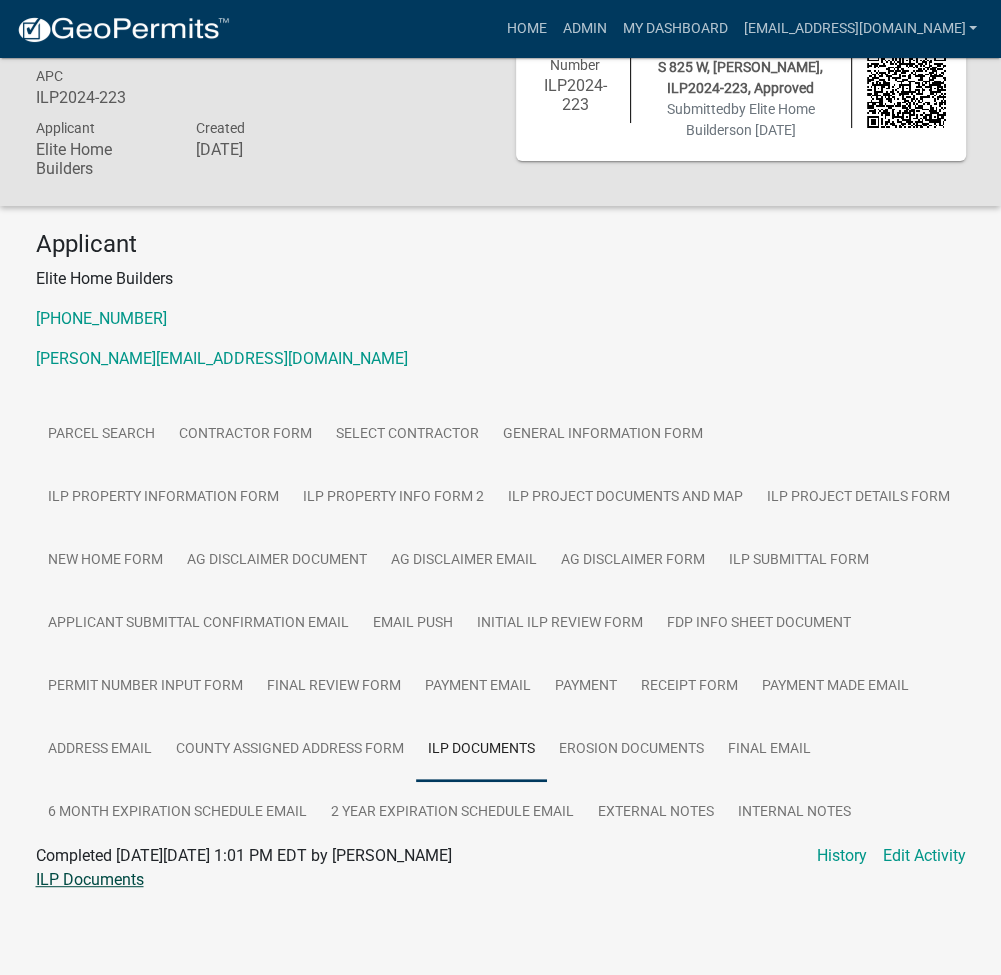 click on "ILP Documents" 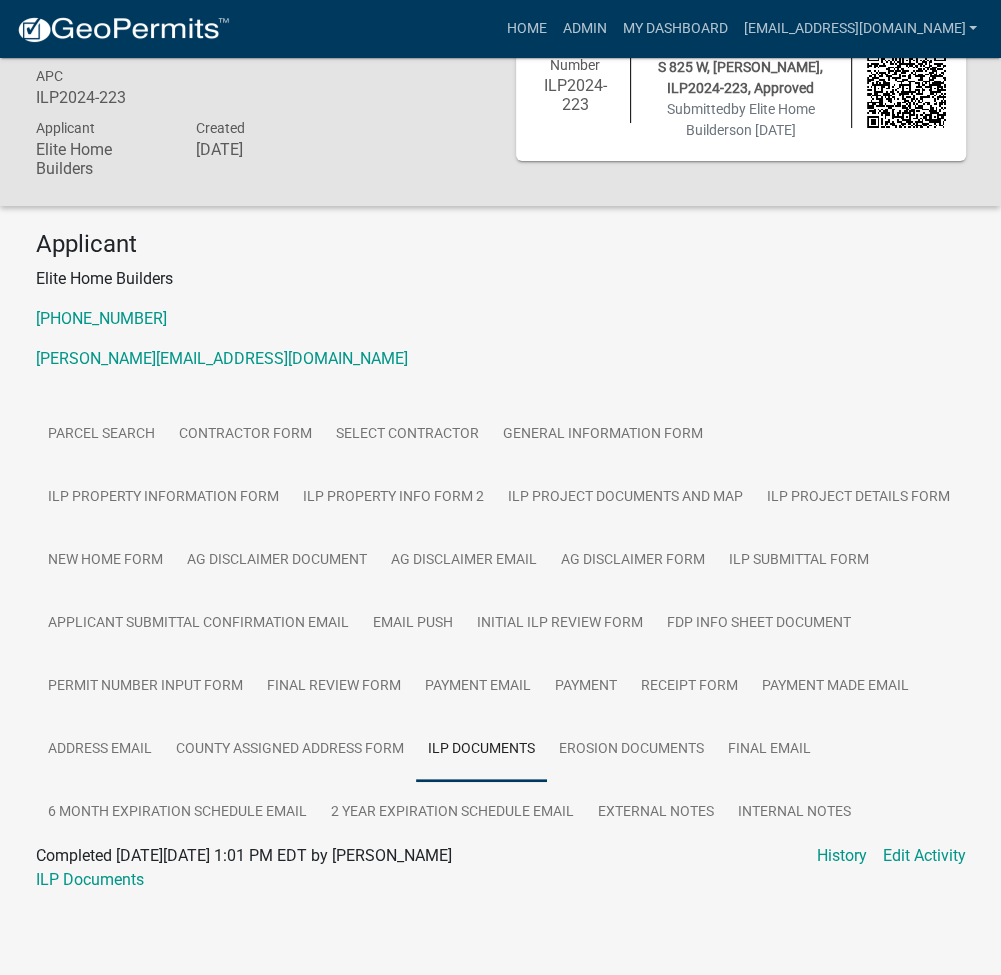 scroll, scrollTop: 0, scrollLeft: 0, axis: both 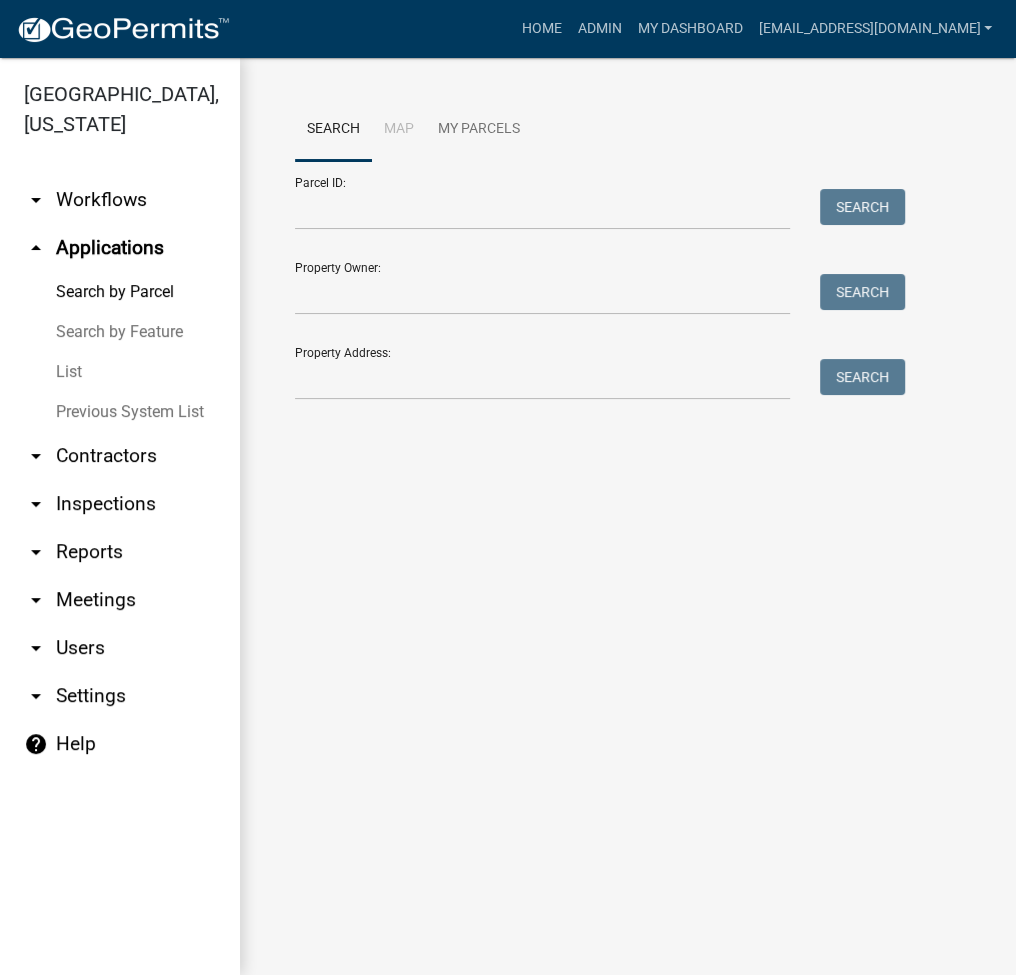 click on "List" at bounding box center (120, 372) 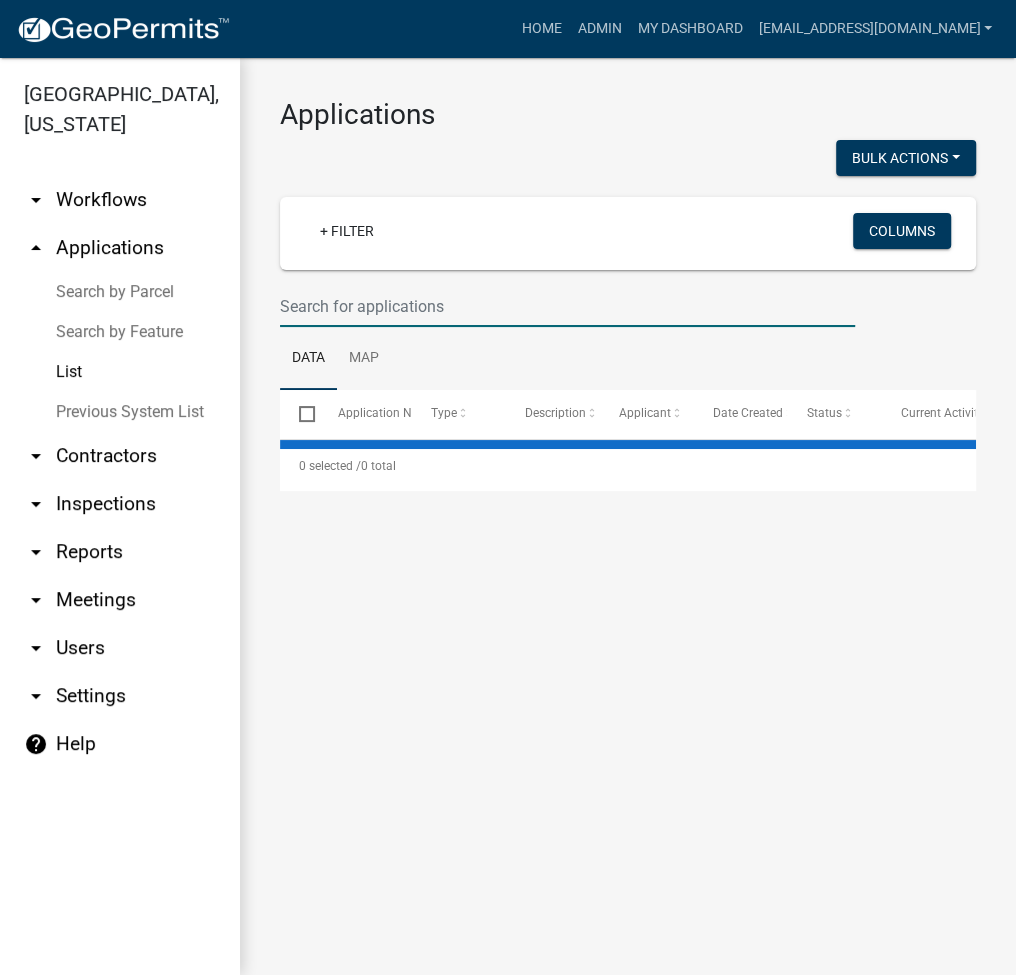 click at bounding box center (567, 306) 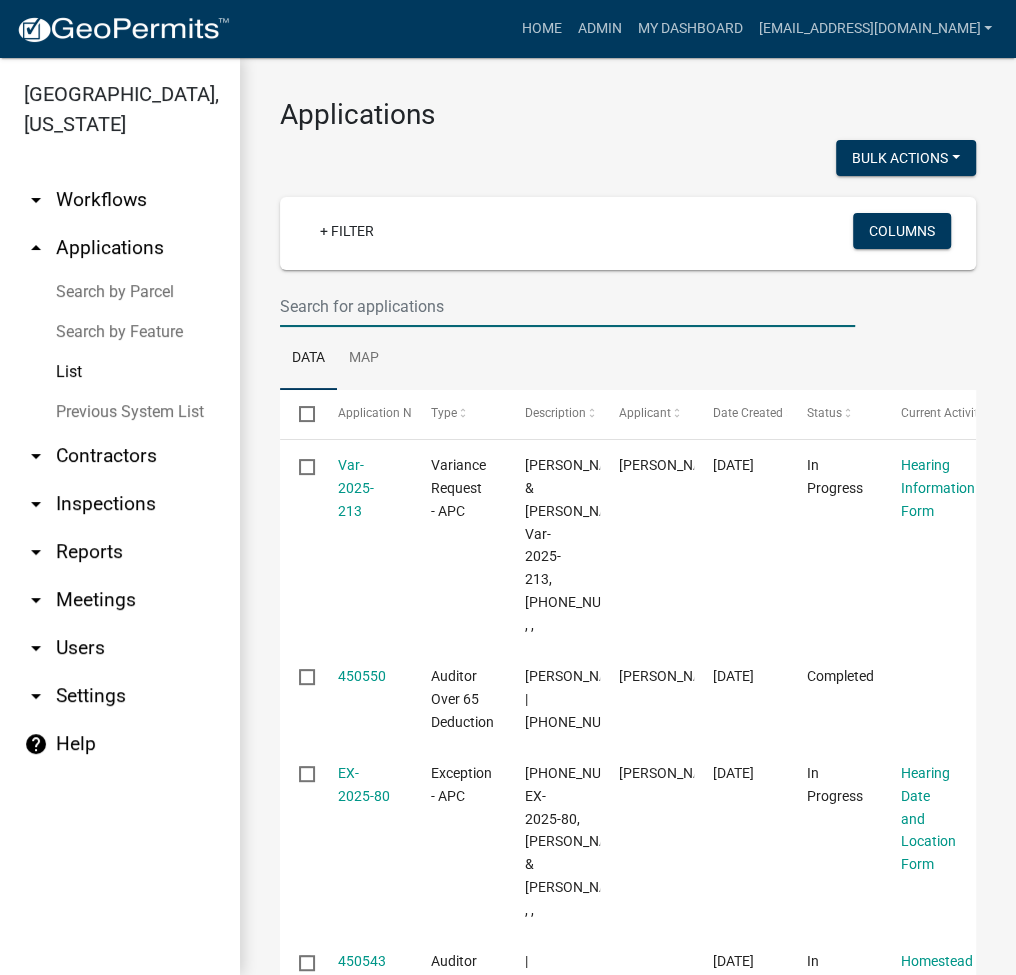 paste on "2025417932" 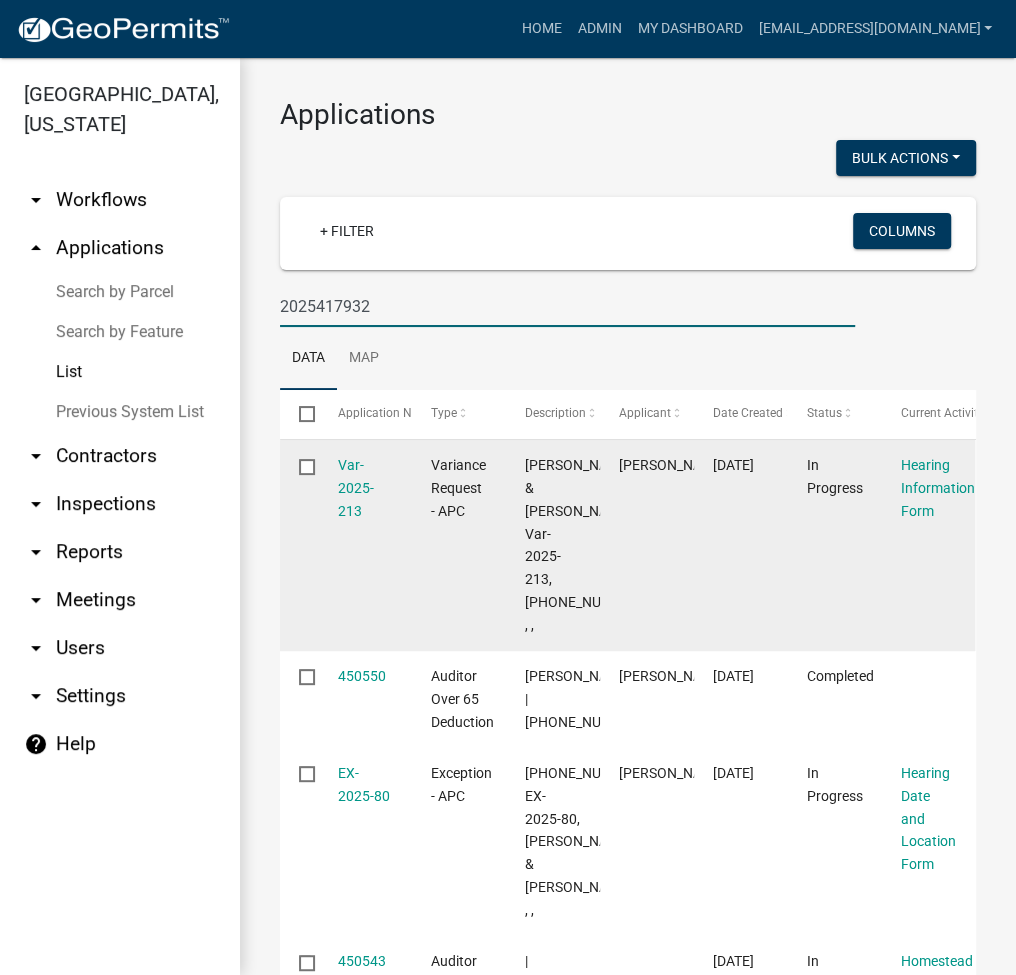 type on "2025417932" 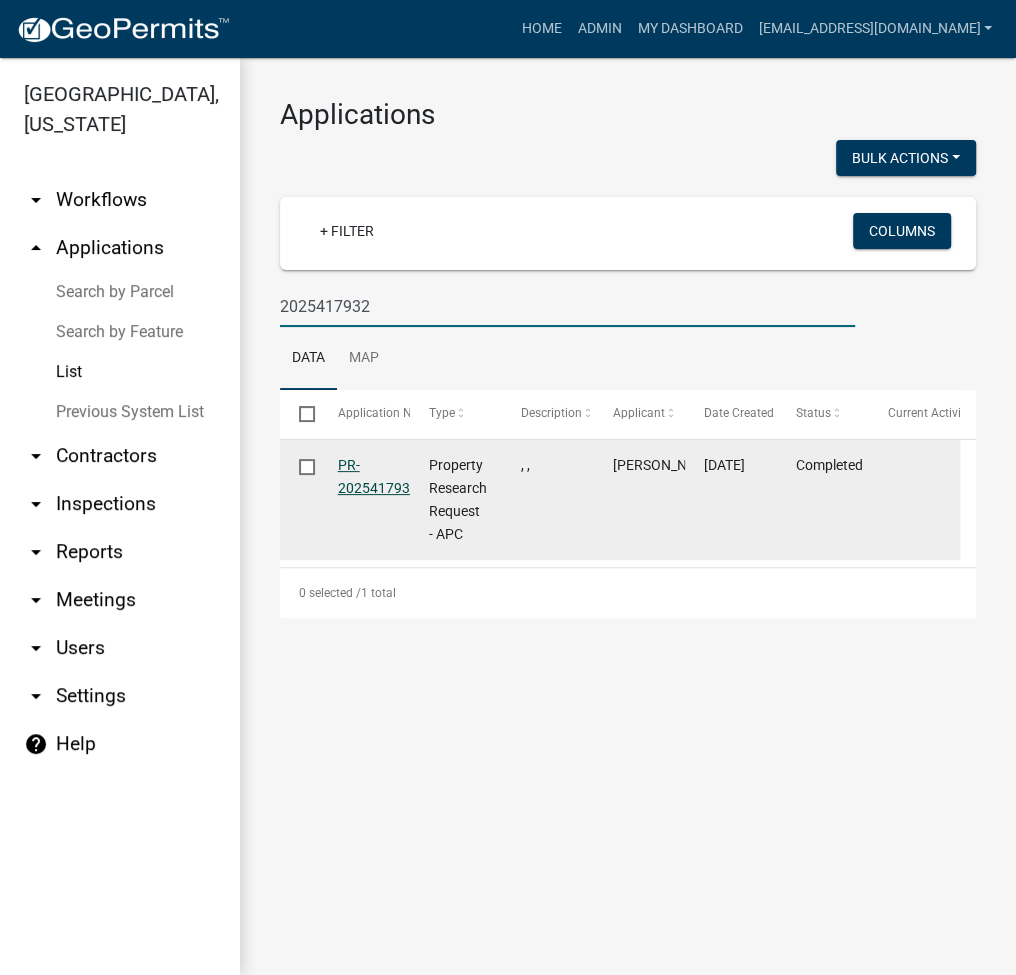 click on "PR-2025417932" 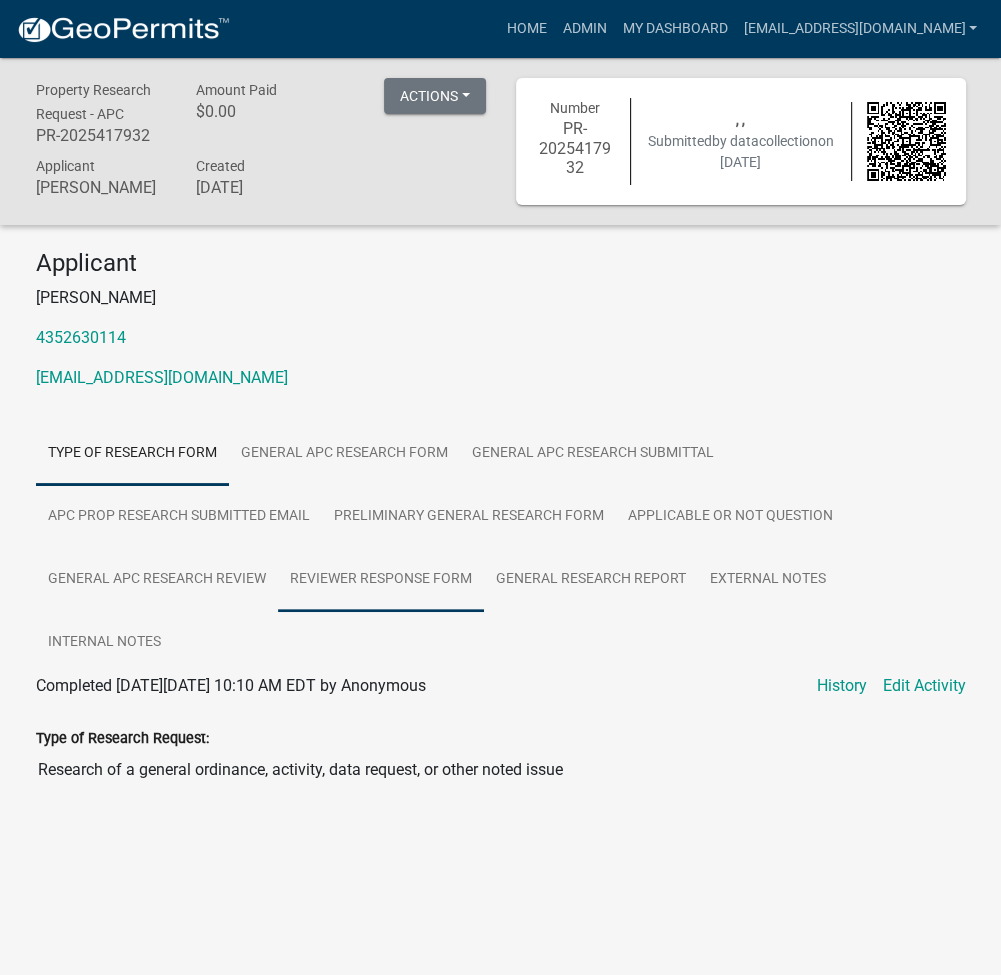click on "Reviewer Response Form" at bounding box center [381, 580] 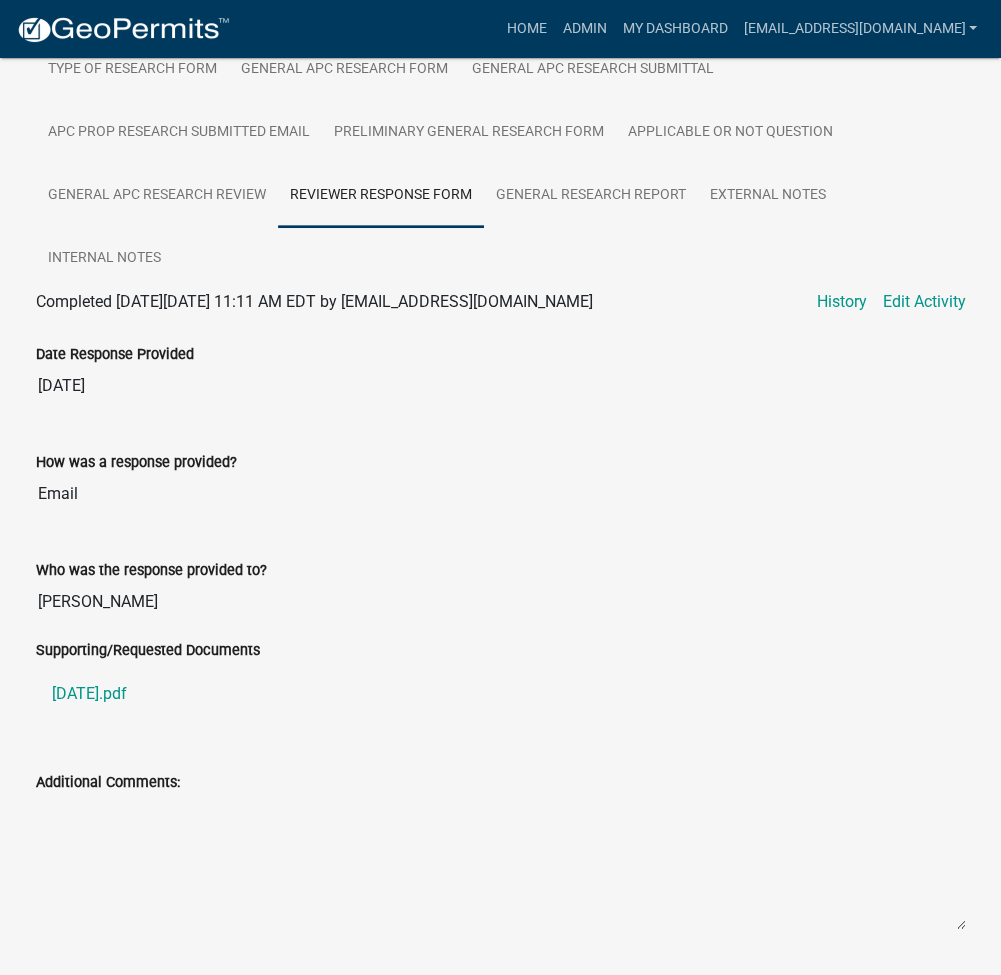 scroll, scrollTop: 436, scrollLeft: 0, axis: vertical 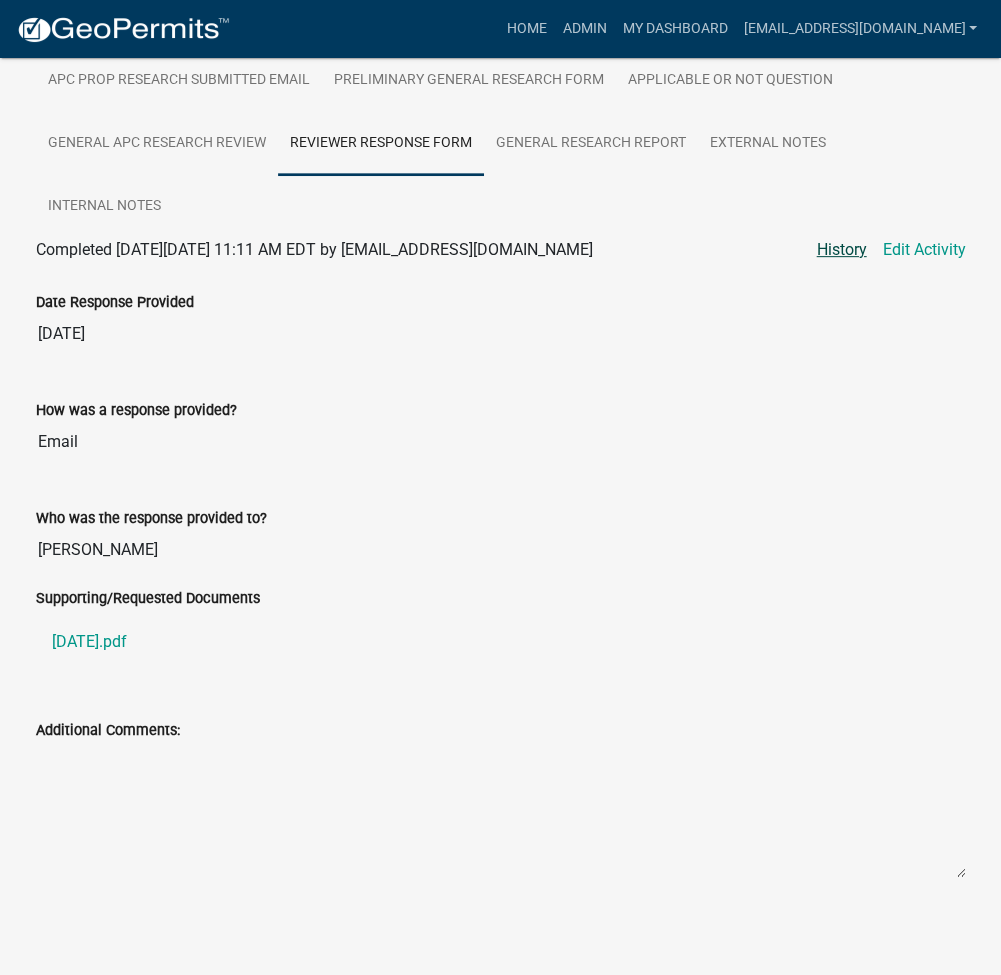 click on "History" at bounding box center (842, 250) 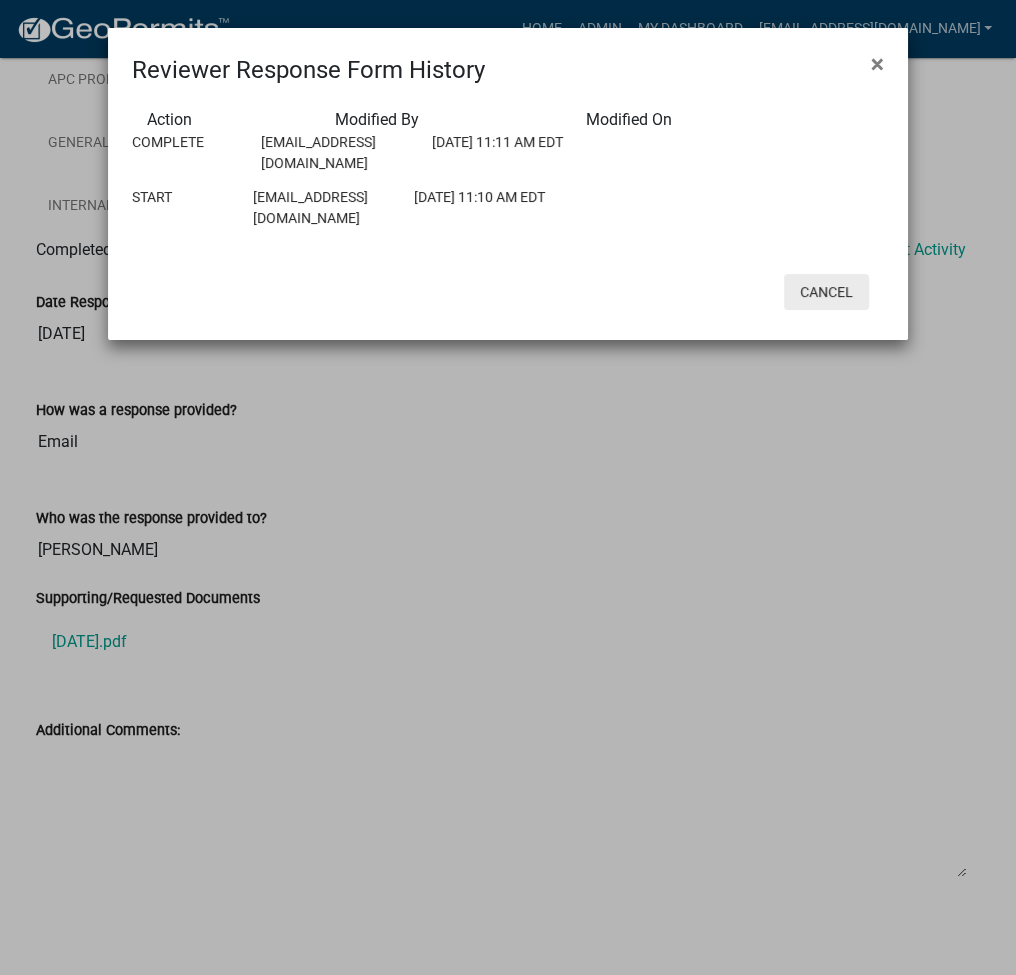 click on "Cancel" 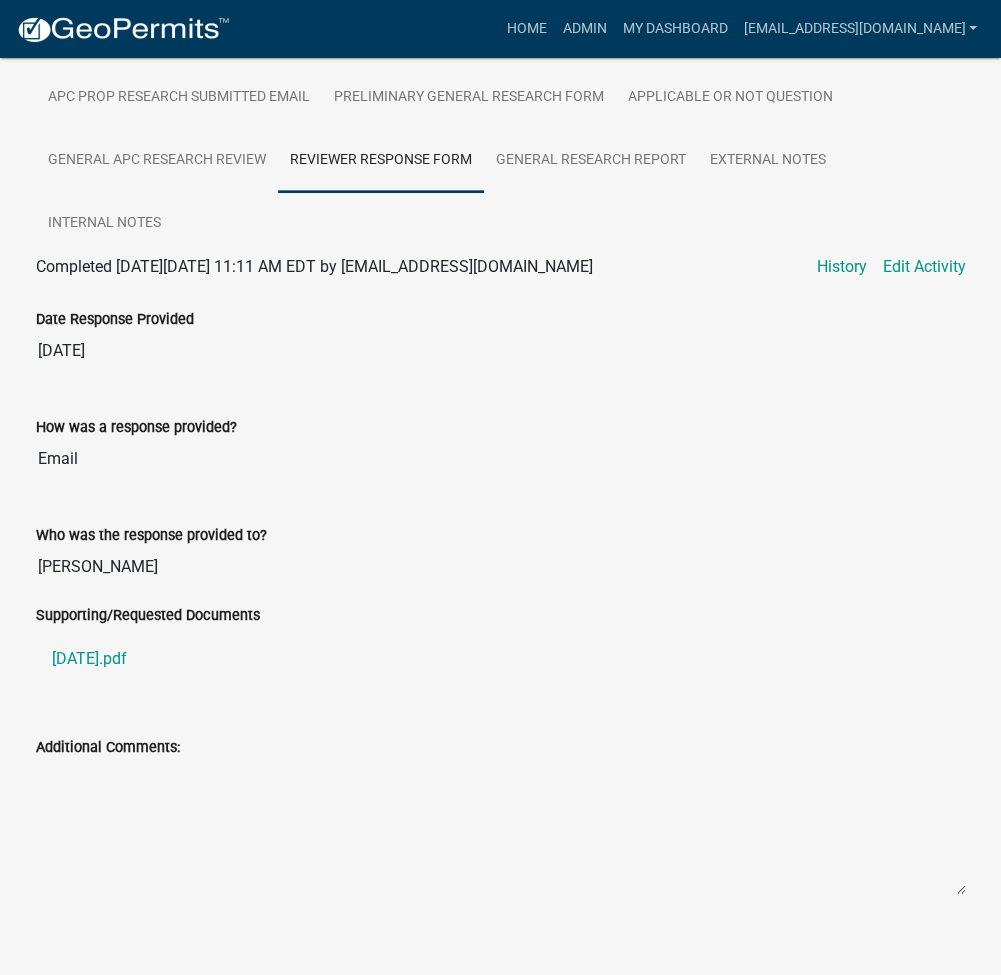 scroll, scrollTop: 436, scrollLeft: 0, axis: vertical 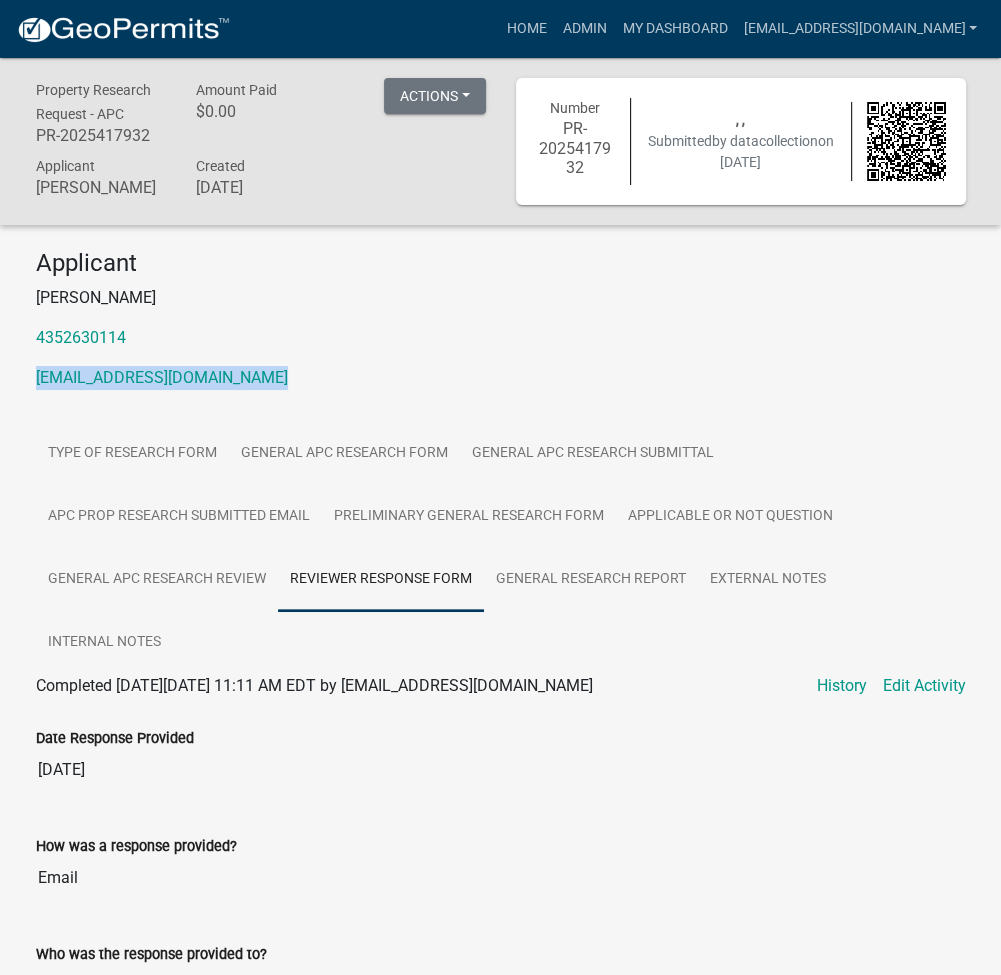 drag, startPoint x: 315, startPoint y: 370, endPoint x: 8, endPoint y: 387, distance: 307.47034 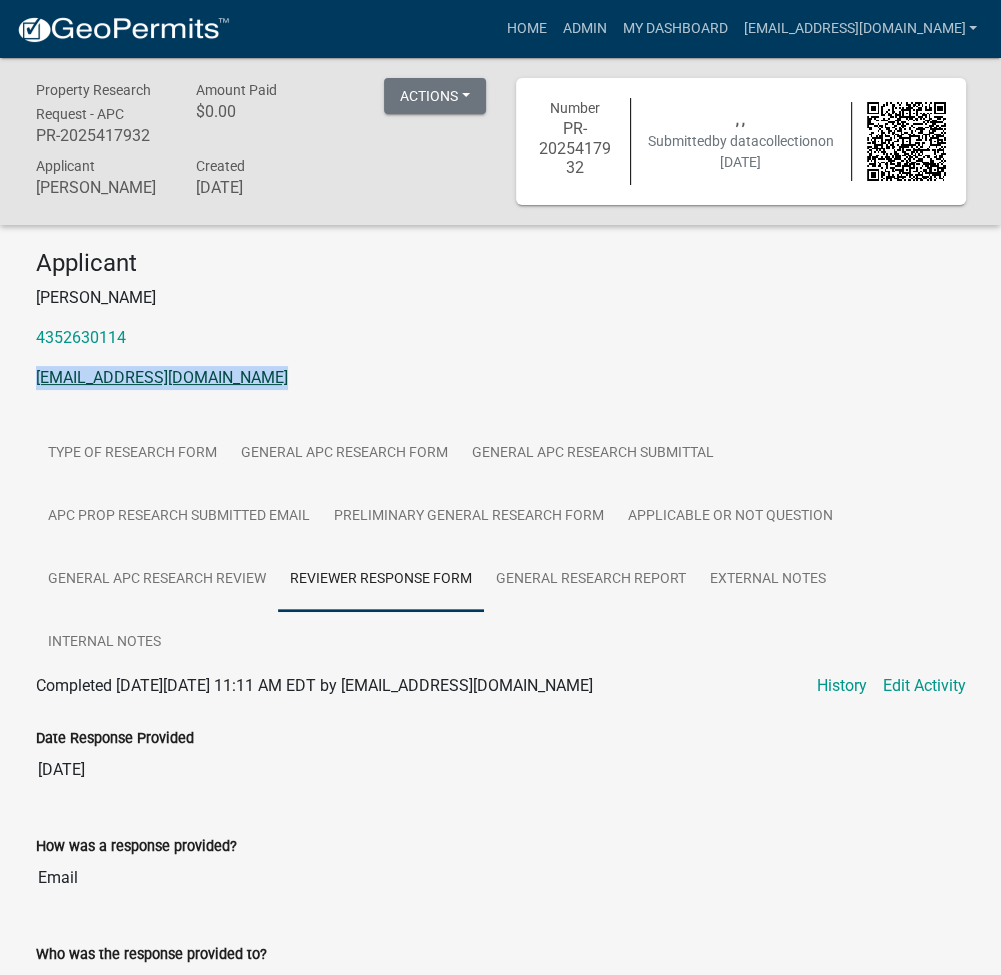 copy on "[EMAIL_ADDRESS][DOMAIN_NAME]" 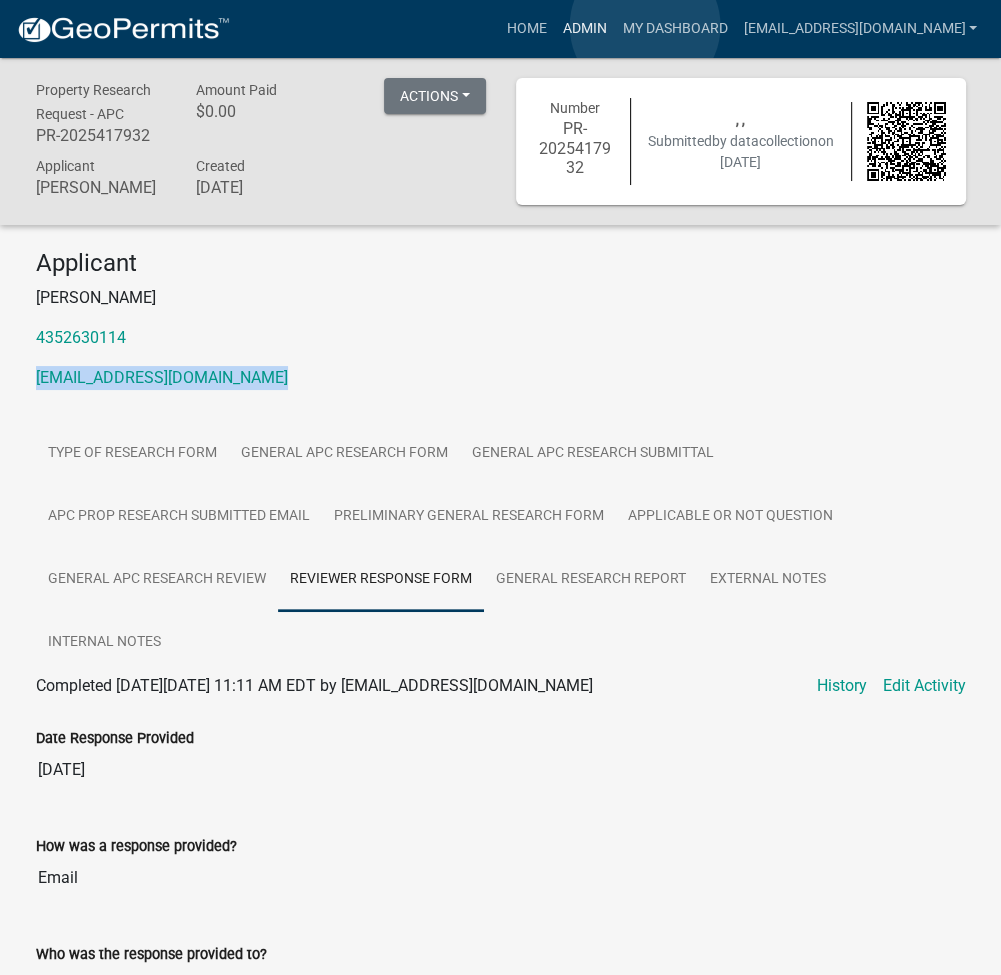 click on "Admin" at bounding box center [584, 29] 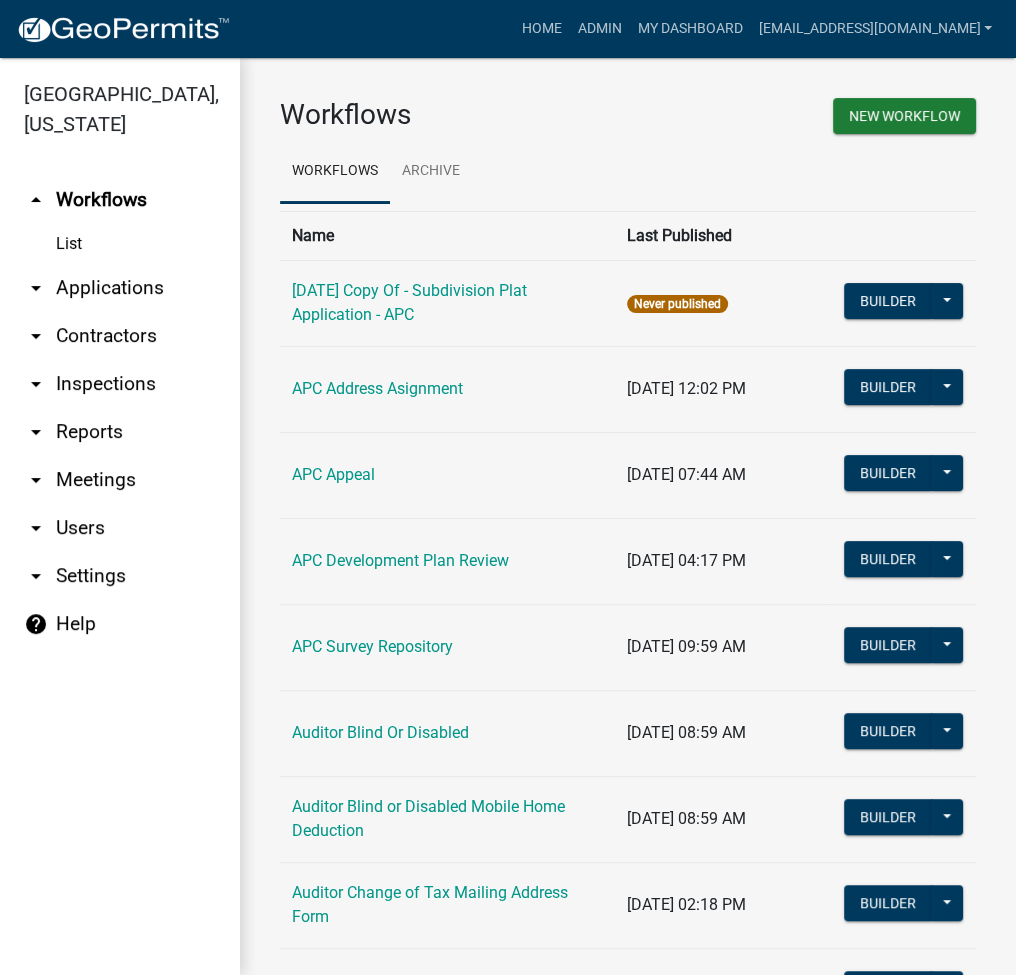 click on "arrow_drop_down   Applications" at bounding box center [120, 288] 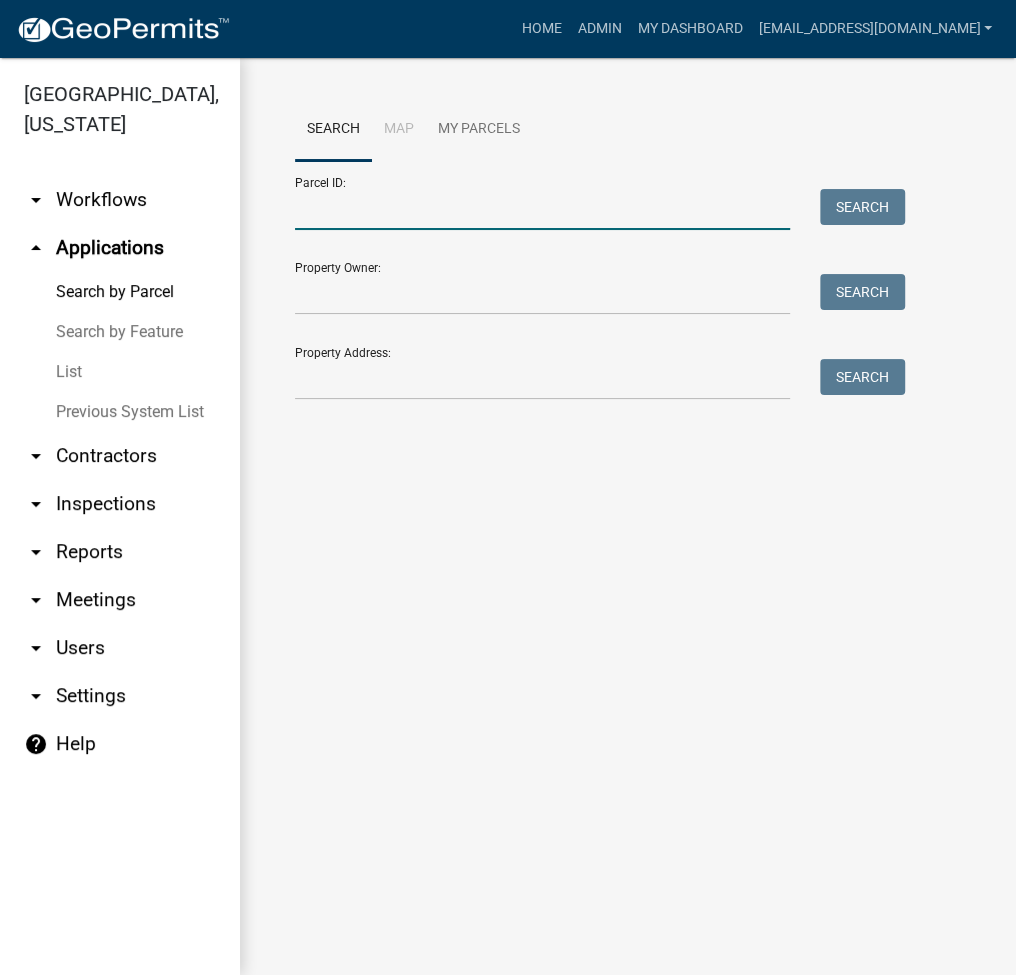 click on "Parcel ID:" at bounding box center (542, 209) 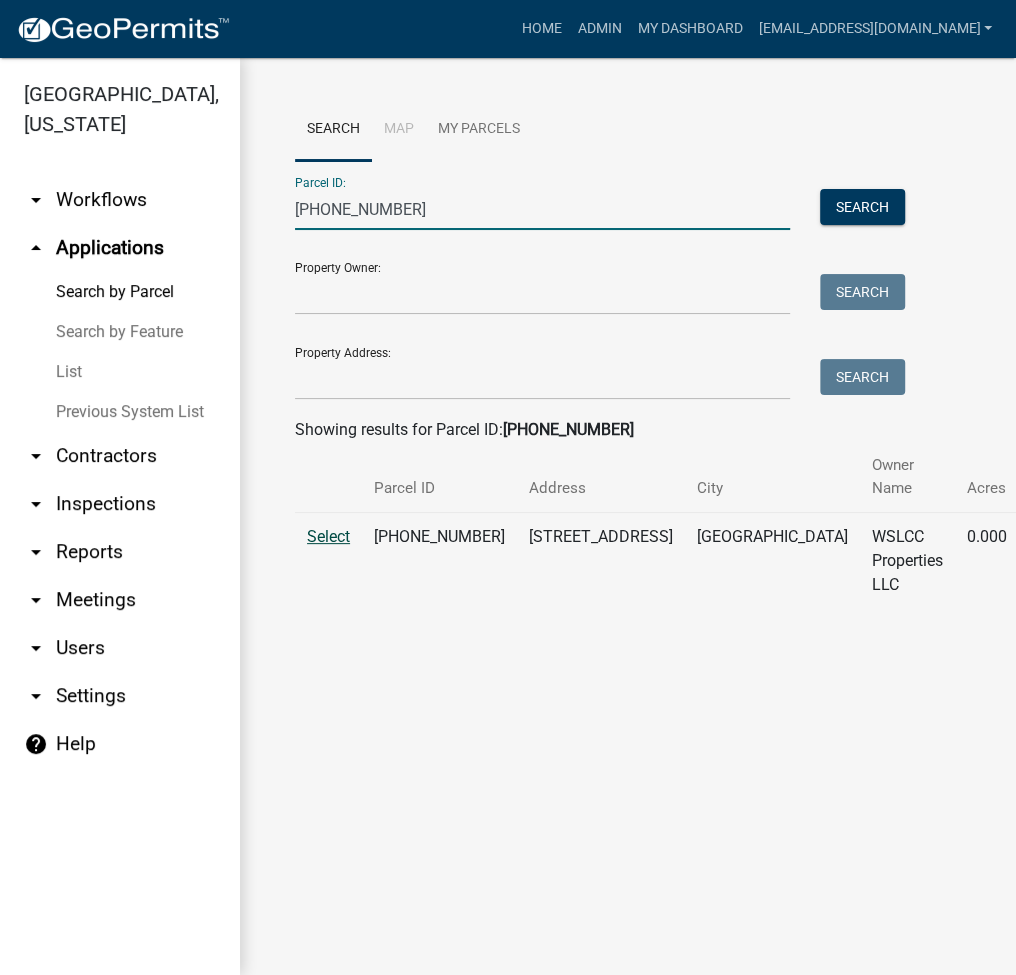 type on "[PHONE_NUMBER]" 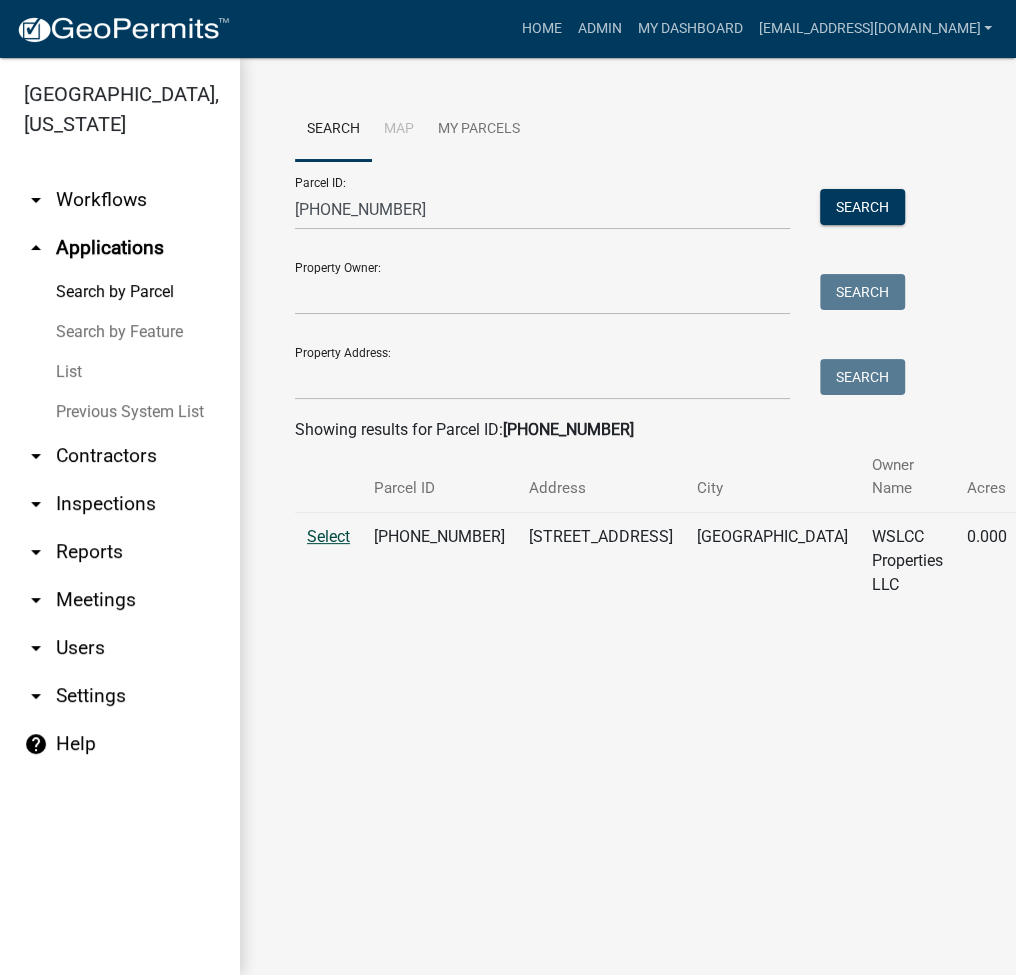 click on "Select" at bounding box center [328, 536] 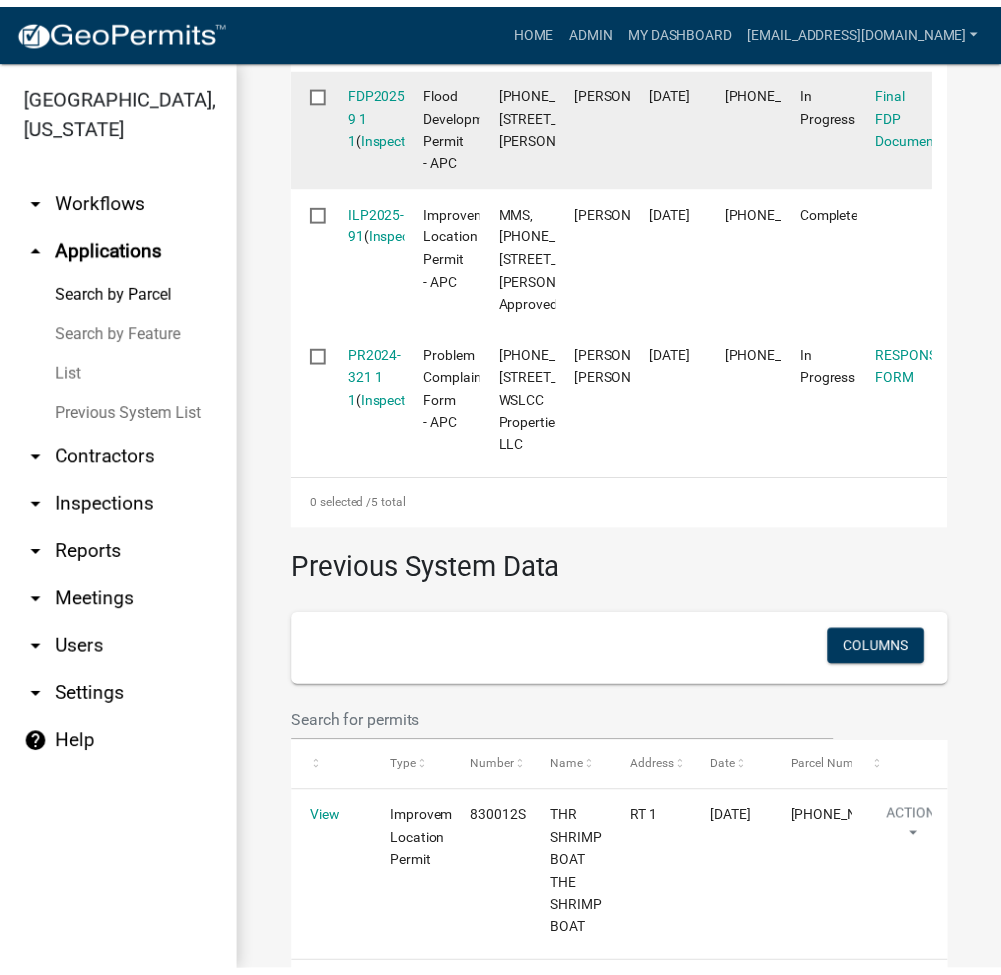 scroll, scrollTop: 1066, scrollLeft: 0, axis: vertical 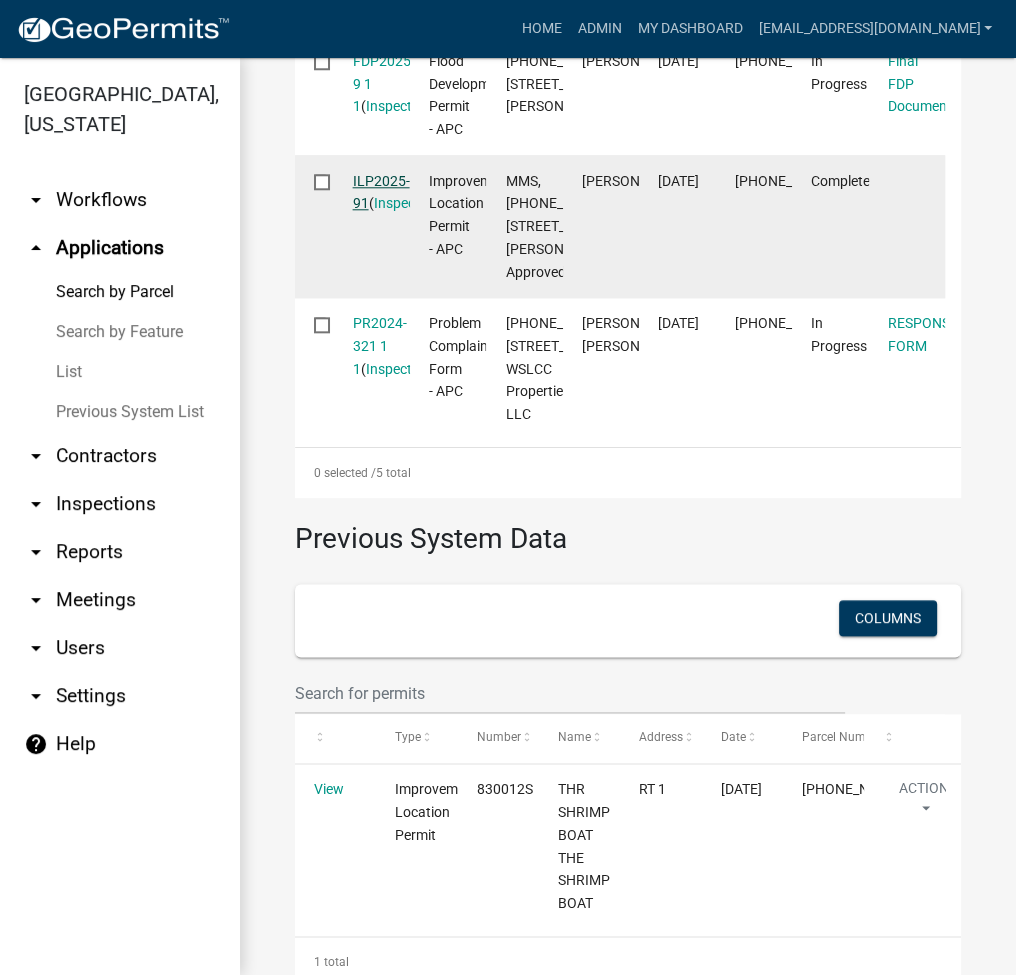 click on "ILP2025-91" 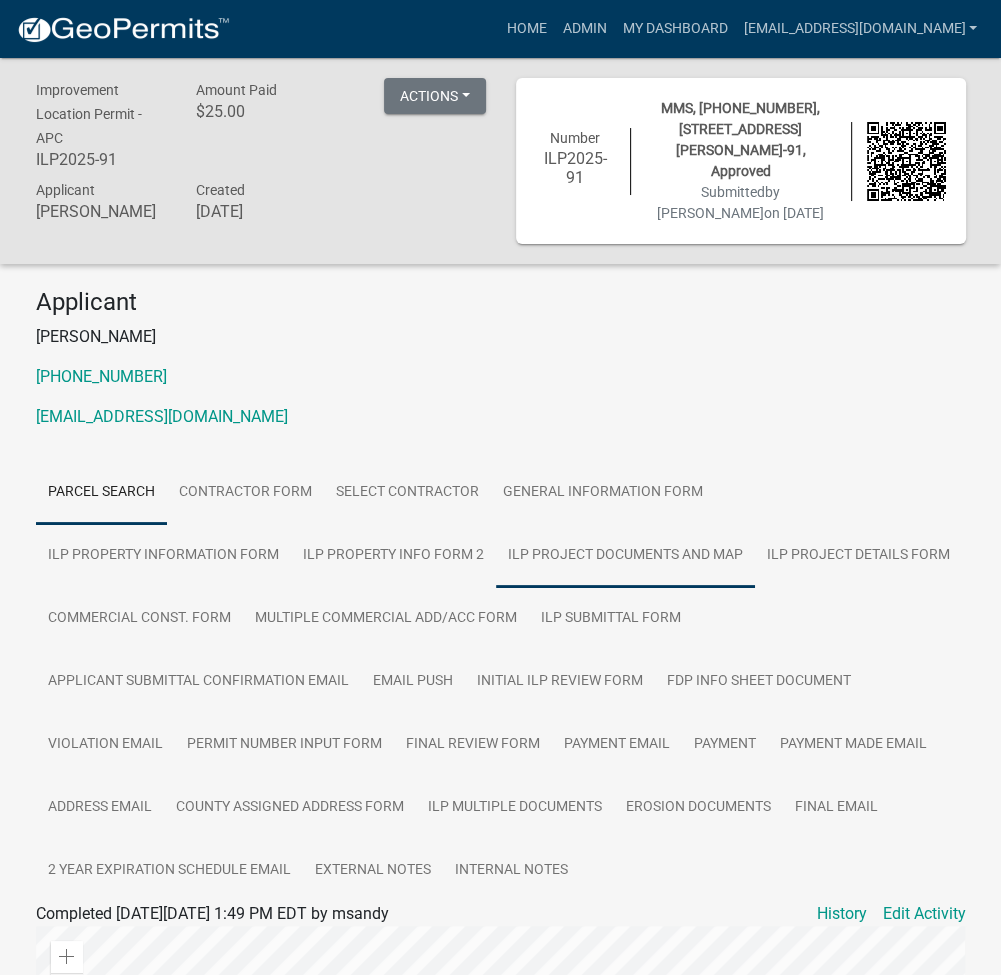 click on "ILP Project Documents and Map" at bounding box center [625, 556] 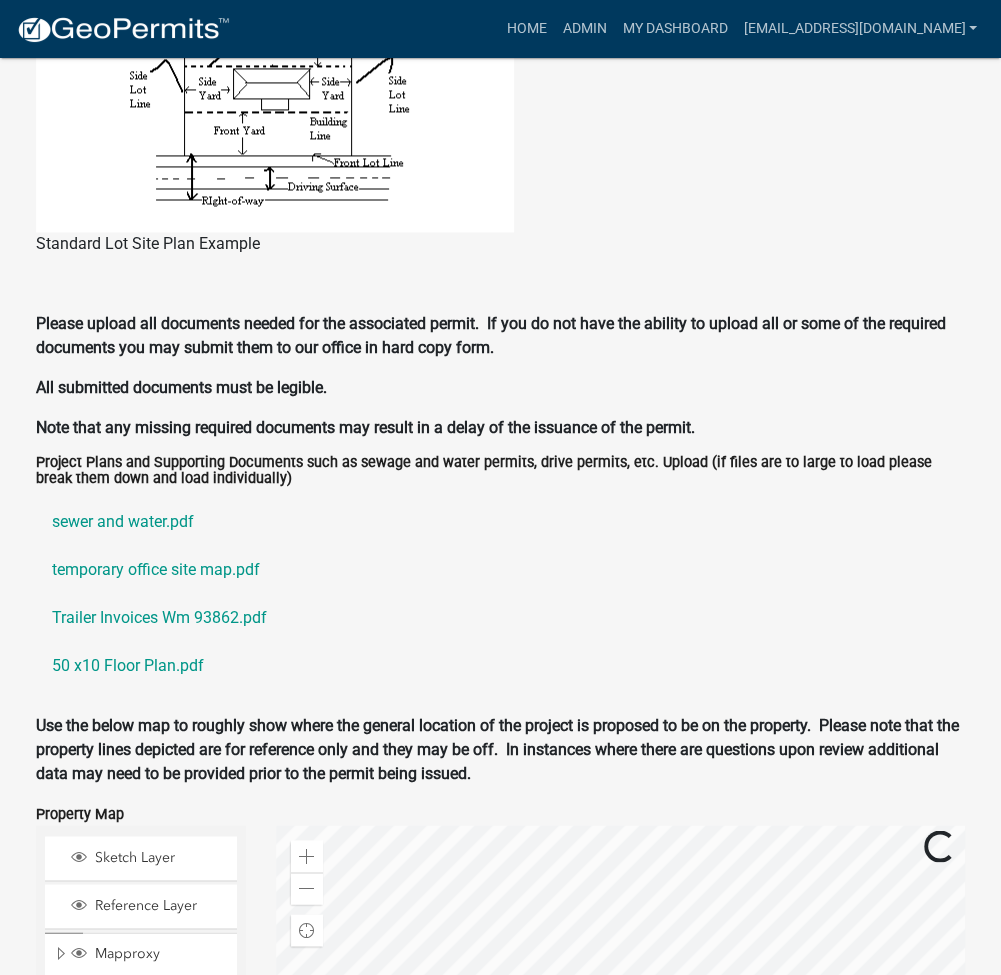 scroll, scrollTop: 2307, scrollLeft: 0, axis: vertical 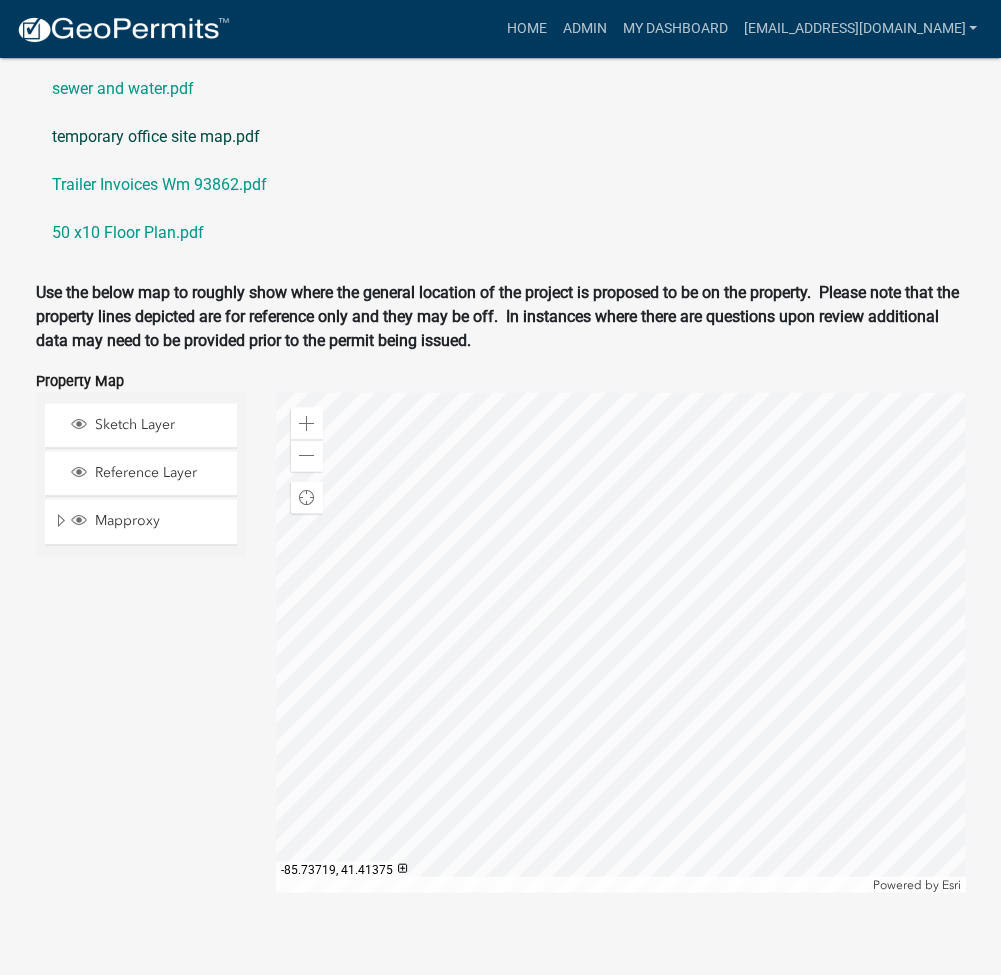click on "temporary office site map.pdf" 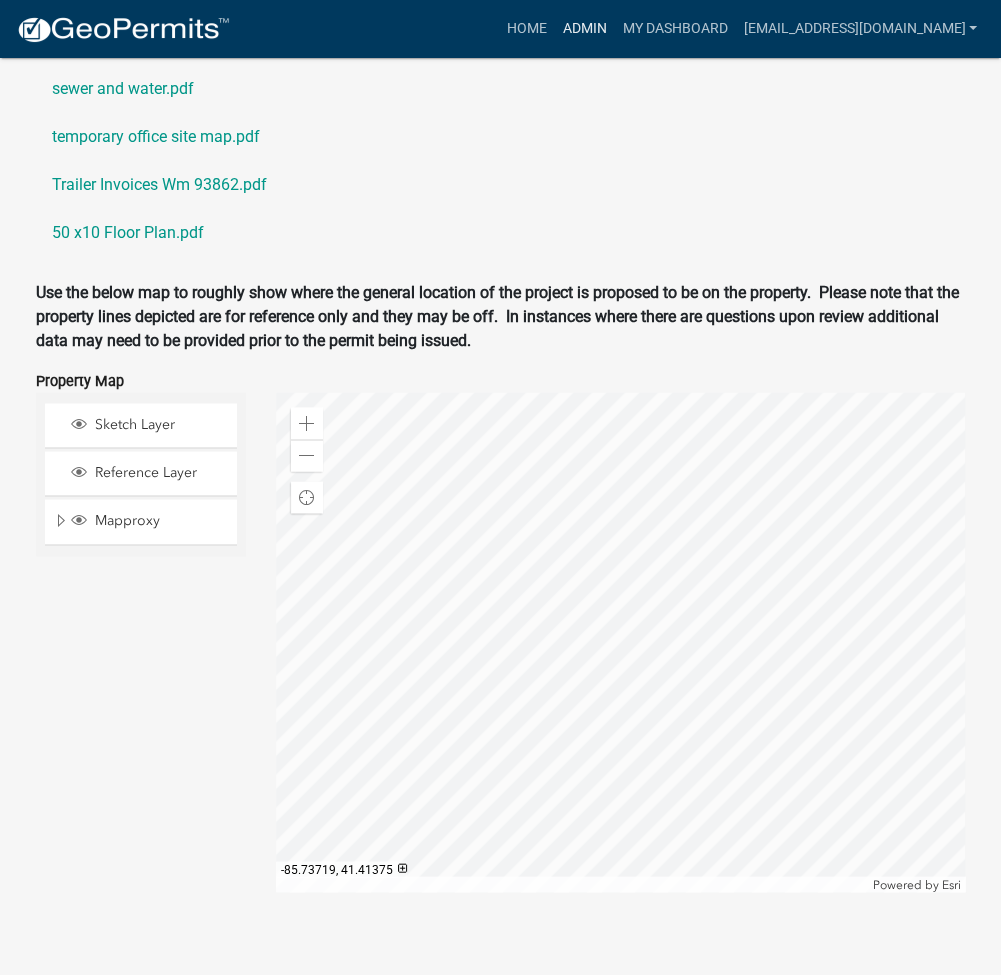 click on "Admin" at bounding box center (584, 29) 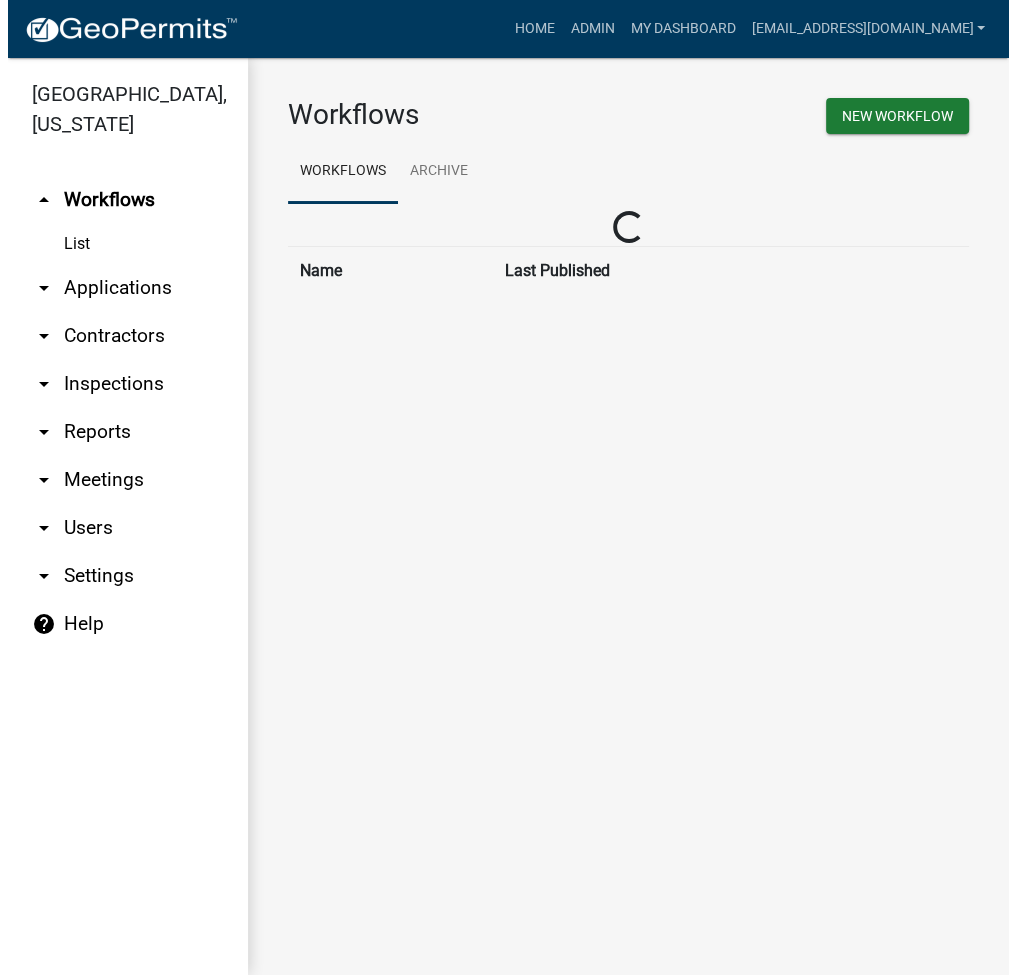 scroll, scrollTop: 0, scrollLeft: 0, axis: both 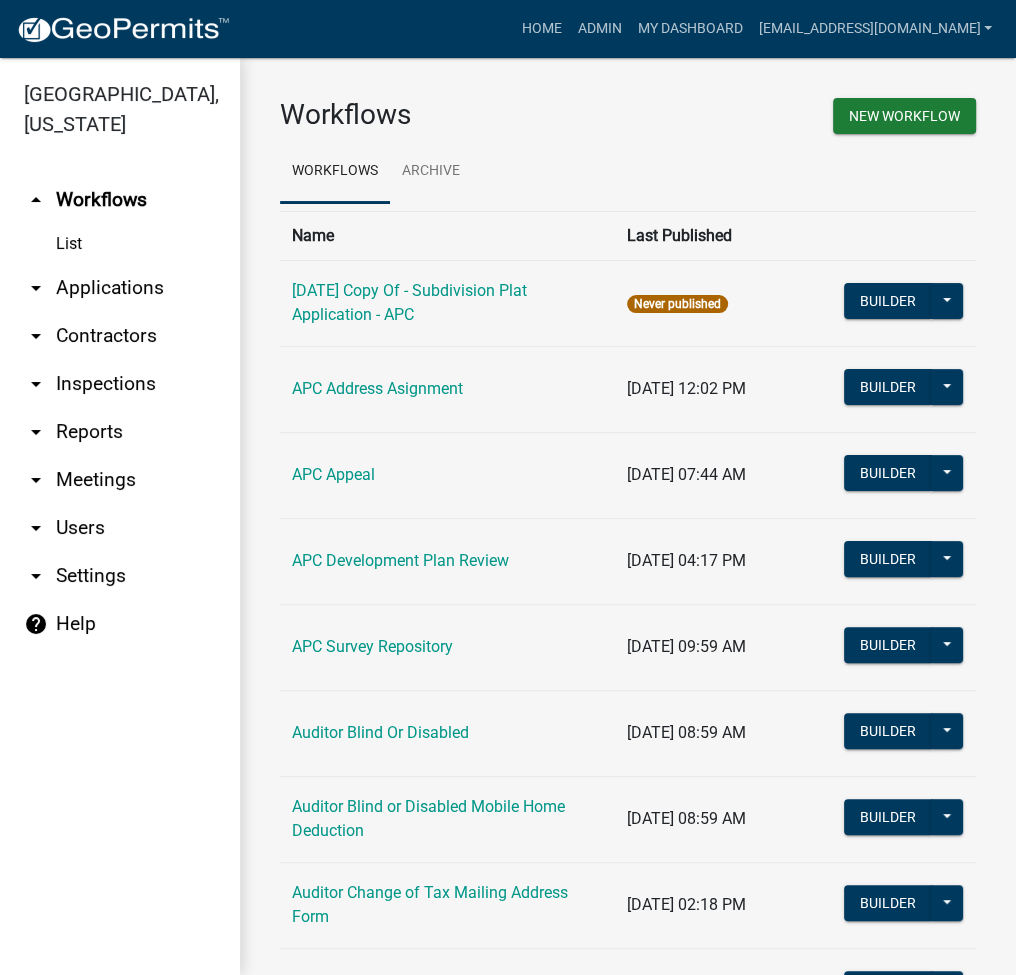 click on "arrow_drop_down   Applications" at bounding box center (120, 288) 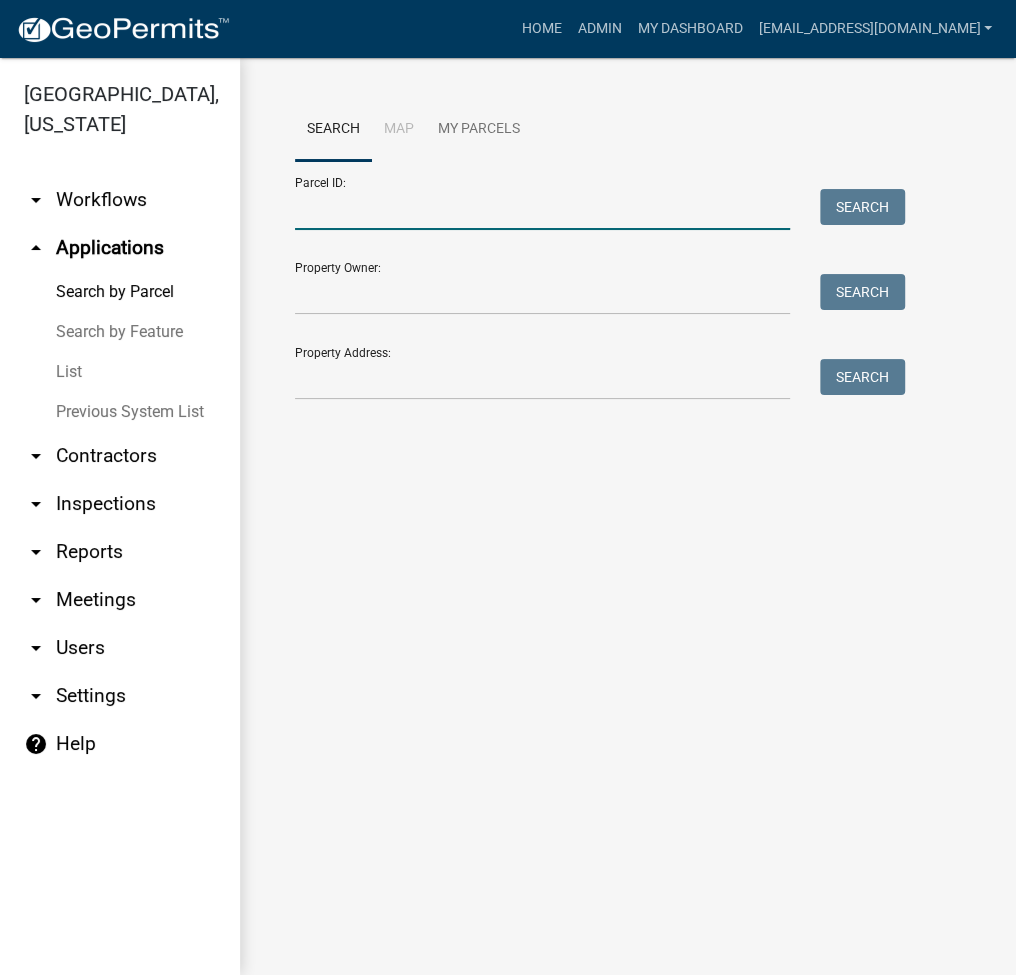 click on "Parcel ID:" at bounding box center [542, 209] 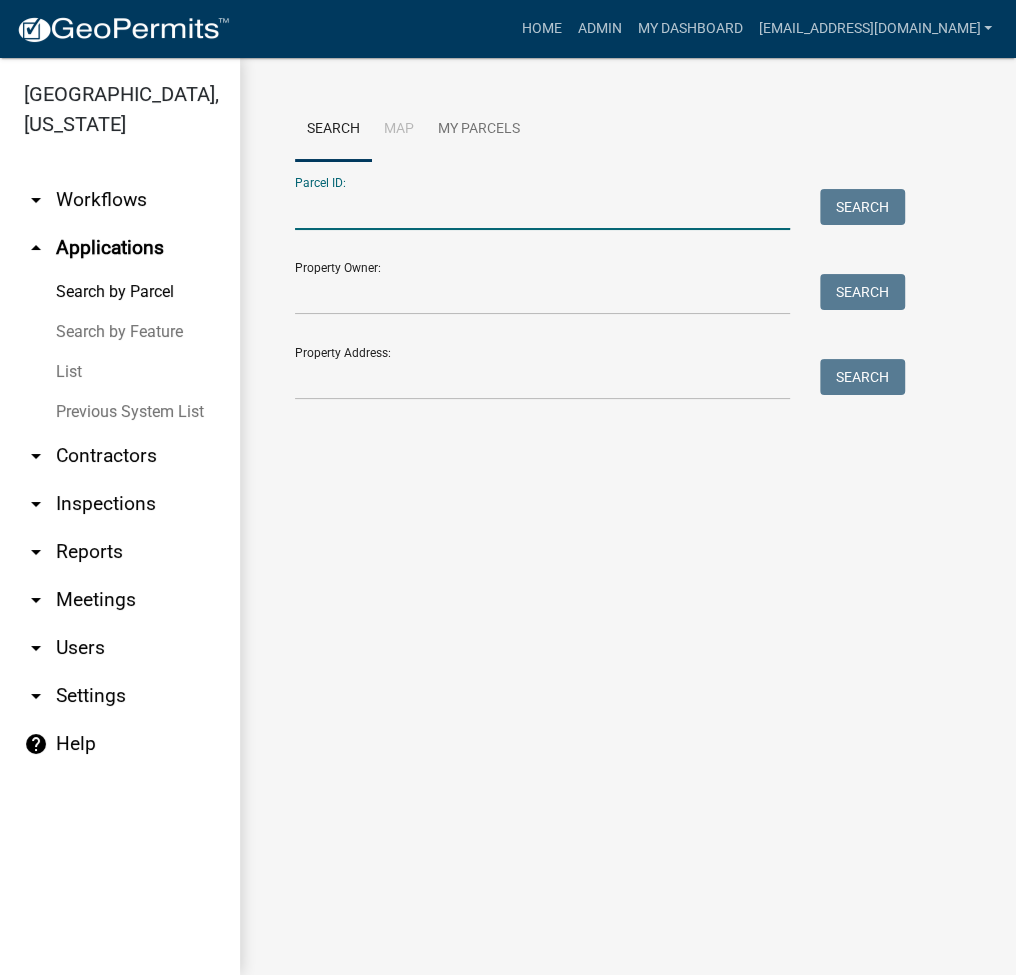 paste on "[PHONE_NUMBER]" 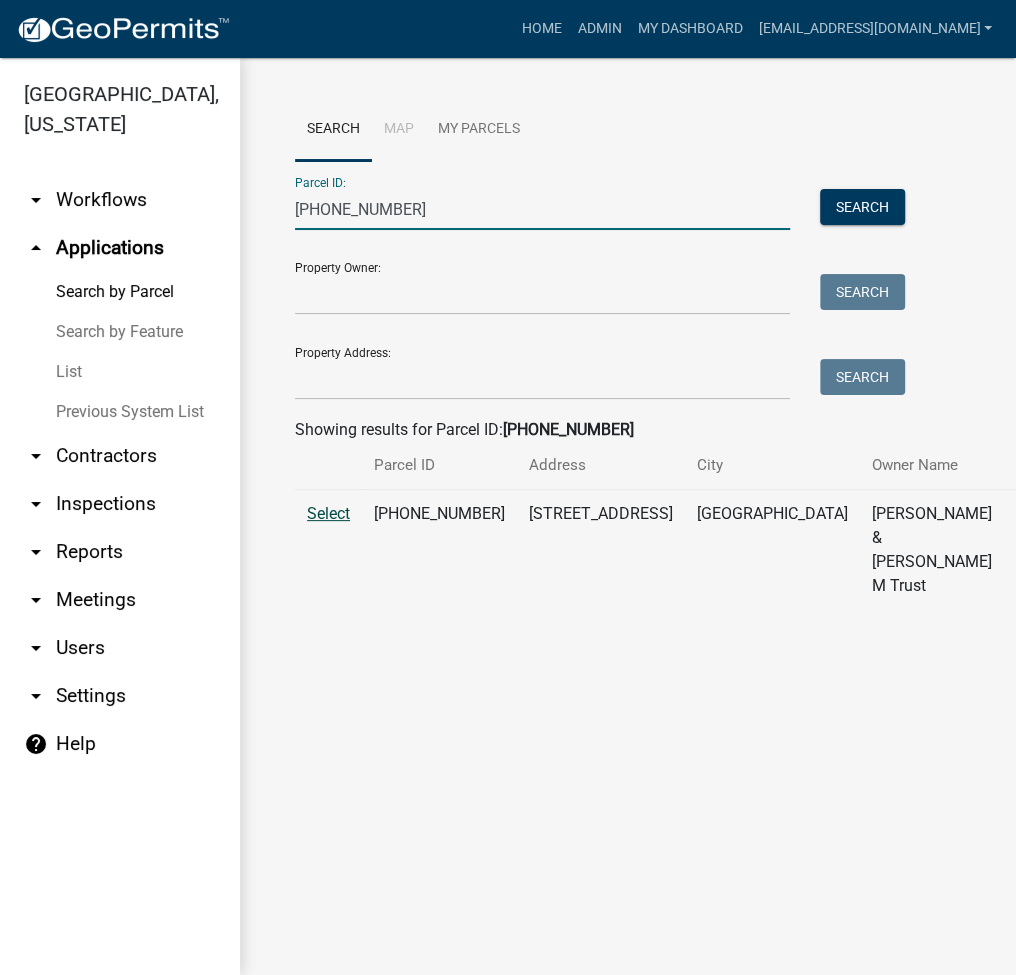 type on "[PHONE_NUMBER]" 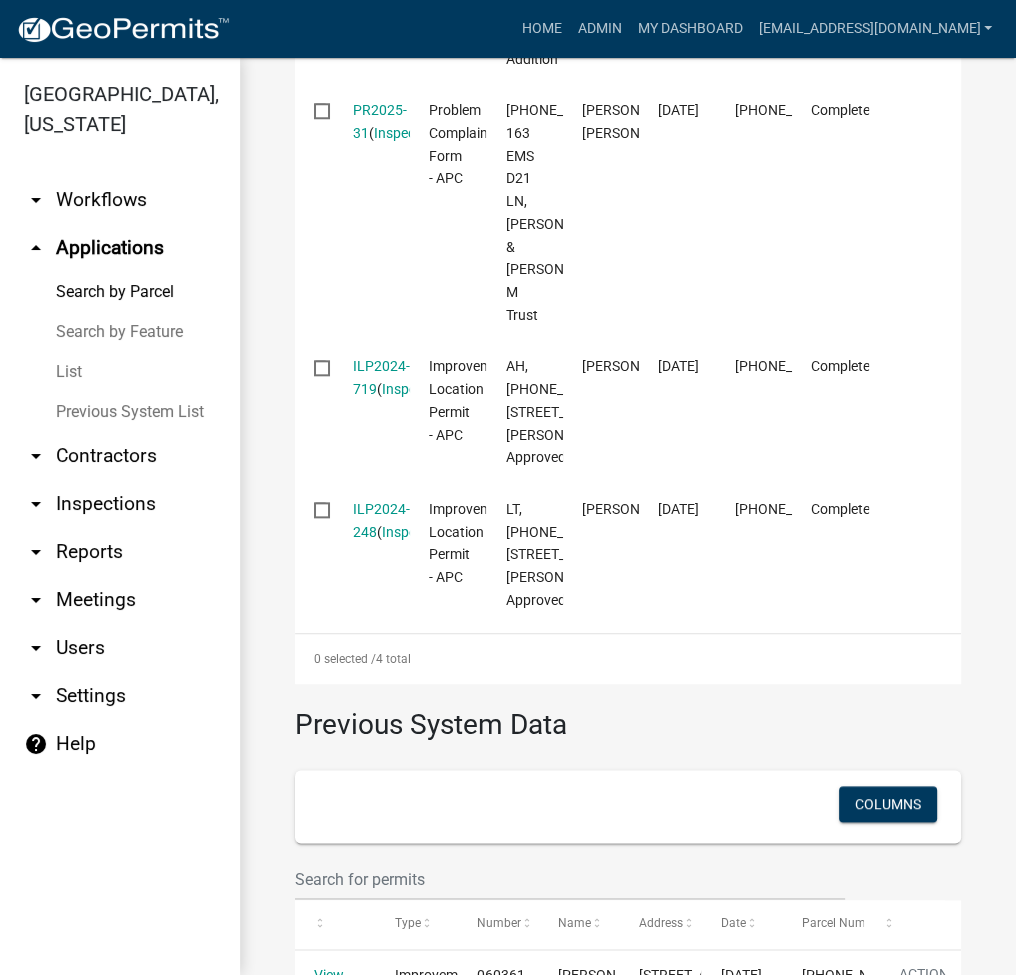 scroll, scrollTop: 1066, scrollLeft: 0, axis: vertical 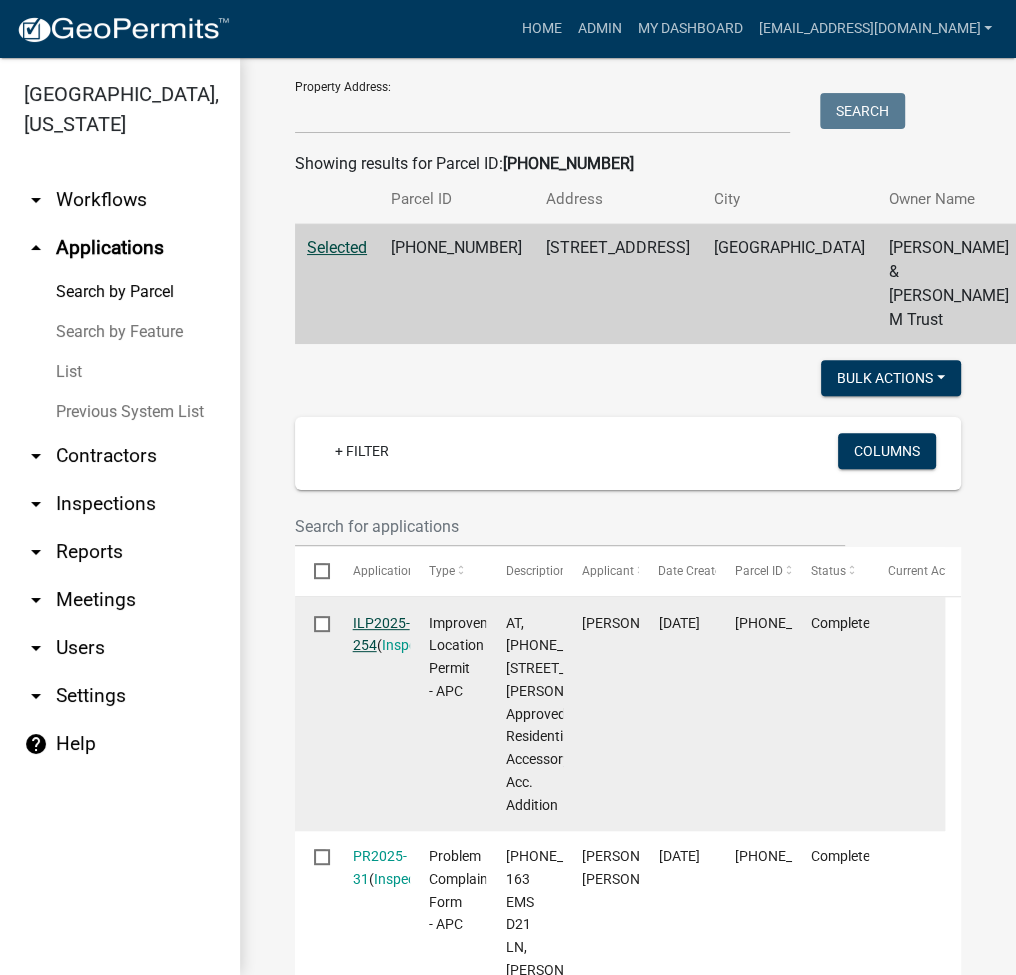 click on "ILP2025-254" 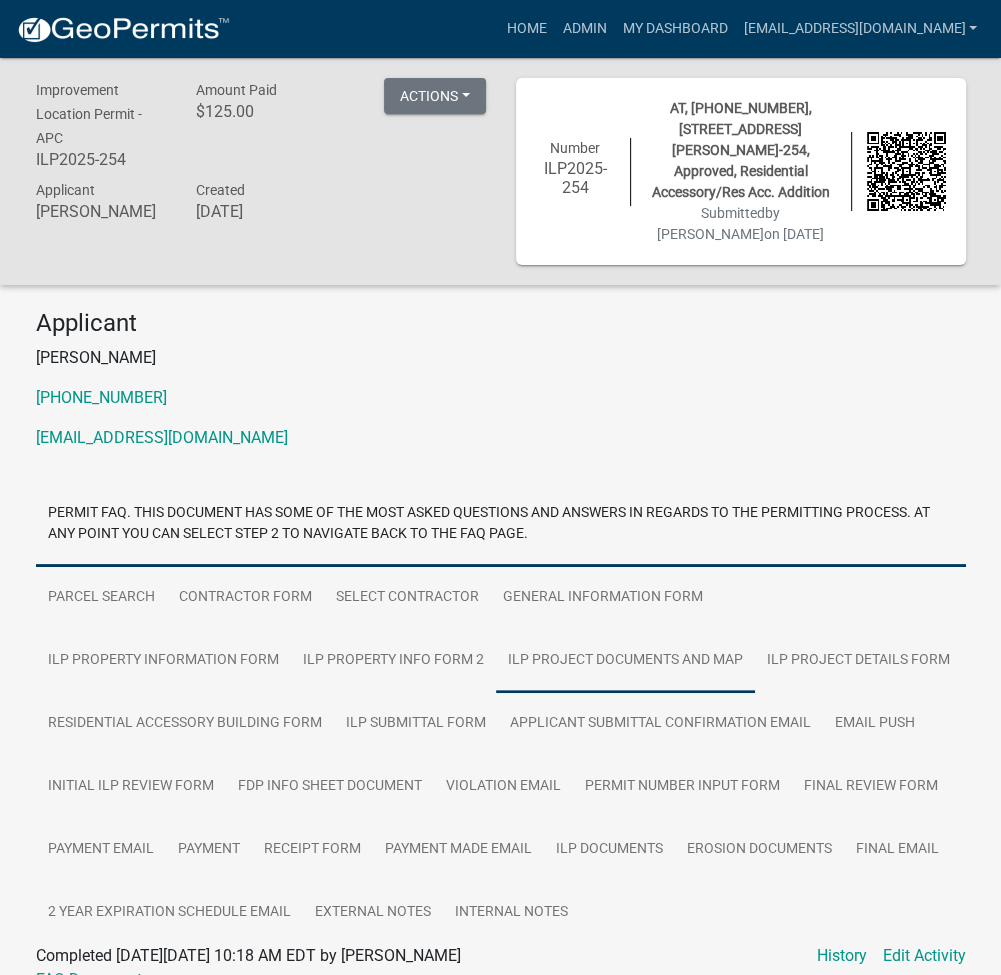 click on "ILP Project Documents and Map" at bounding box center [625, 661] 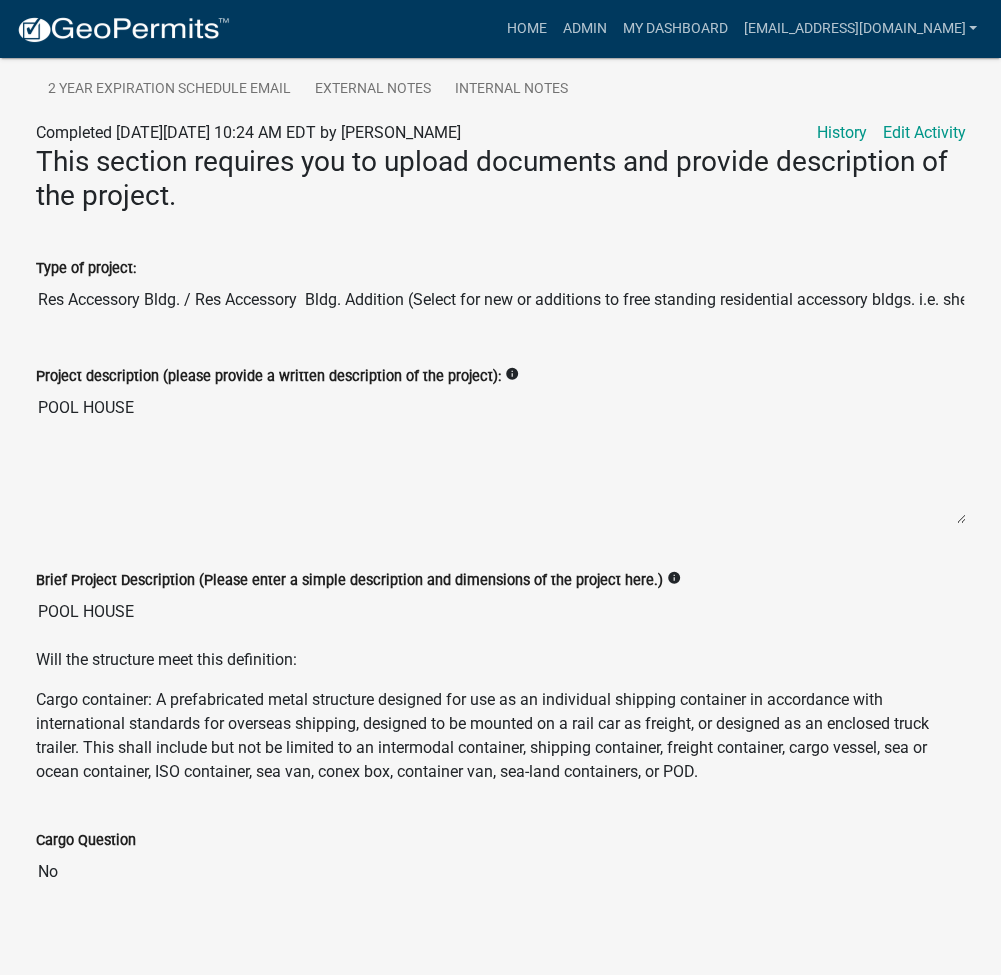 scroll, scrollTop: 266, scrollLeft: 0, axis: vertical 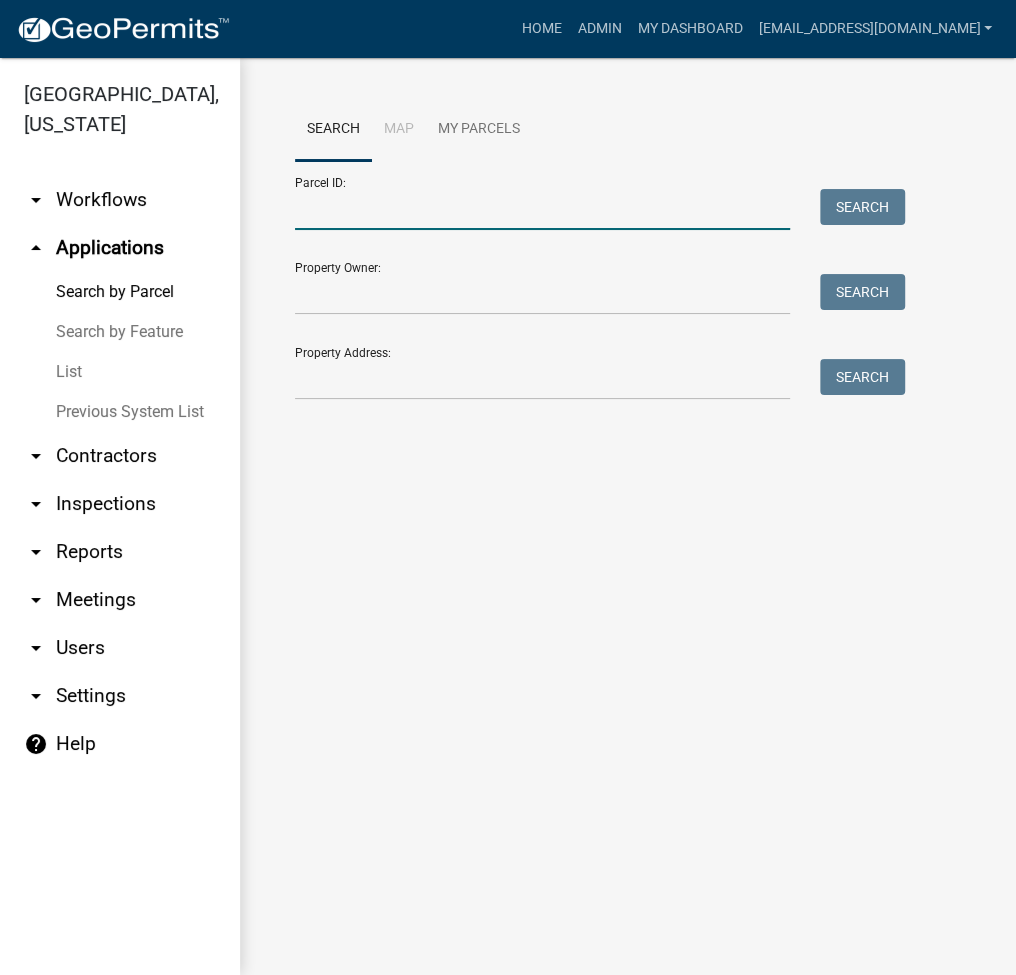 click on "Parcel ID:" at bounding box center (542, 209) 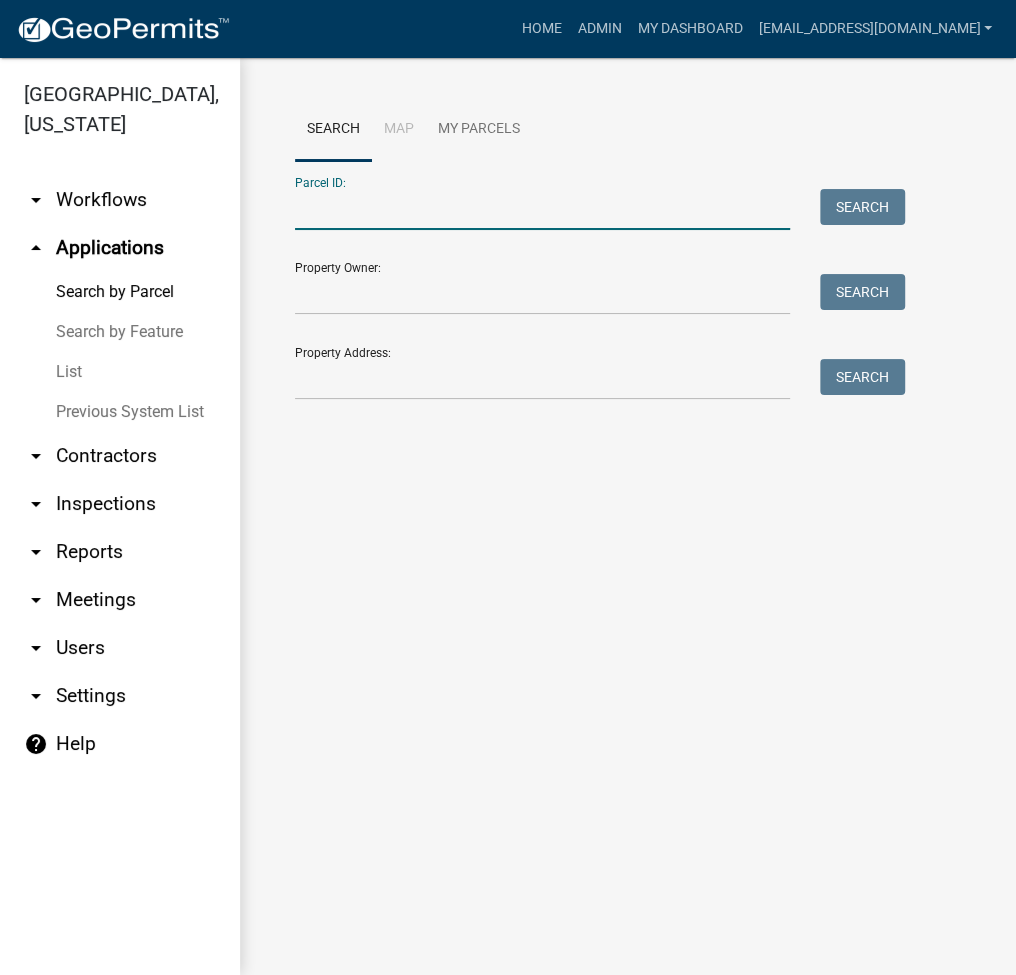 paste on "[PHONE_NUMBER]" 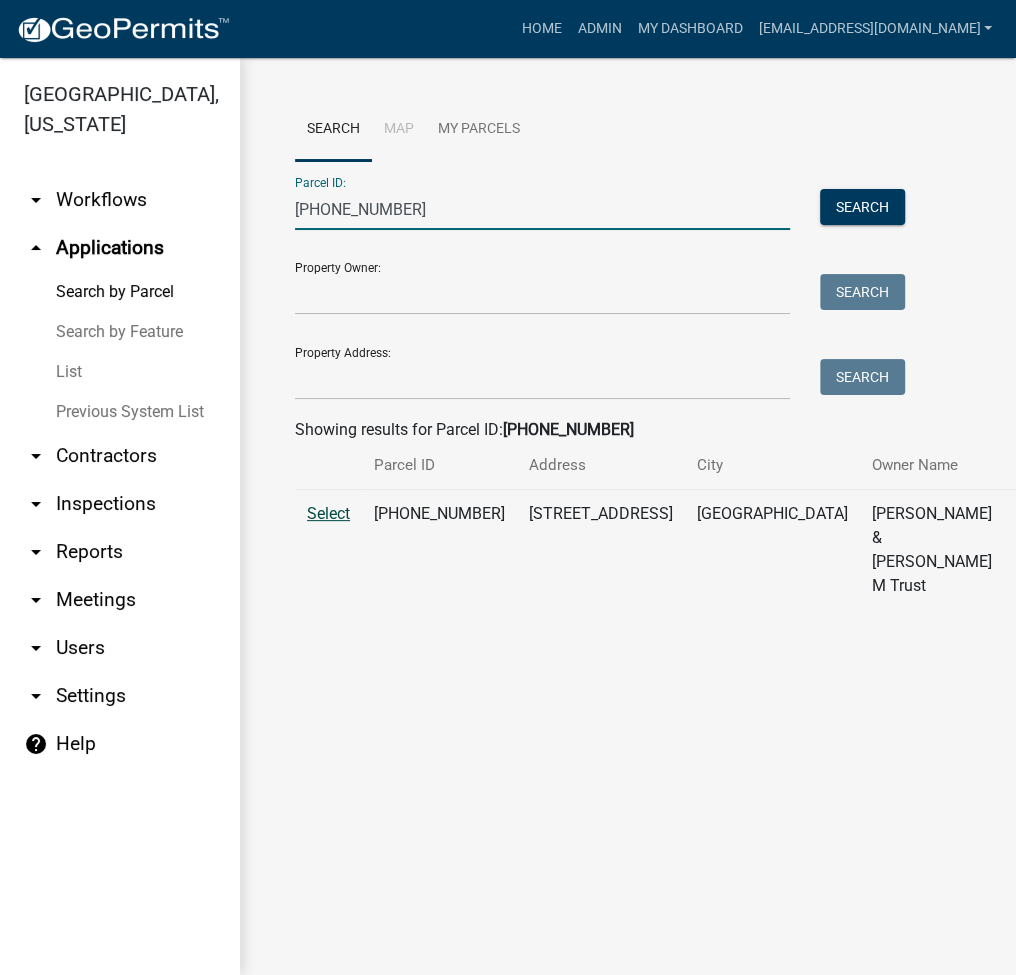 type on "[PHONE_NUMBER]" 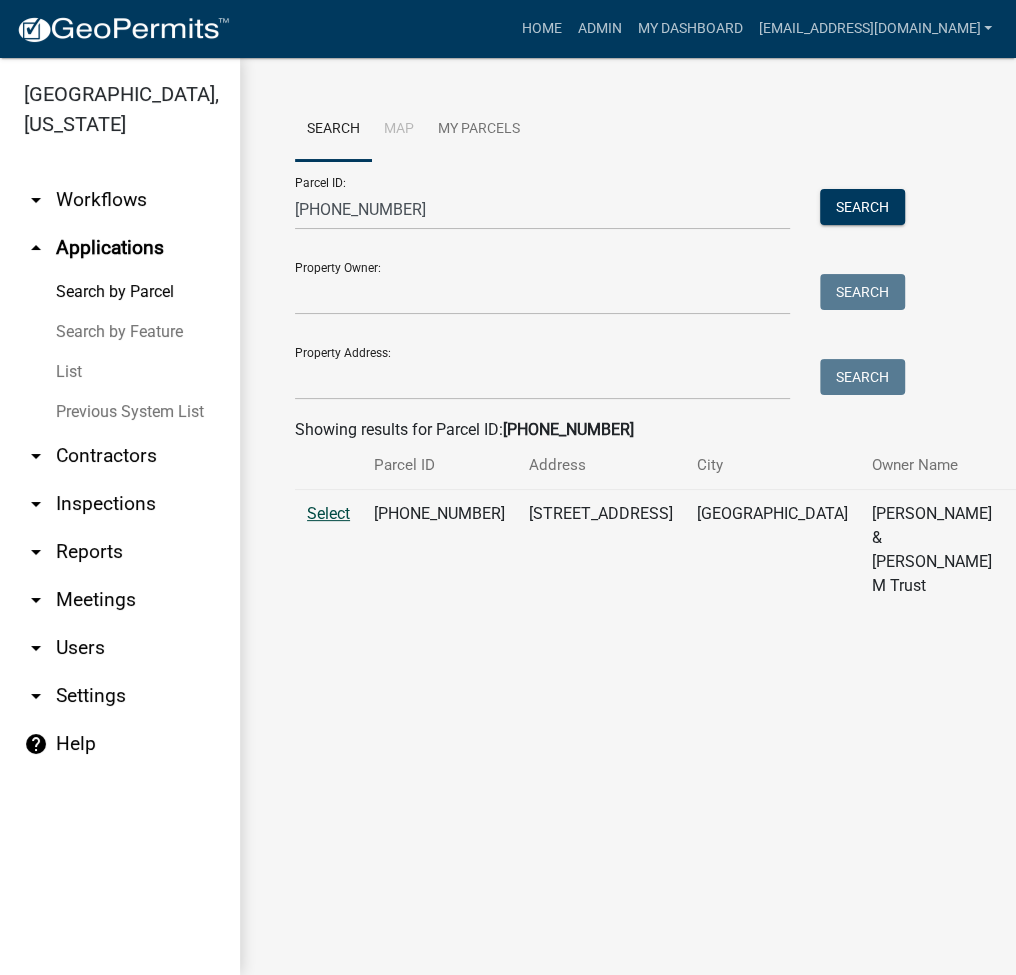click on "Select" at bounding box center (328, 513) 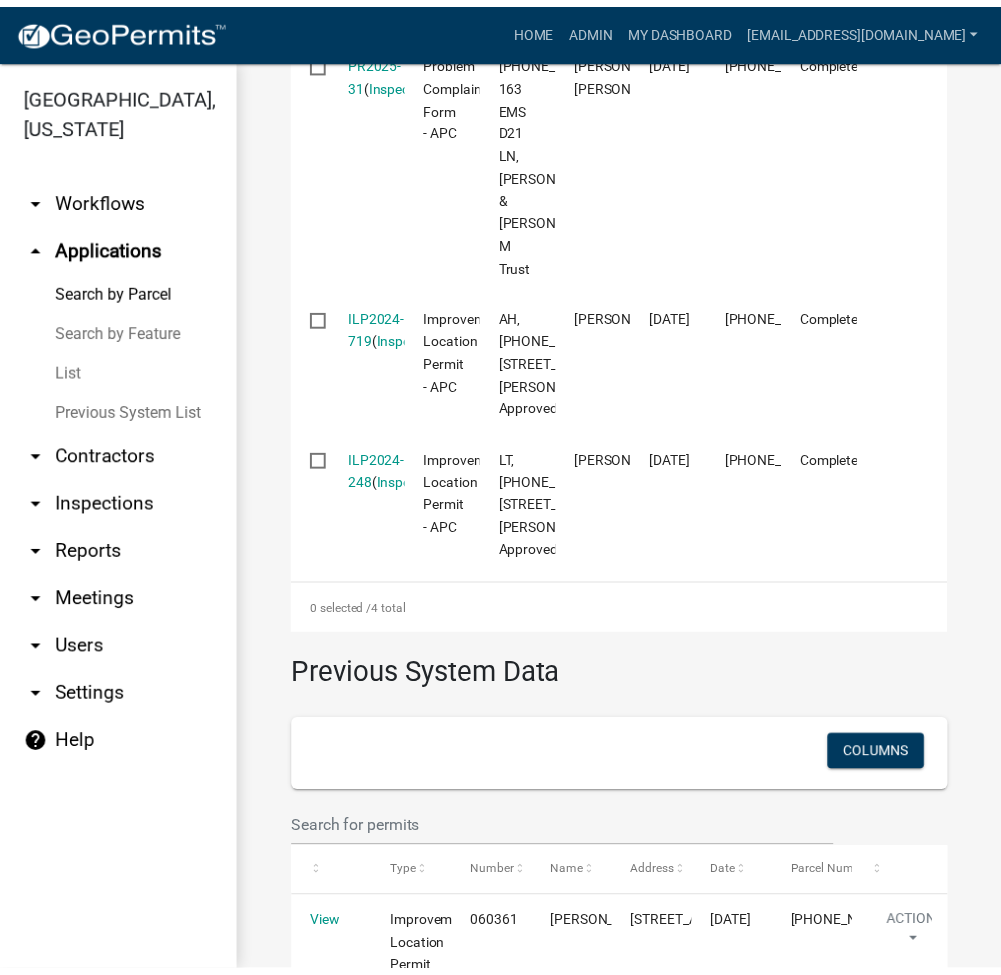 scroll, scrollTop: 1066, scrollLeft: 0, axis: vertical 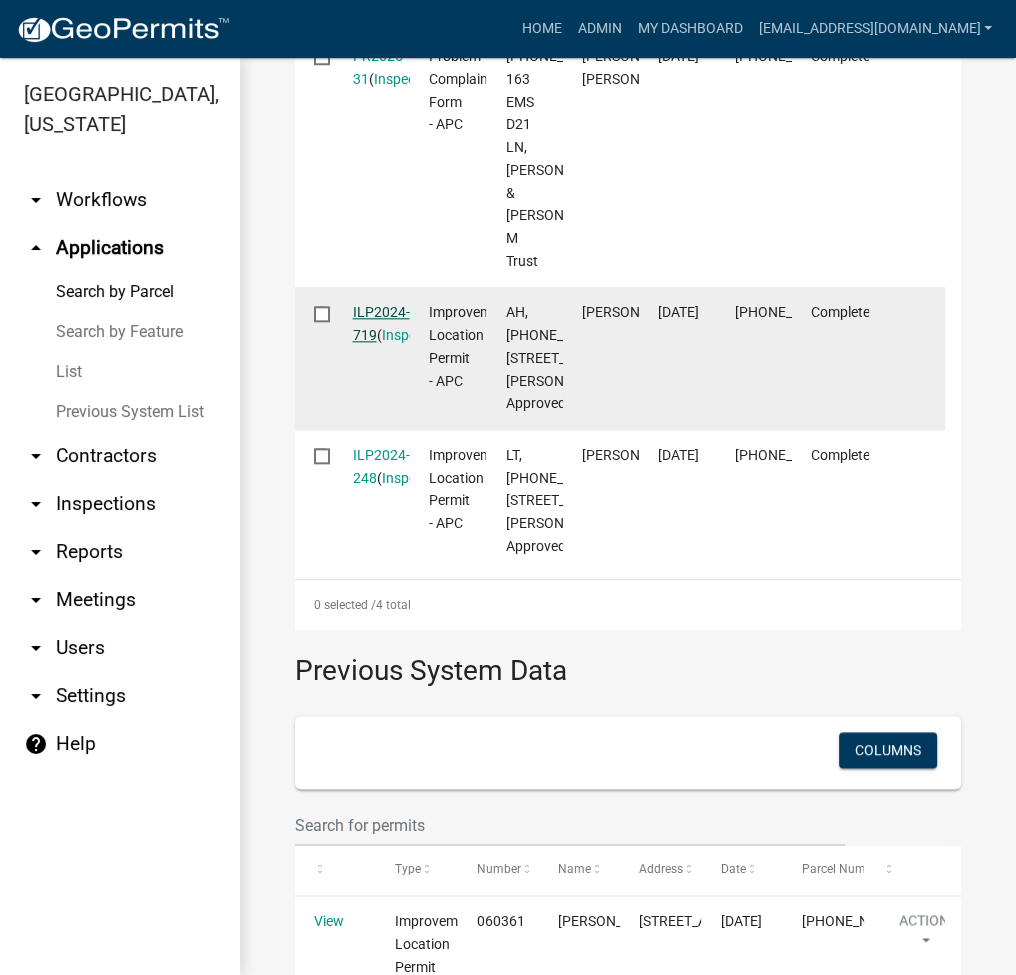 click on "ILP2024-719" 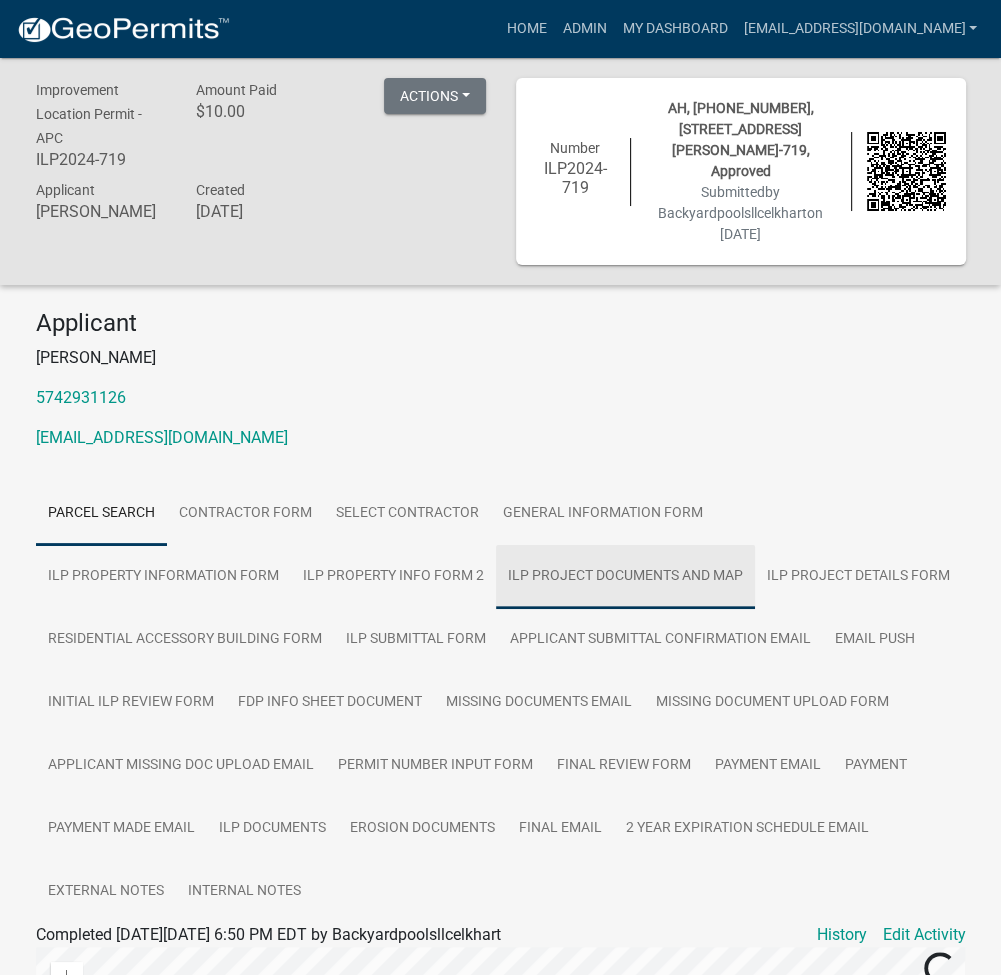 click on "ILP Project Documents and Map" at bounding box center [625, 577] 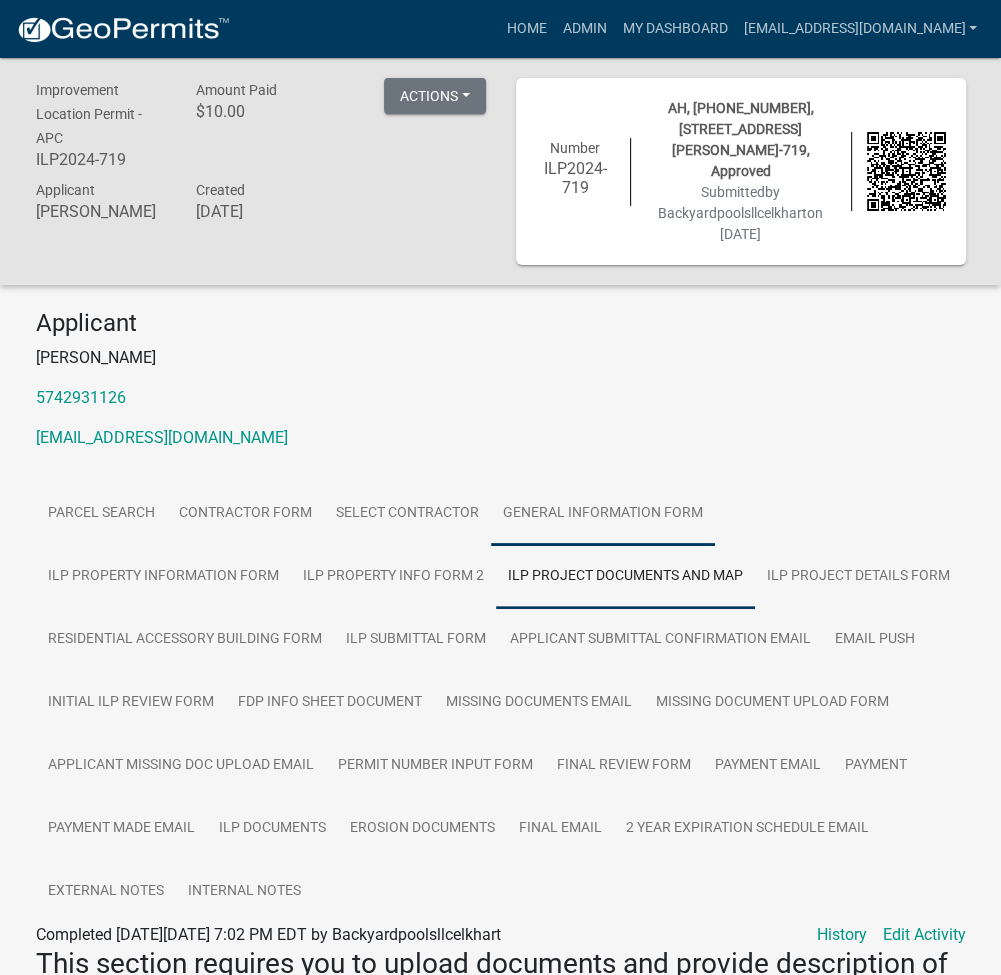 scroll, scrollTop: 800, scrollLeft: 0, axis: vertical 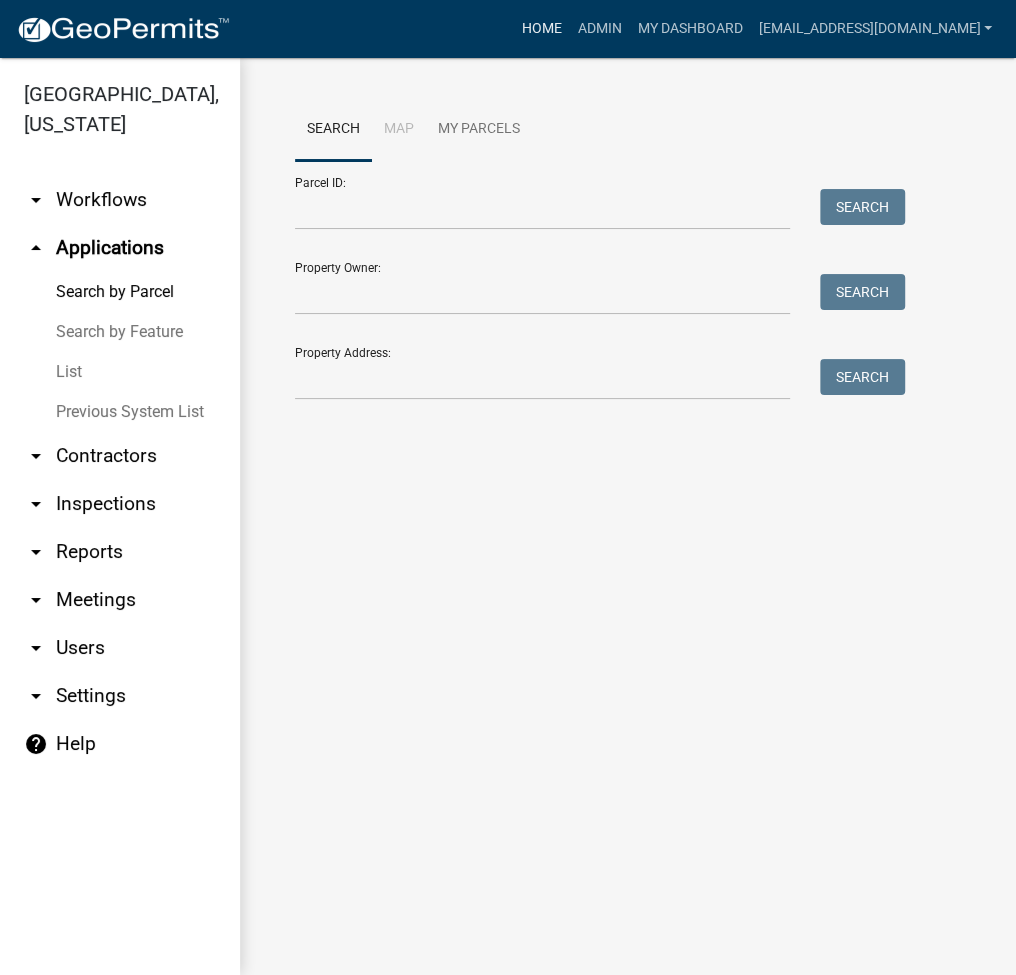click on "Home" at bounding box center [541, 29] 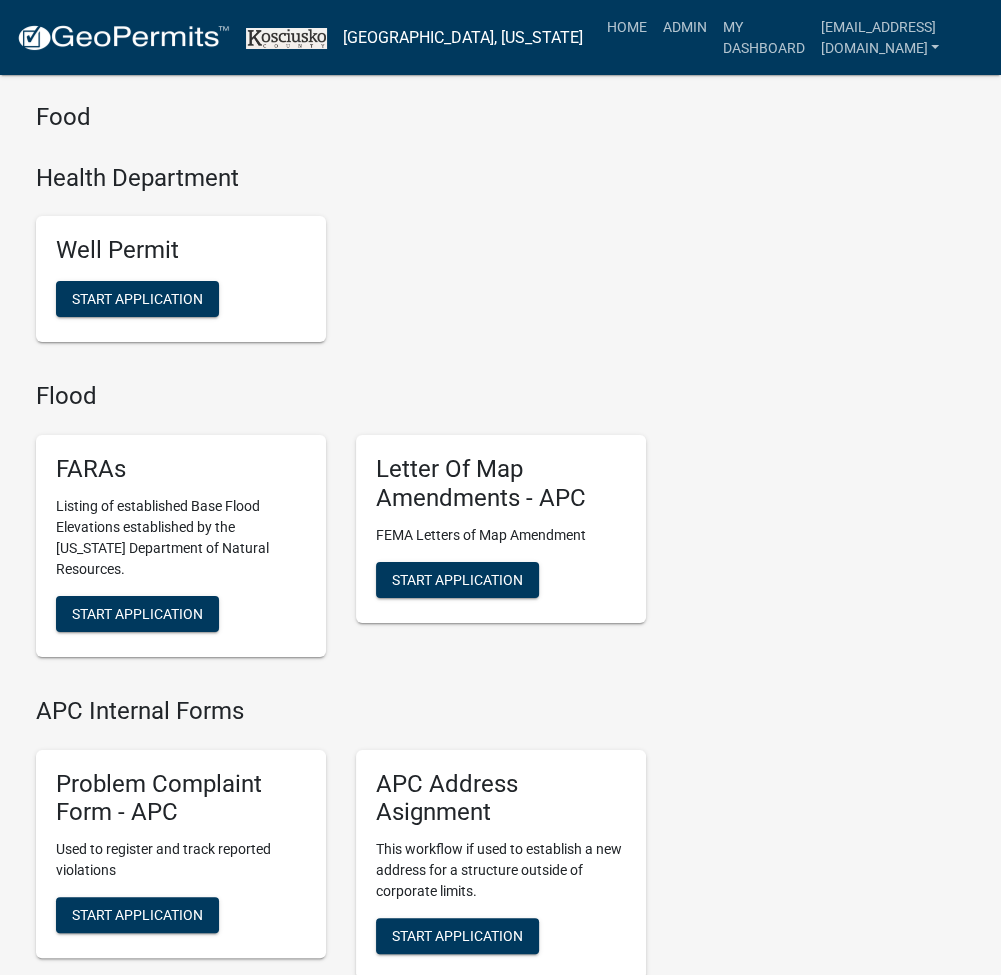 scroll, scrollTop: 5089, scrollLeft: 0, axis: vertical 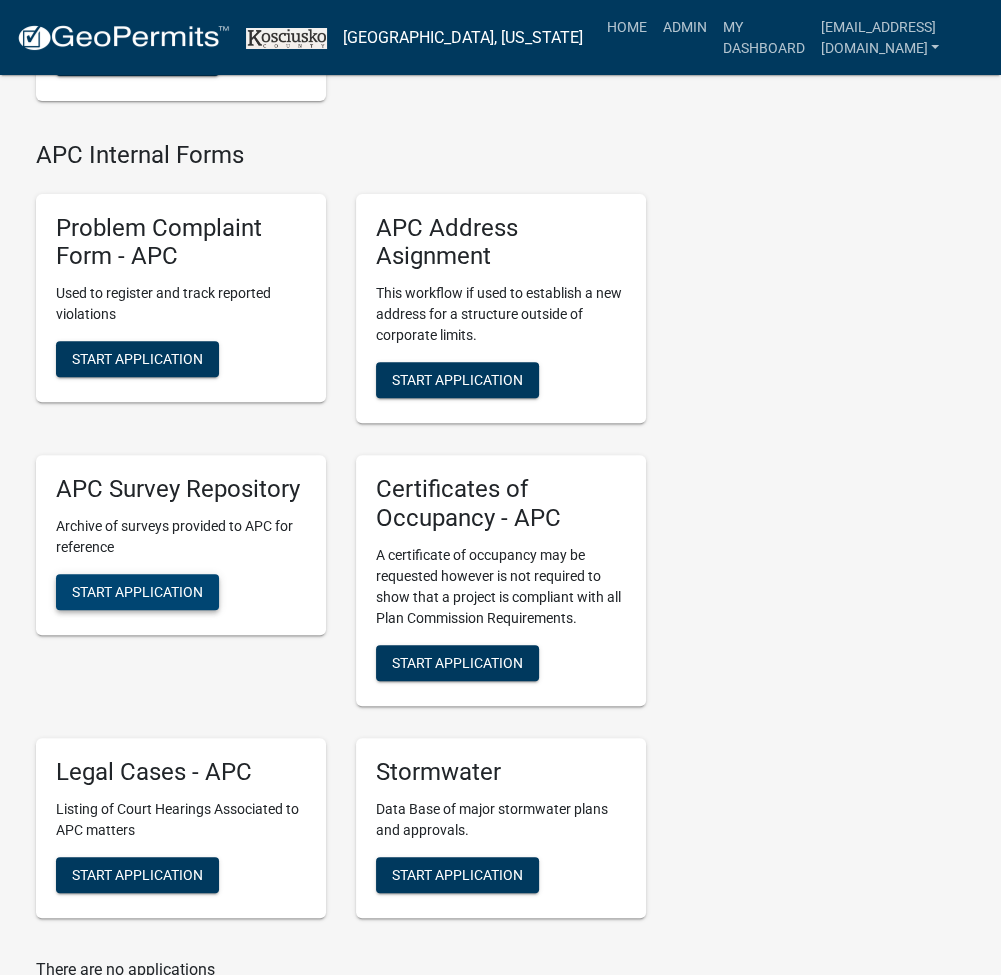 click on "Start Application" at bounding box center (137, 591) 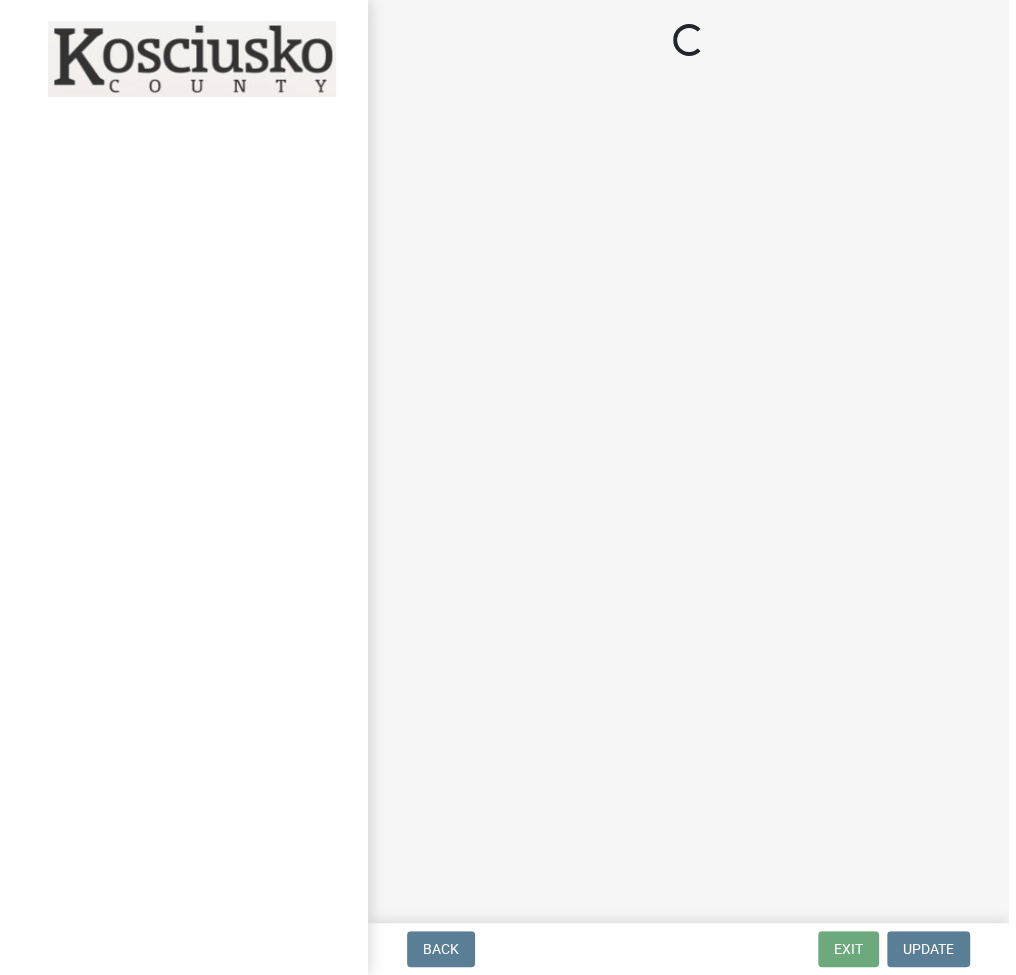 scroll, scrollTop: 0, scrollLeft: 0, axis: both 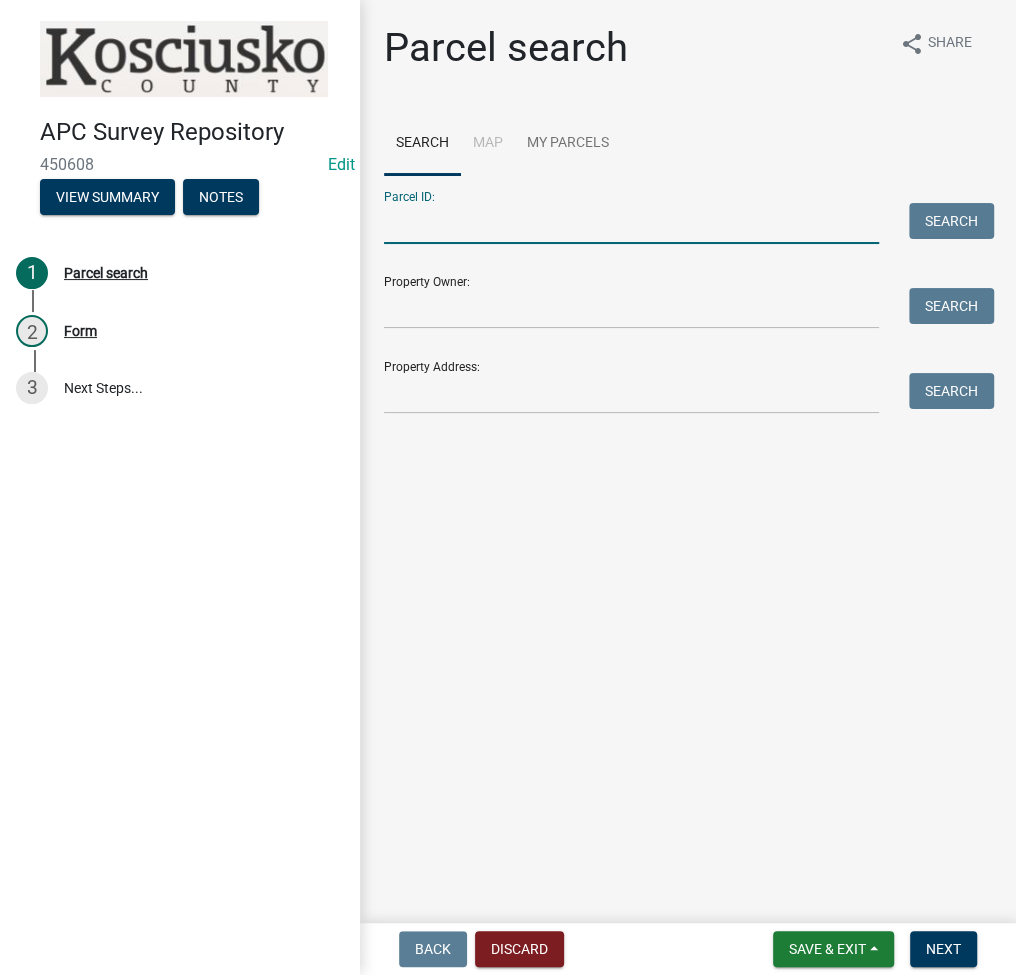 click on "Parcel ID:" at bounding box center [631, 223] 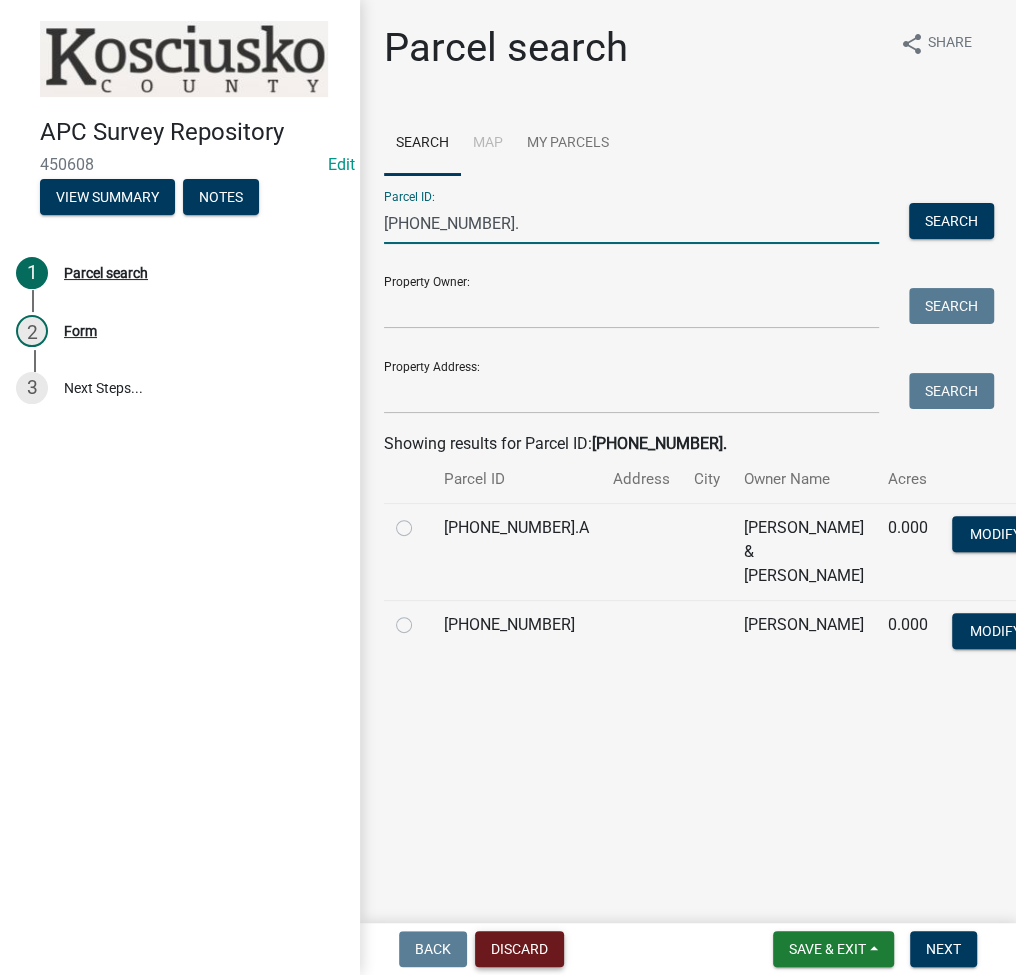 type on "[PHONE_NUMBER]." 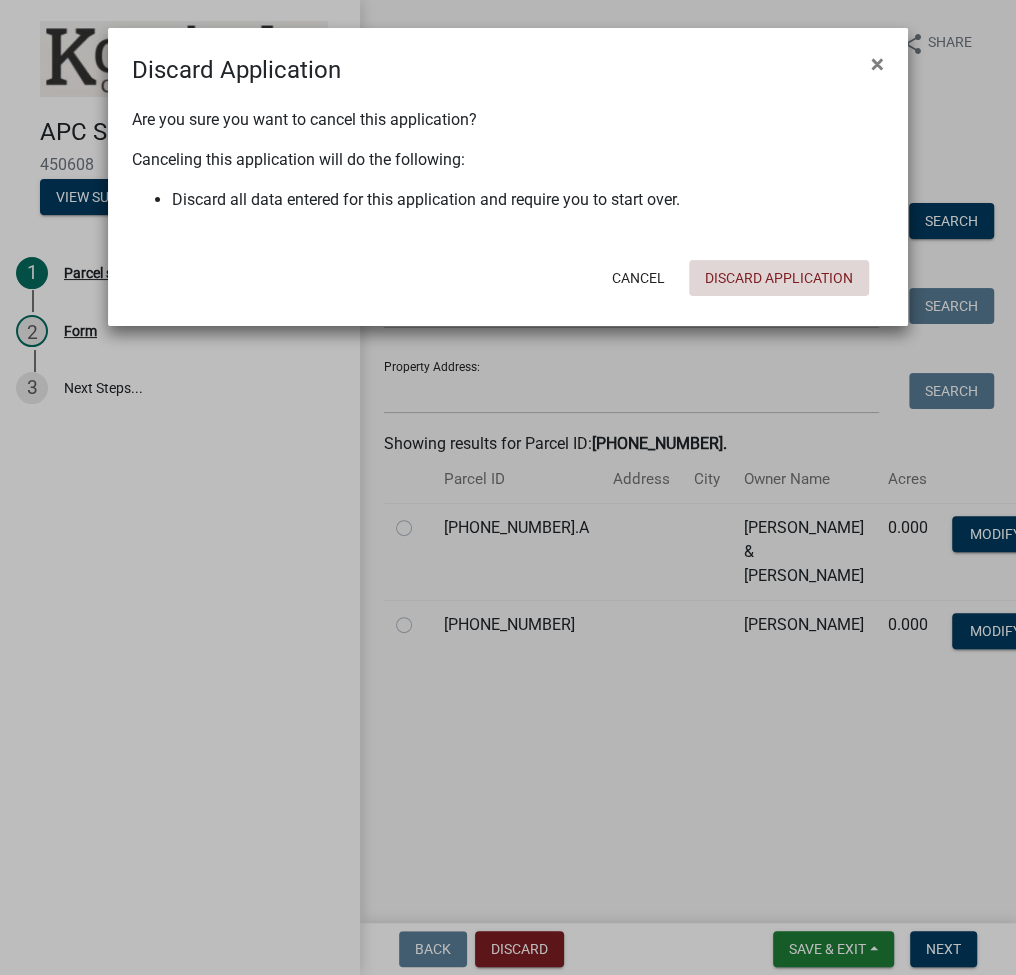 click on "Discard Application" 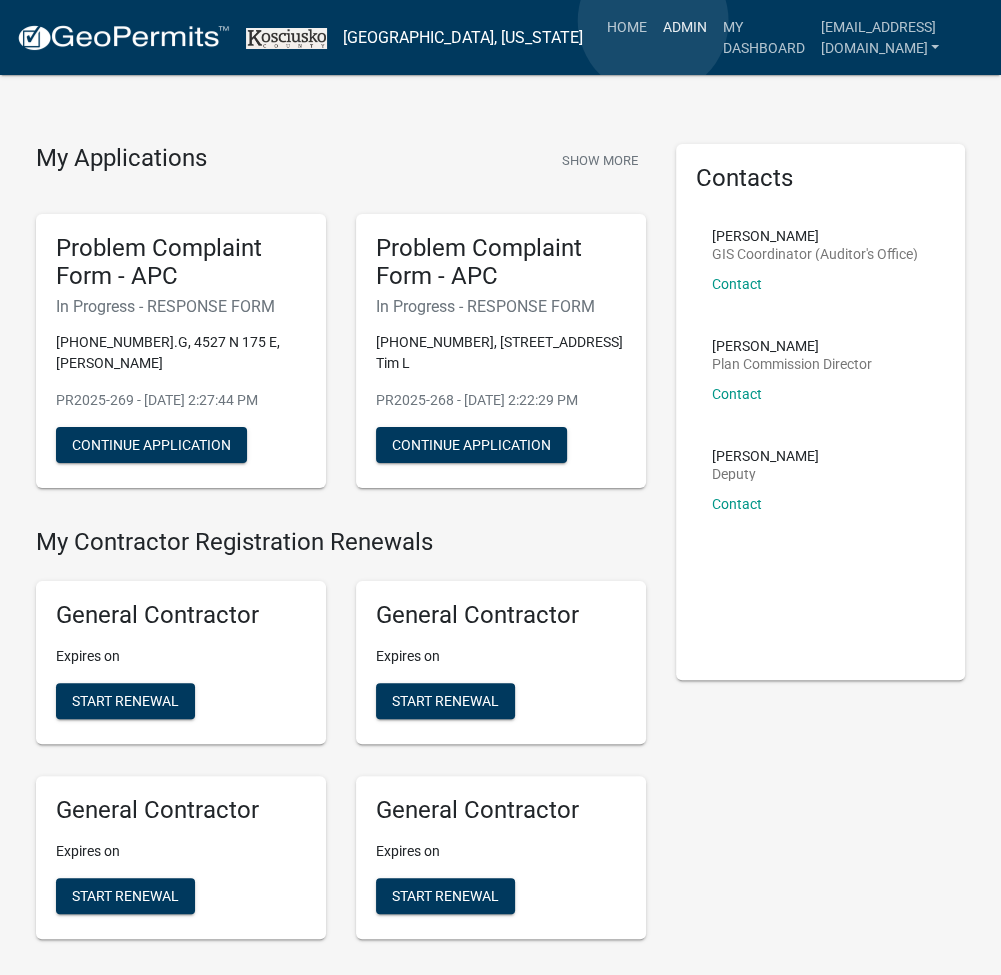 click on "Admin" at bounding box center (685, 27) 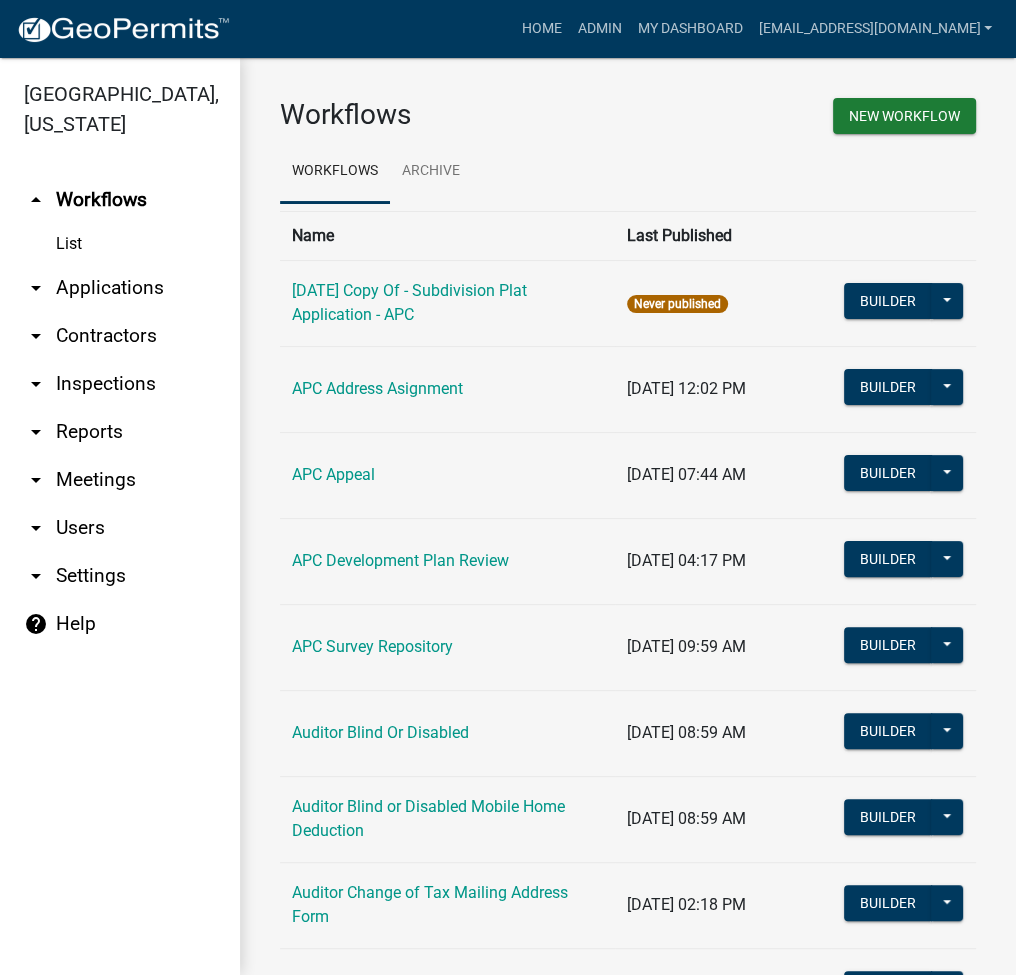 click on "arrow_drop_down   Applications" at bounding box center [120, 288] 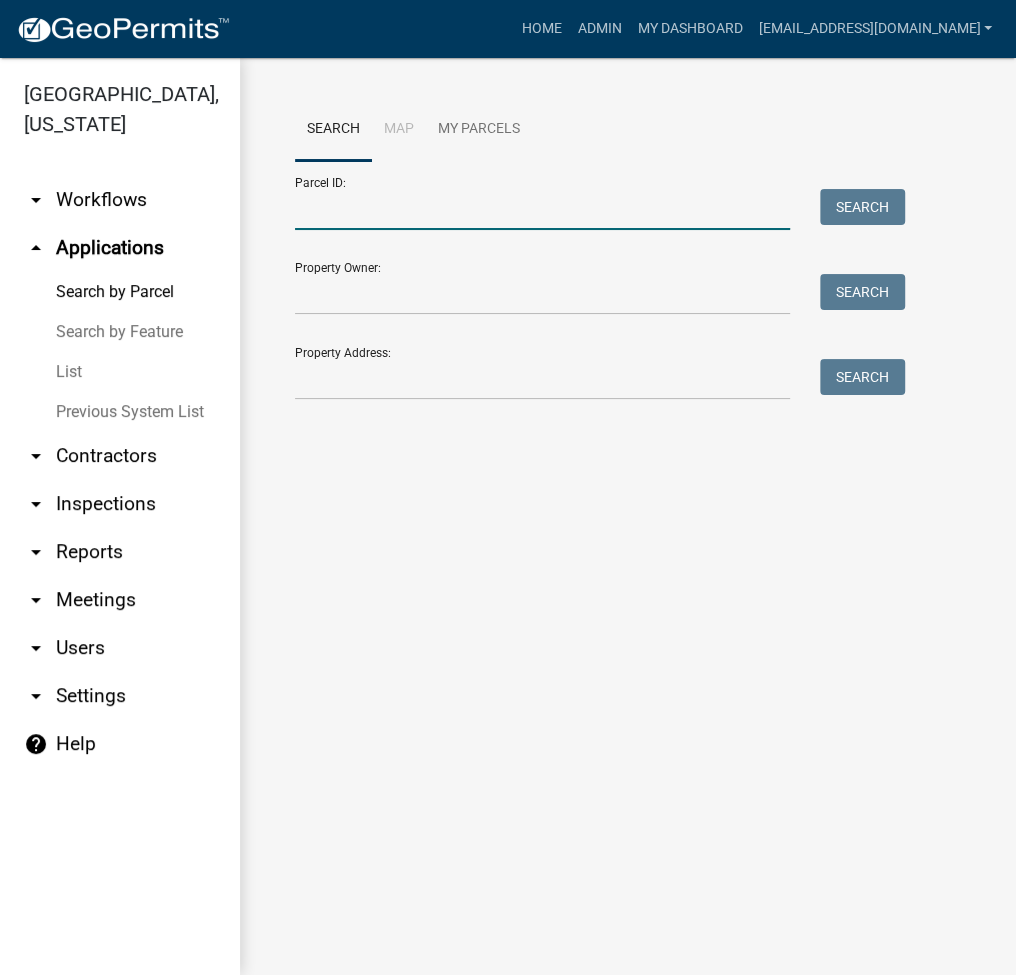 click on "Parcel ID:" at bounding box center [542, 209] 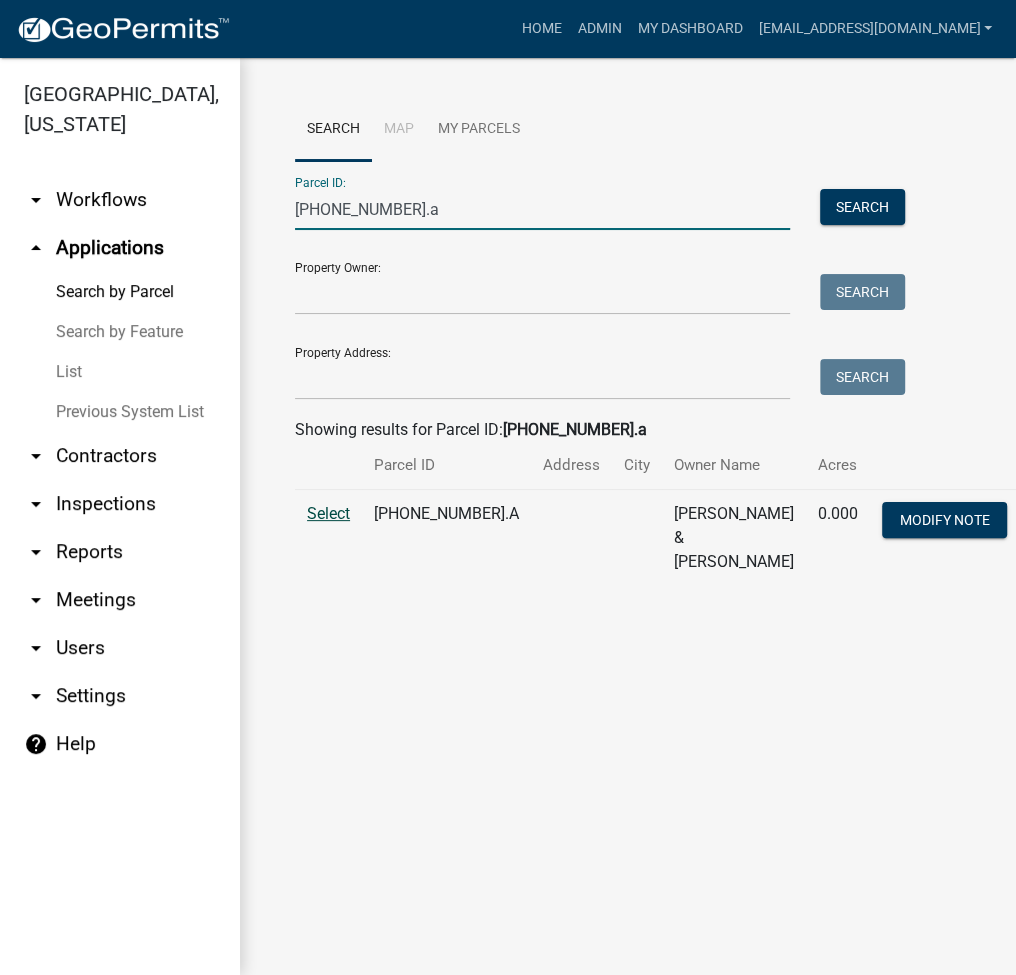 click on "Select" at bounding box center (328, 513) 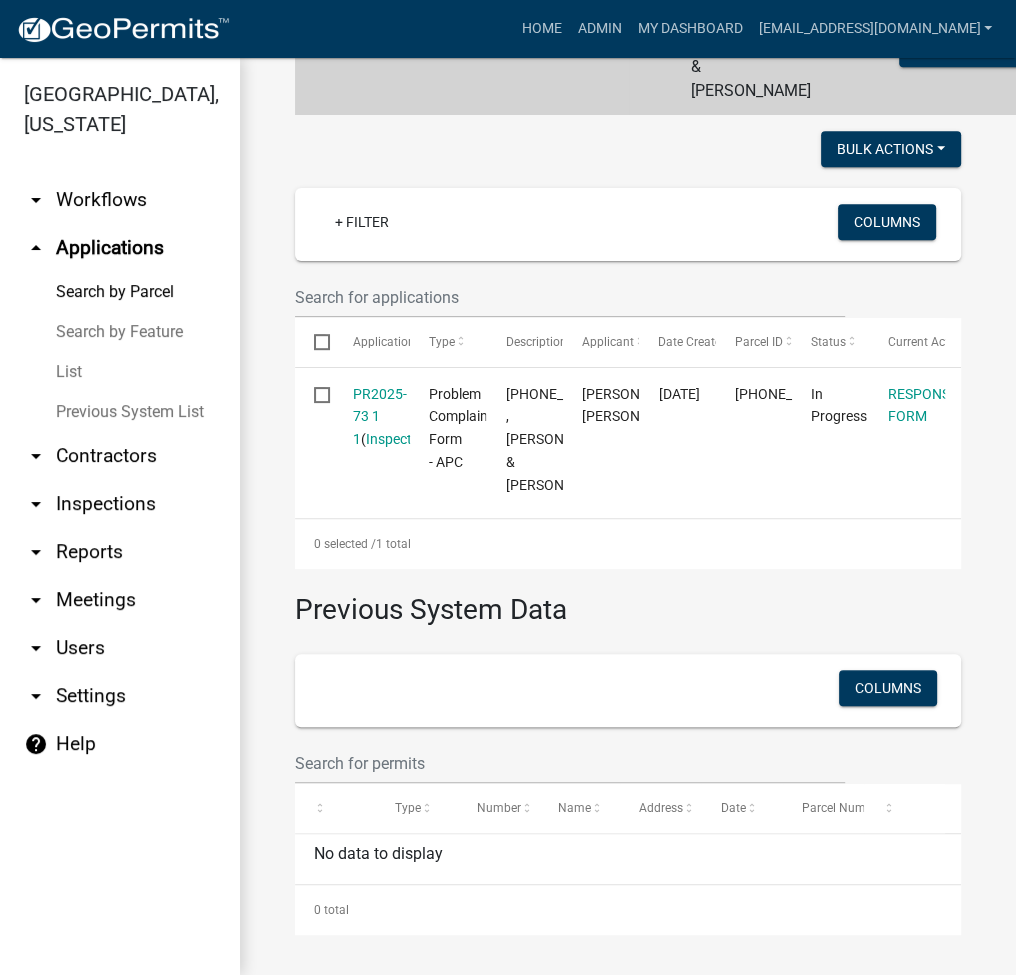scroll, scrollTop: 0, scrollLeft: 0, axis: both 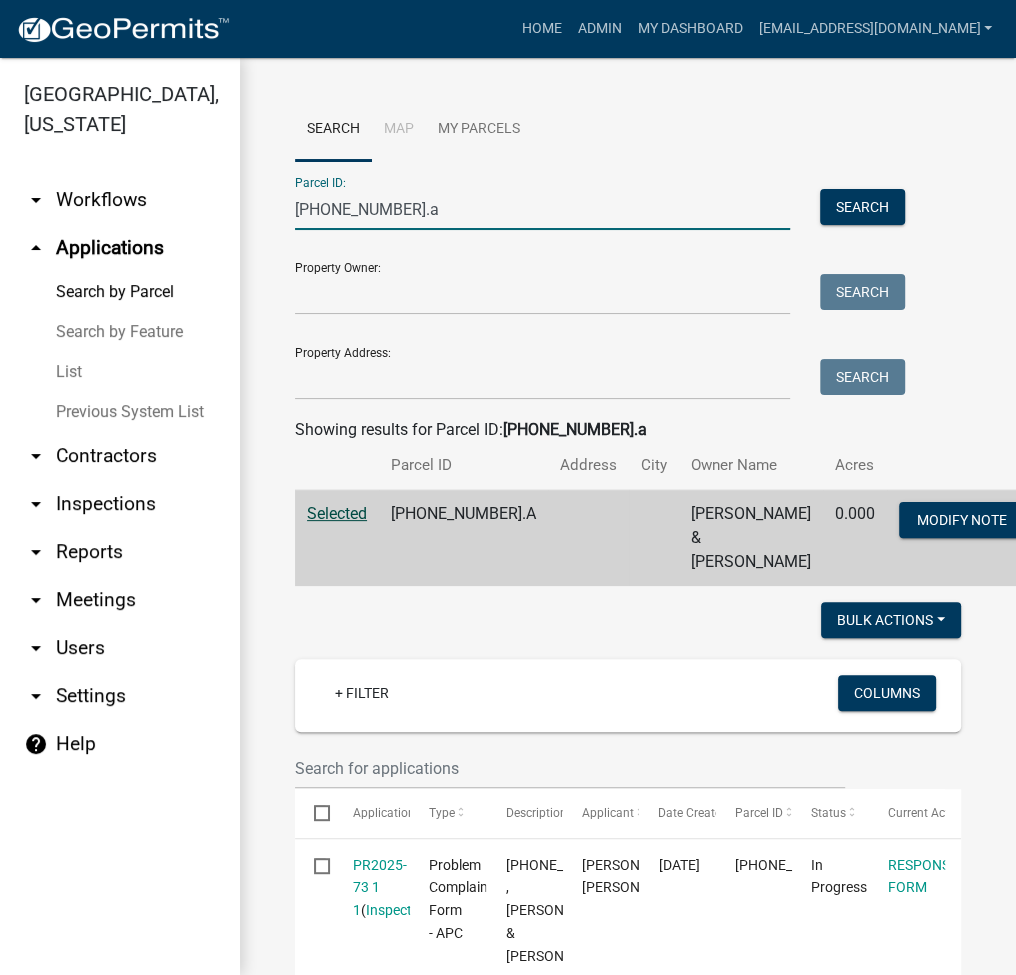 click on "[PHONE_NUMBER].a" at bounding box center [542, 209] 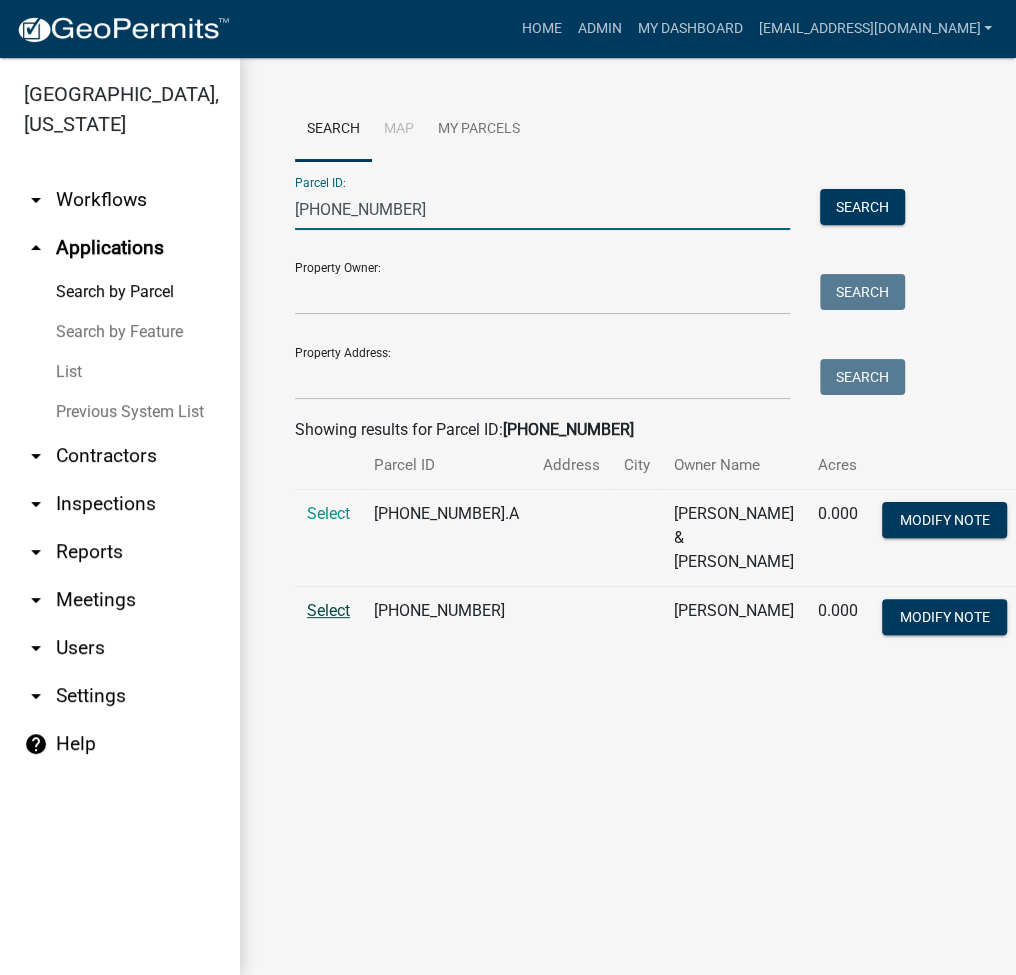 type on "[PHONE_NUMBER]" 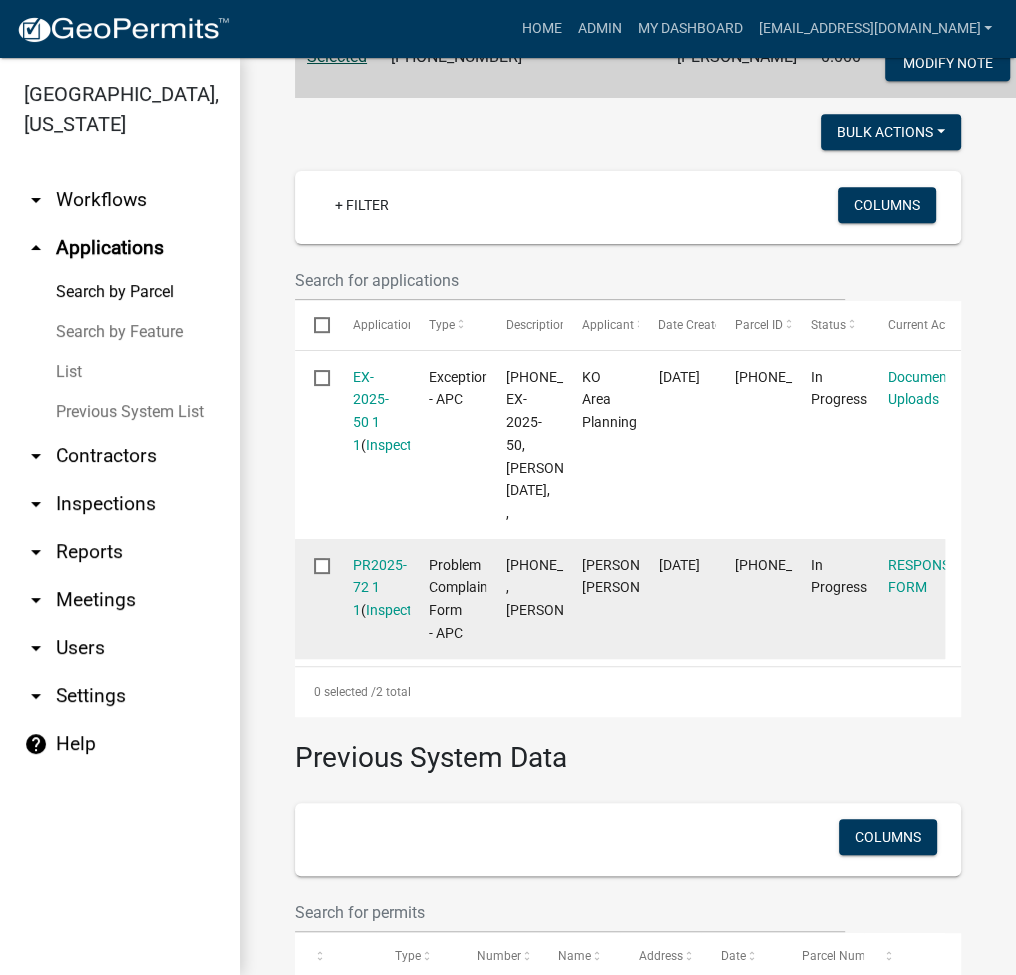 scroll, scrollTop: 724, scrollLeft: 0, axis: vertical 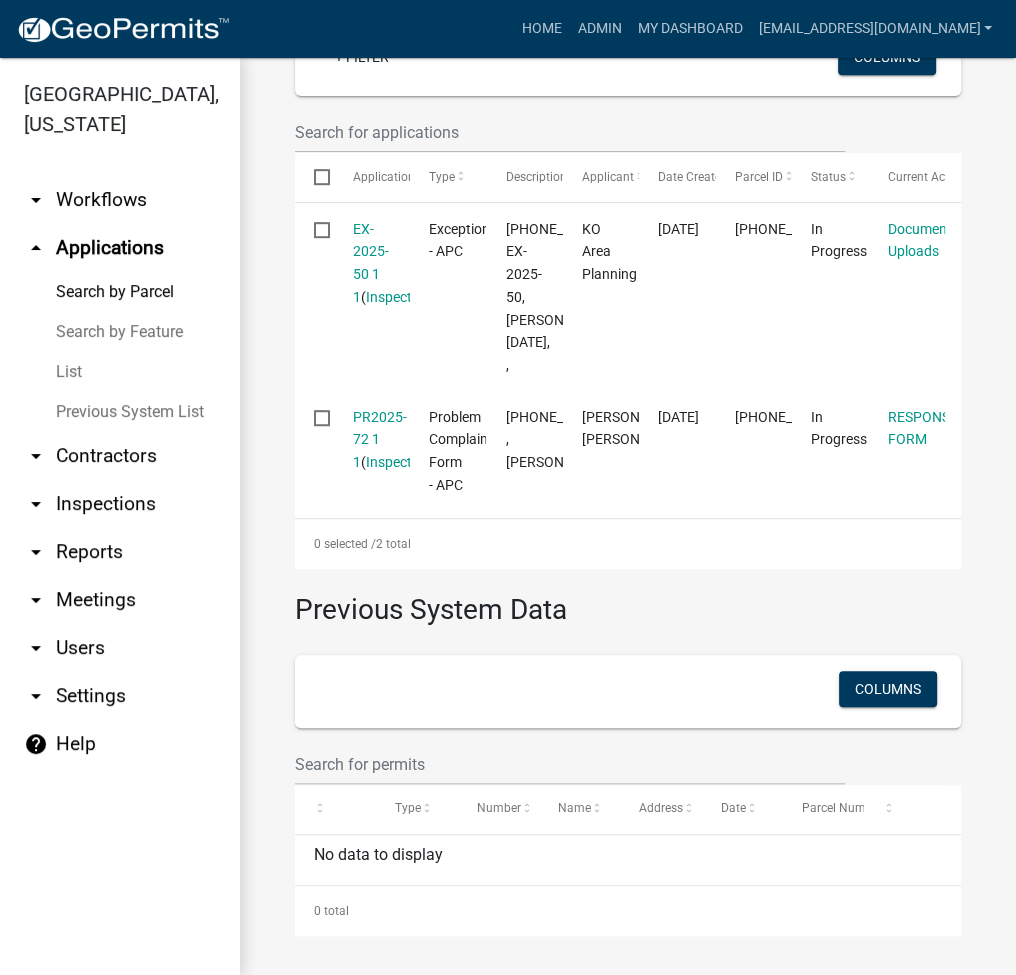 click on "Previous System Data" at bounding box center [628, 600] 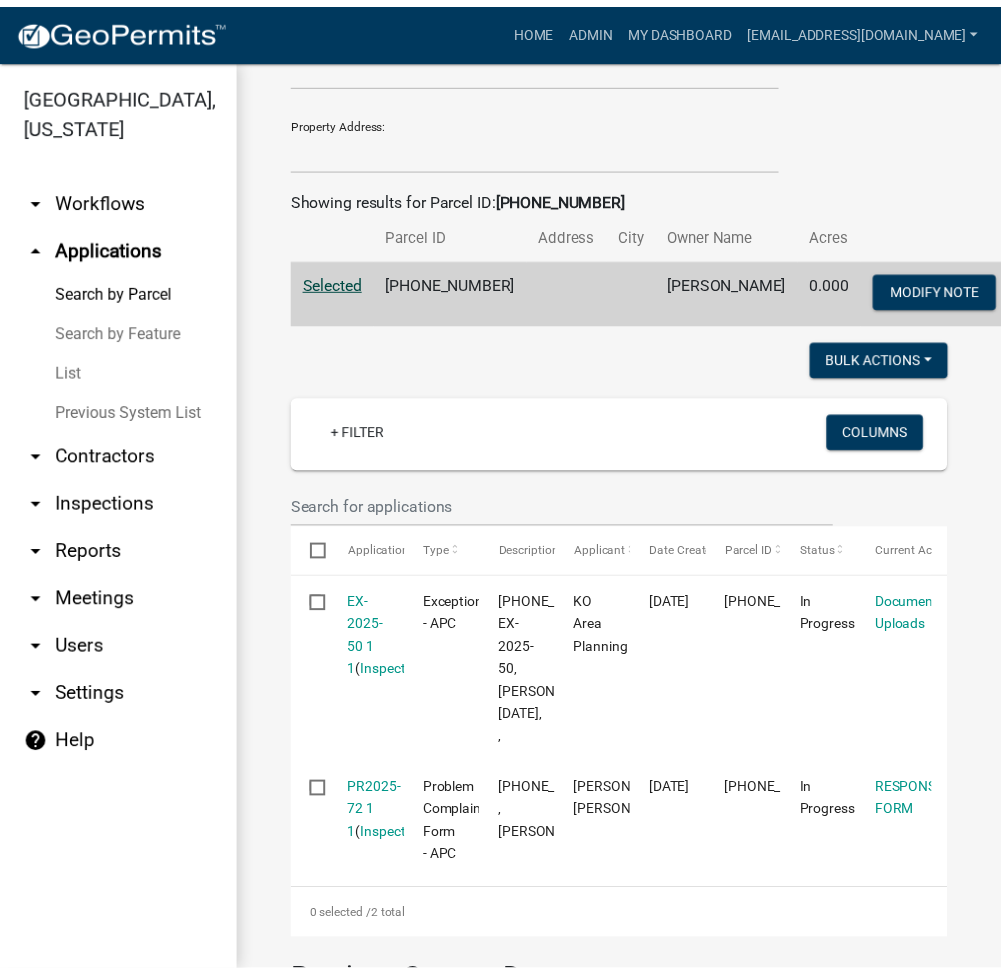 scroll, scrollTop: 0, scrollLeft: 0, axis: both 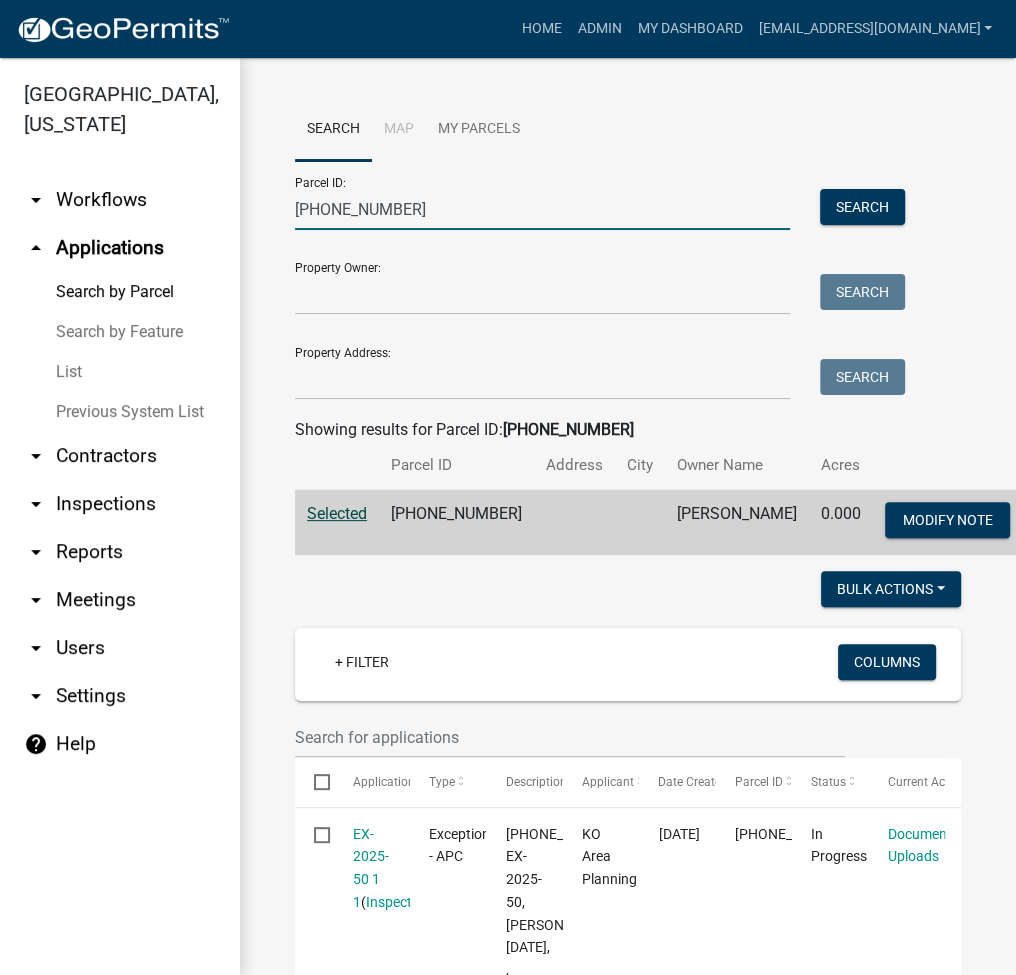 click on "[PHONE_NUMBER]" at bounding box center [542, 209] 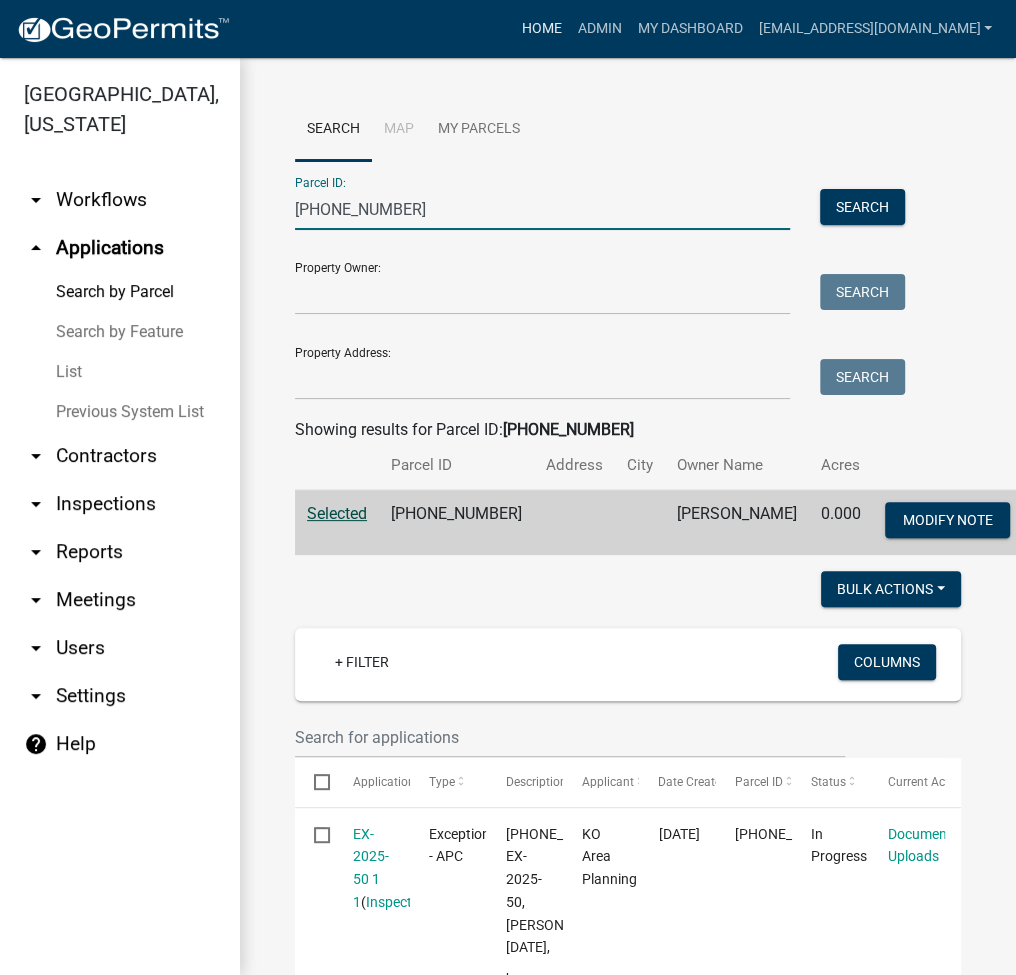 click on "Home" at bounding box center [541, 29] 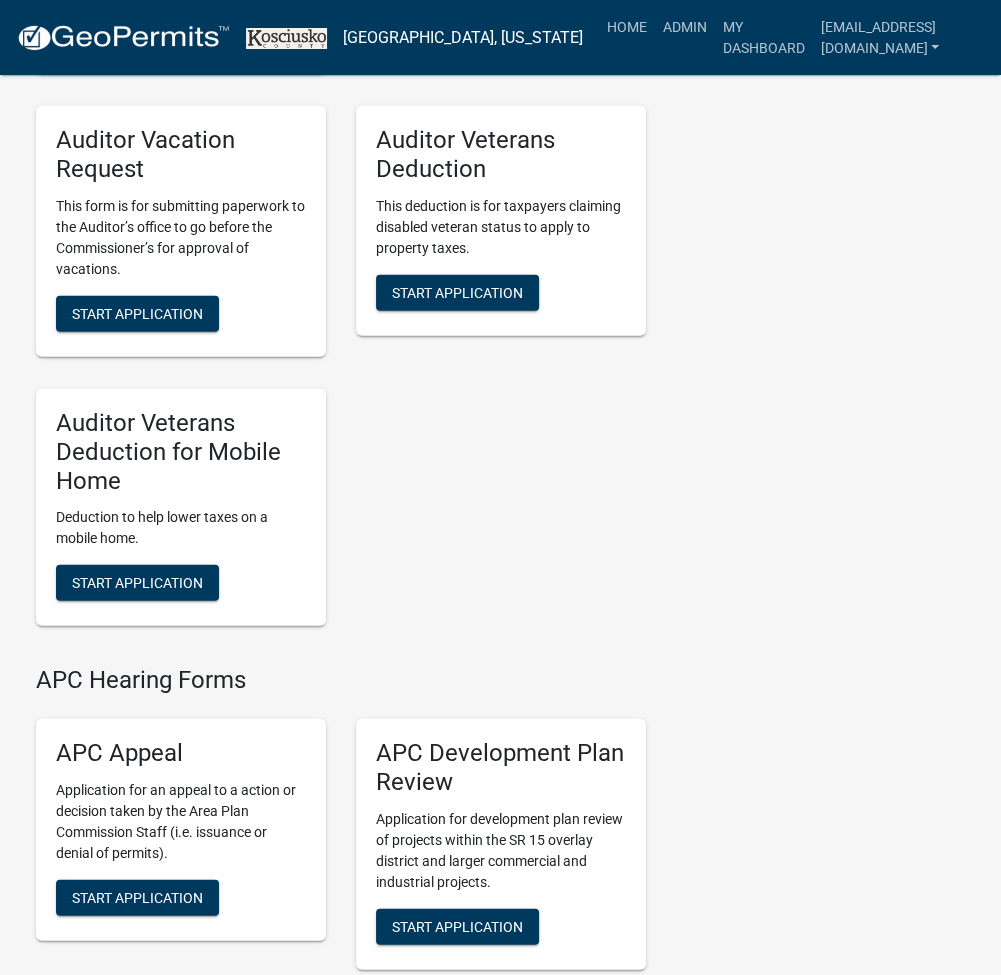 scroll, scrollTop: 5089, scrollLeft: 0, axis: vertical 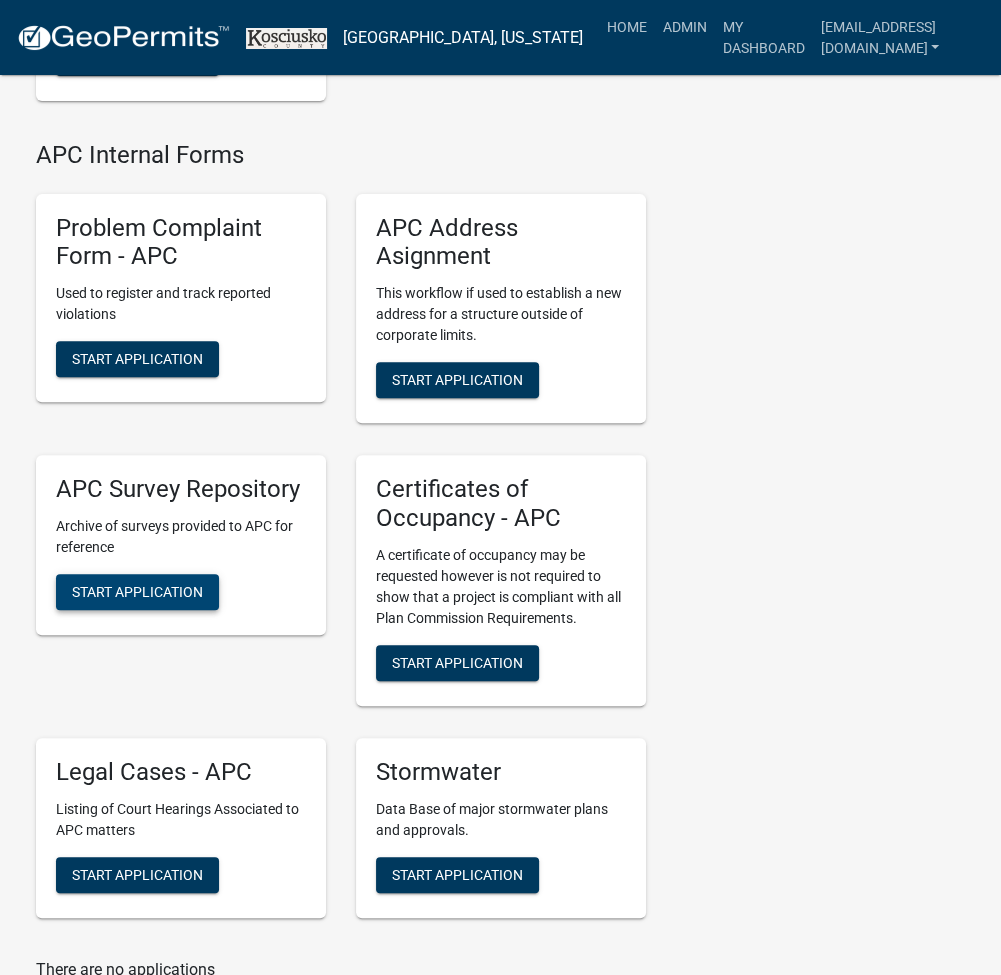 click on "Start Application" at bounding box center (137, 591) 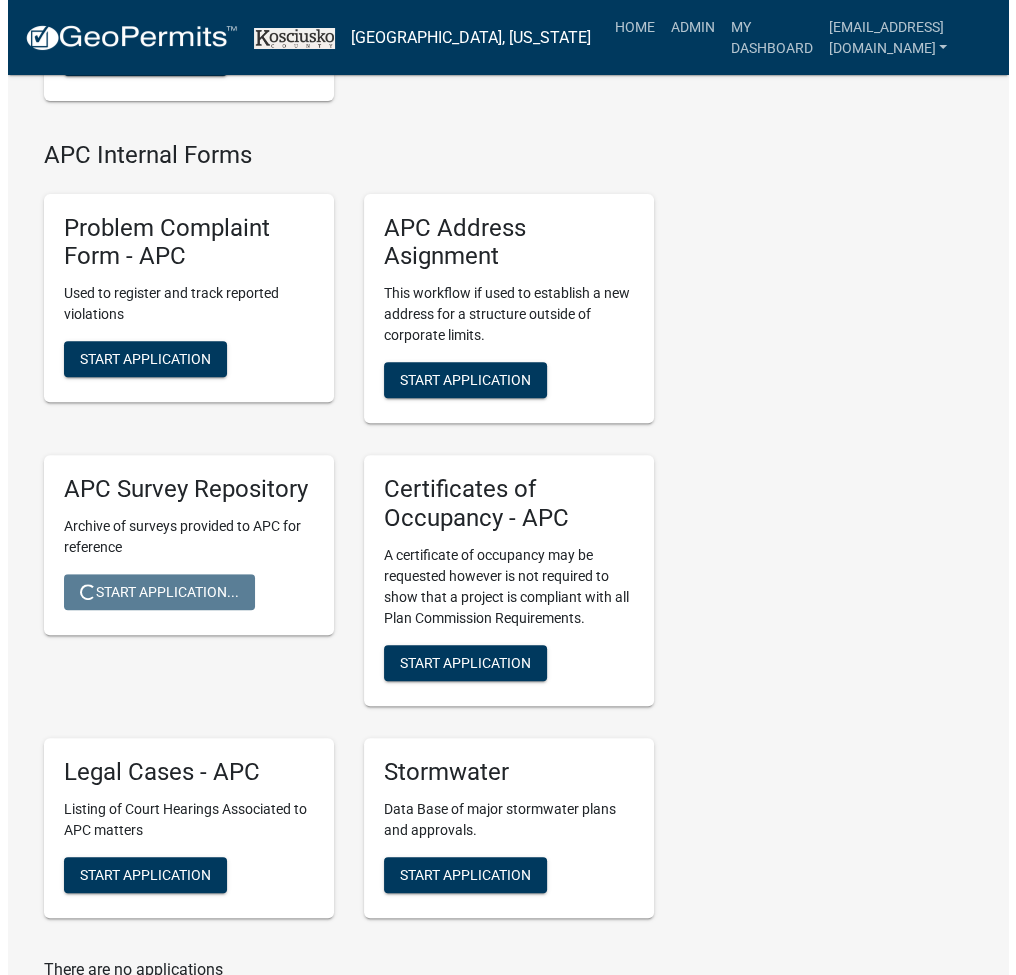 scroll, scrollTop: 0, scrollLeft: 0, axis: both 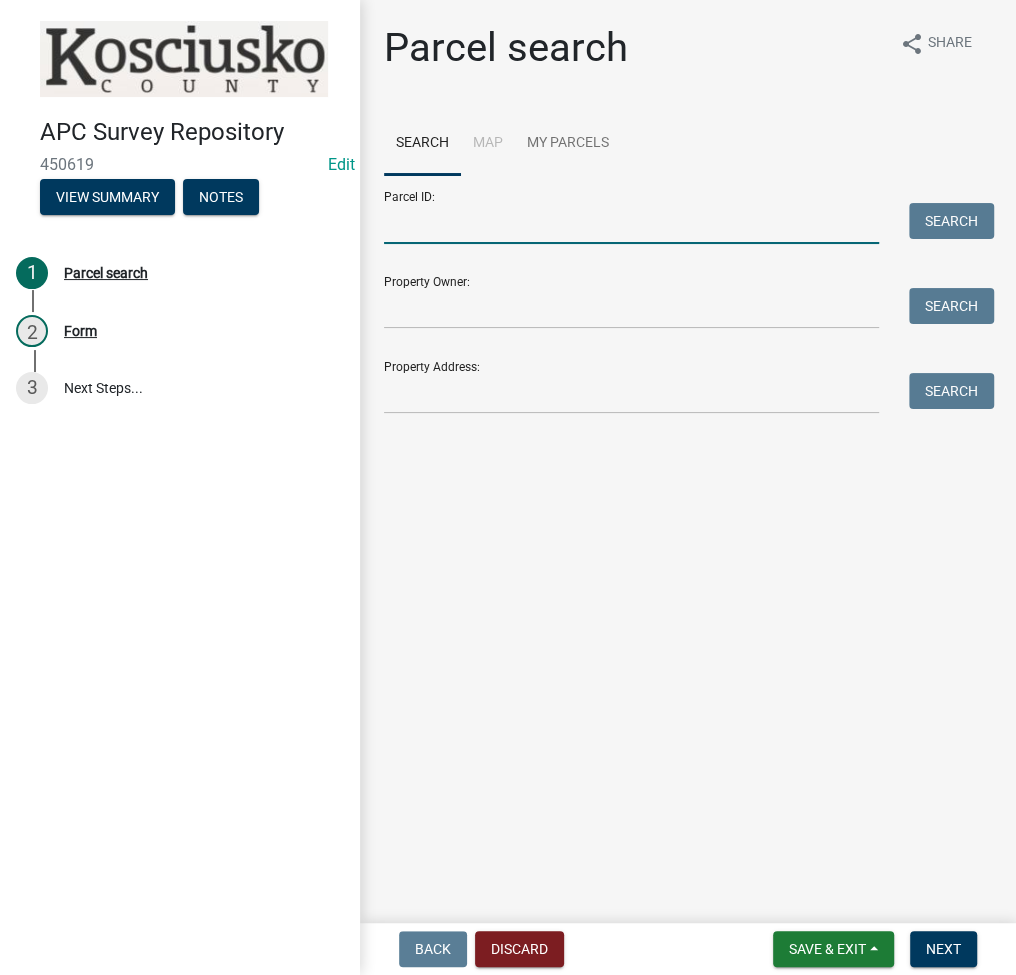 click on "Parcel ID:" at bounding box center [631, 223] 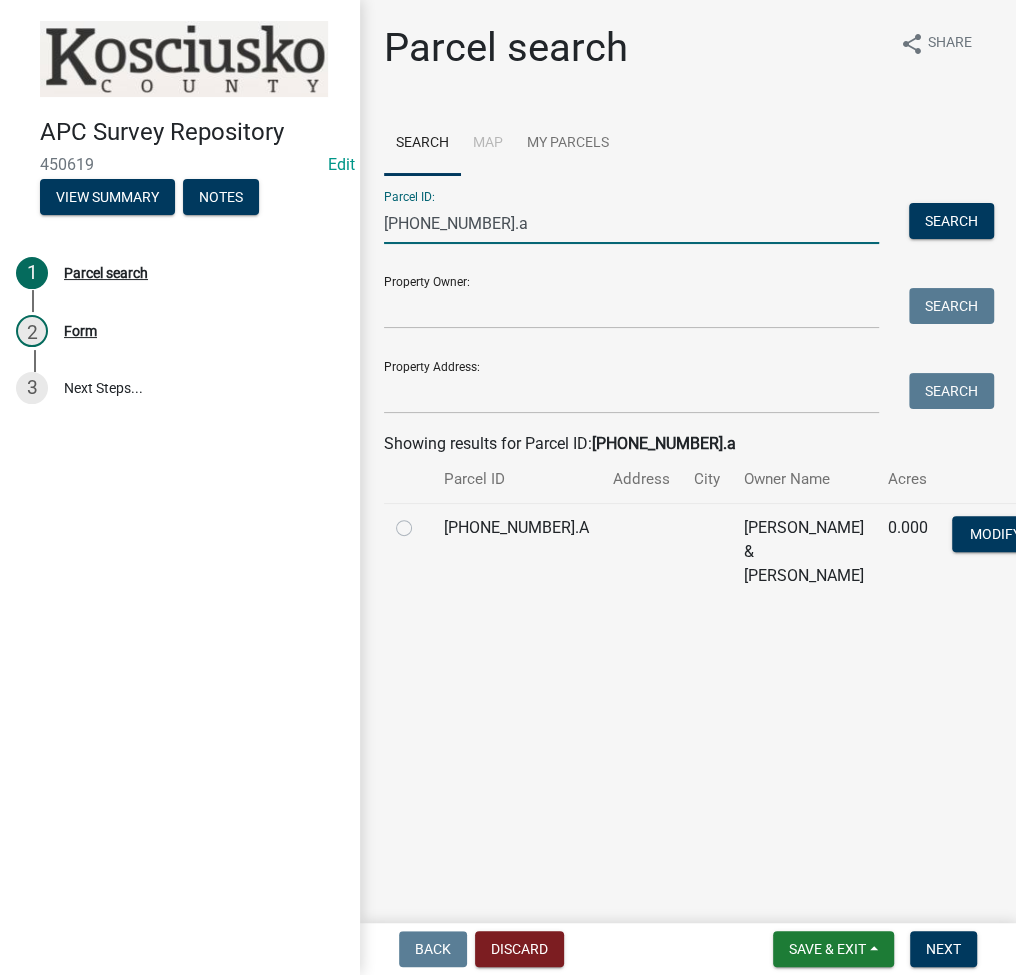 type on "[PHONE_NUMBER].a" 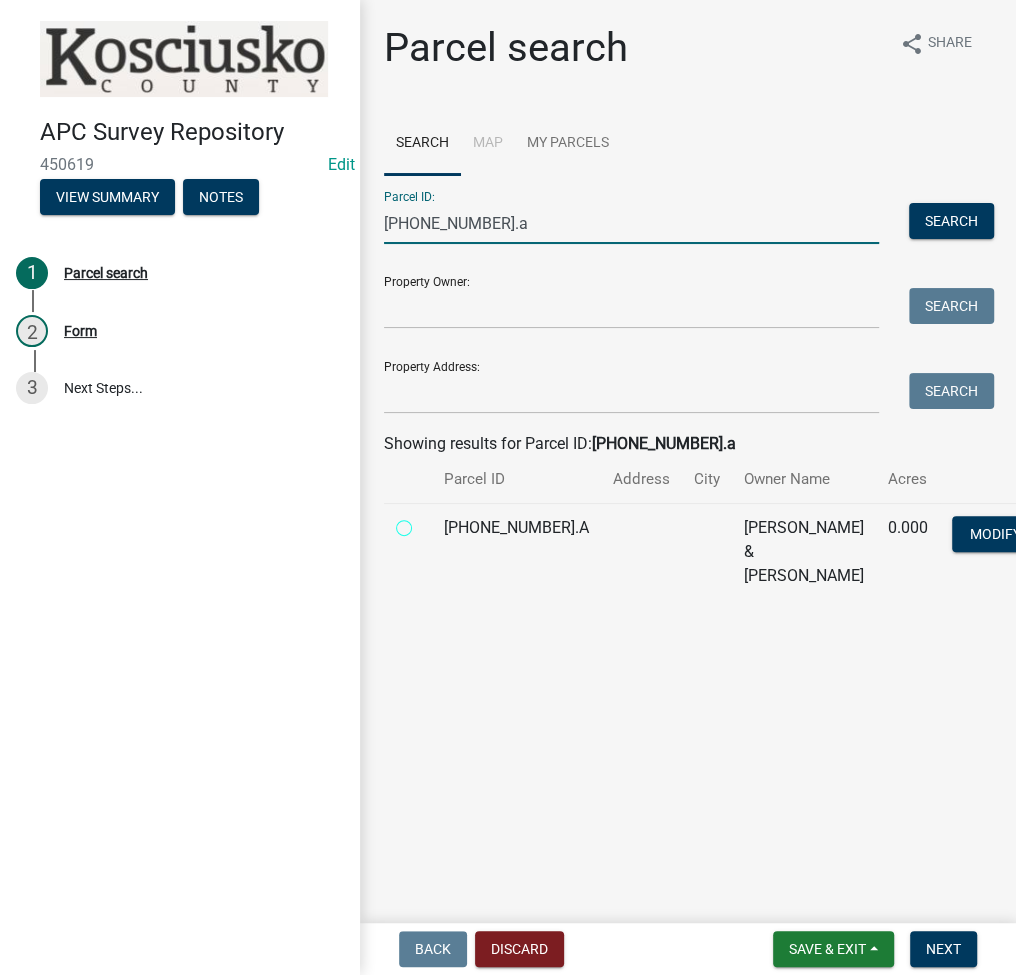 radio on "true" 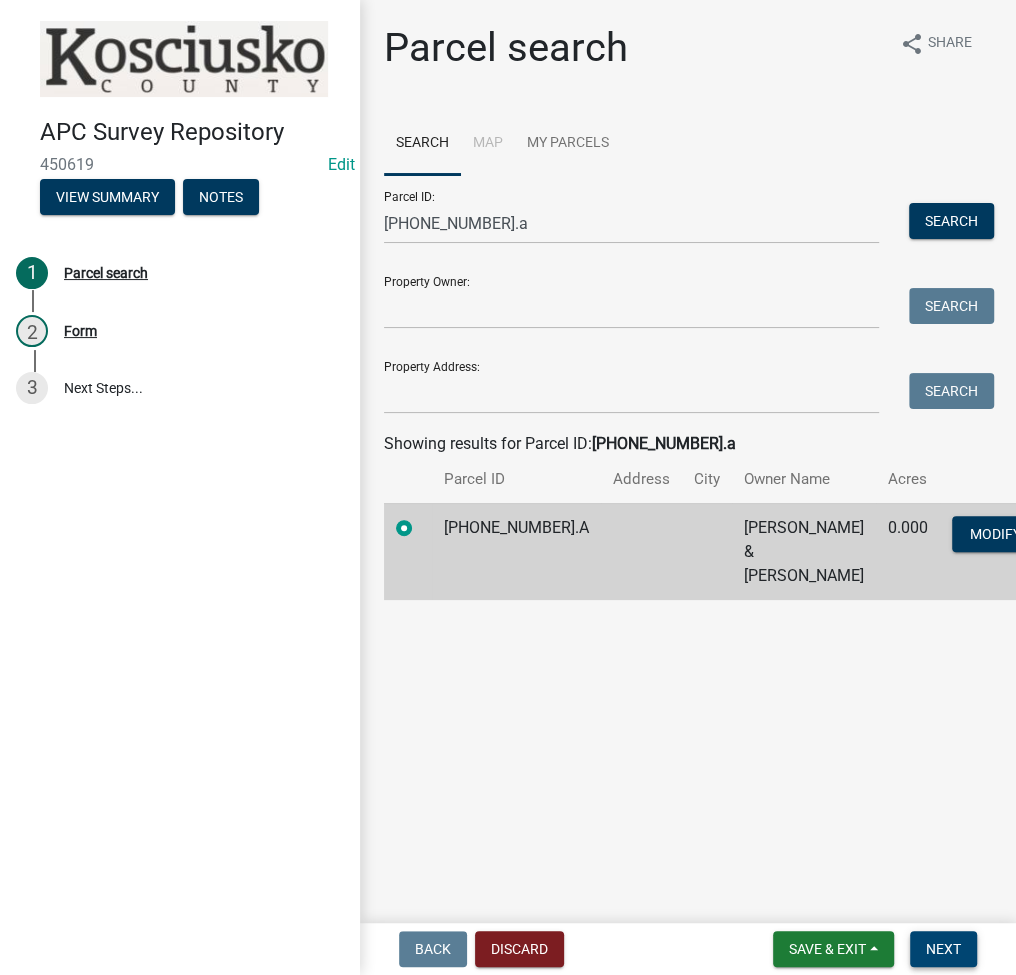 click on "Next" at bounding box center (943, 949) 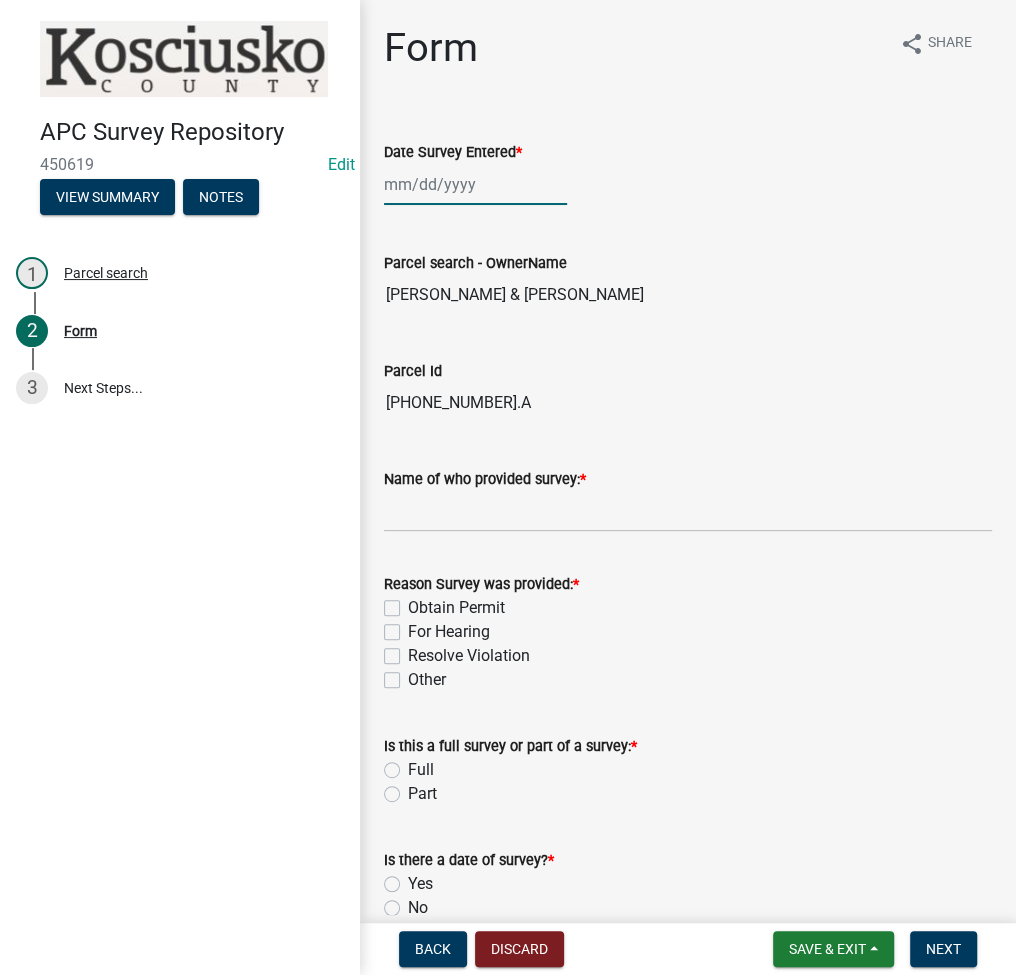 click 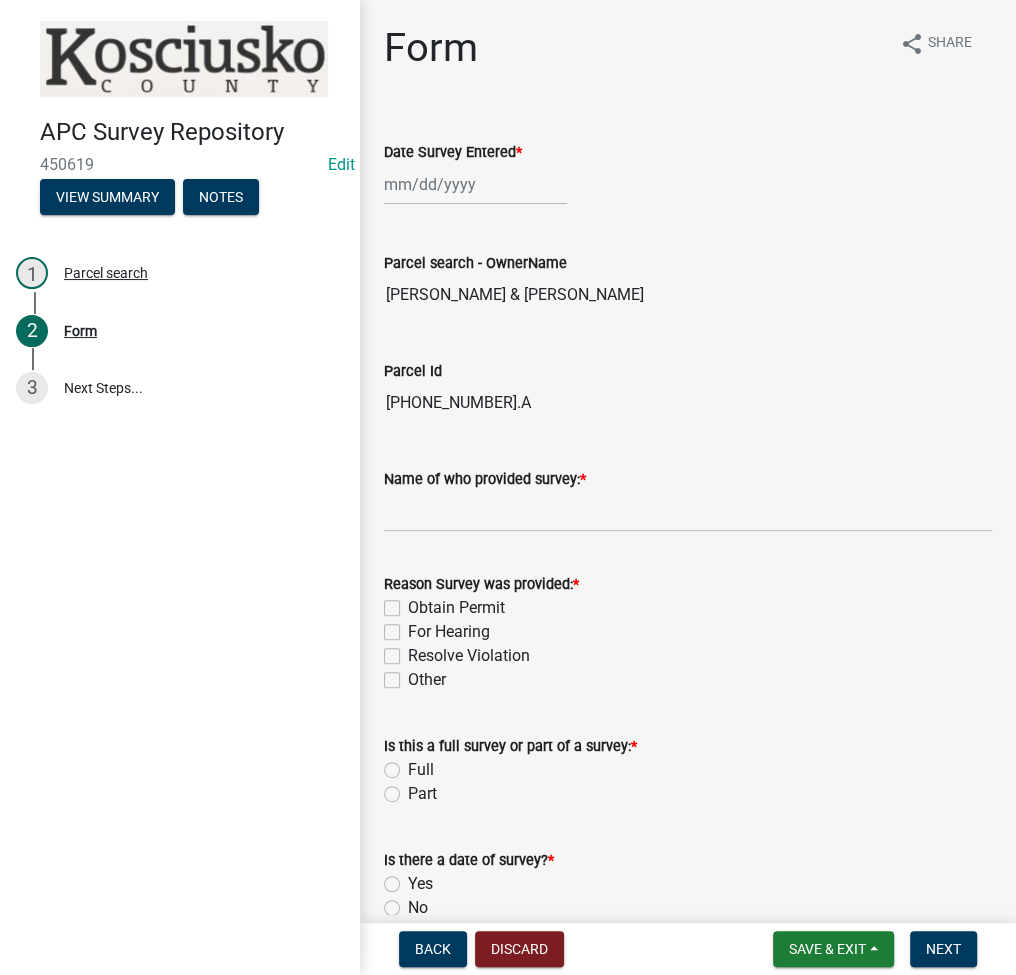 select on "7" 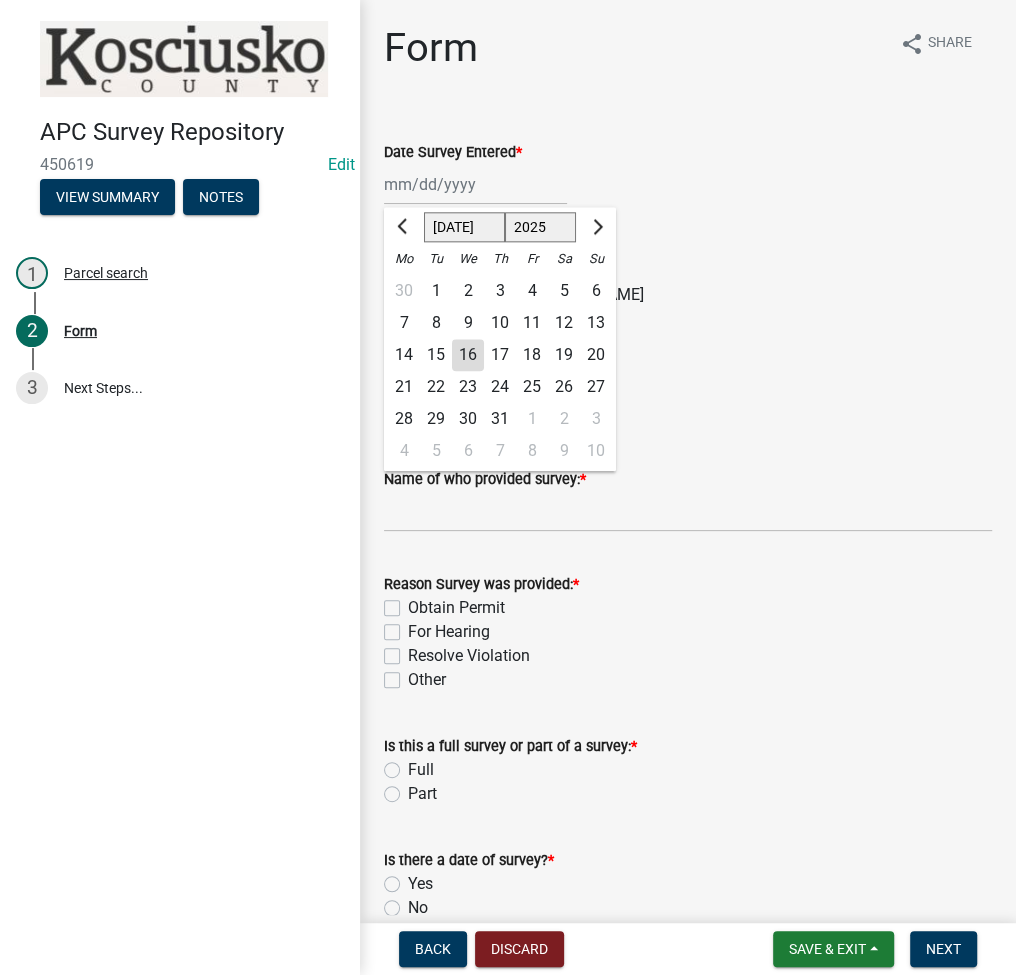 click on "16" 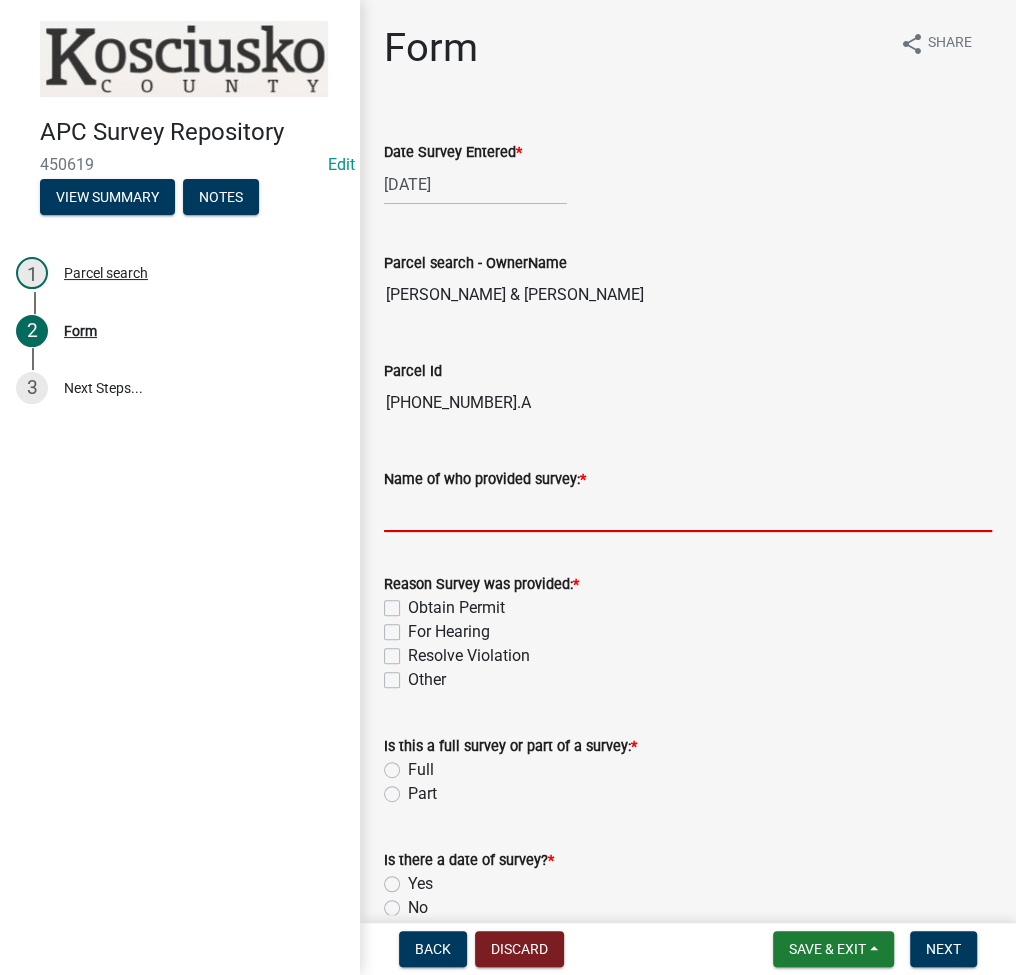 click on "Name of who provided survey:  *" at bounding box center [688, 511] 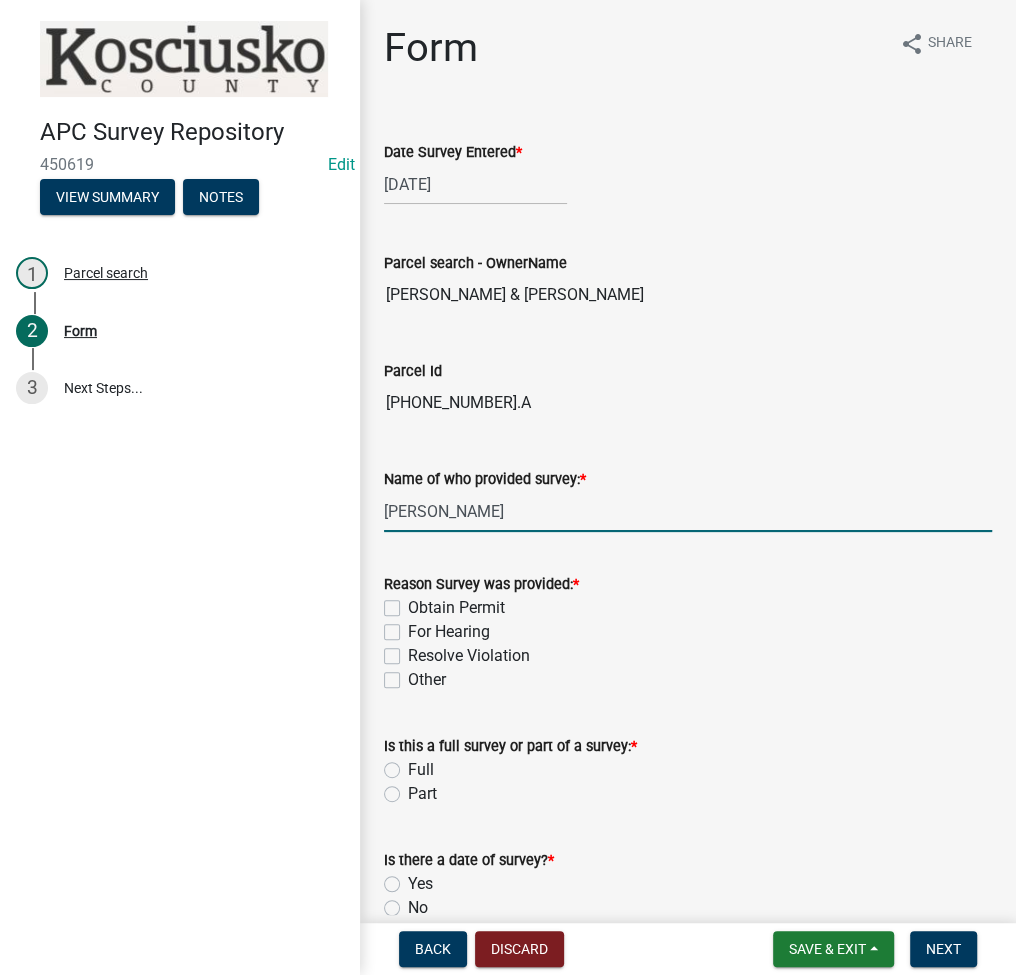 click on "[PERSON_NAME]" at bounding box center (688, 511) 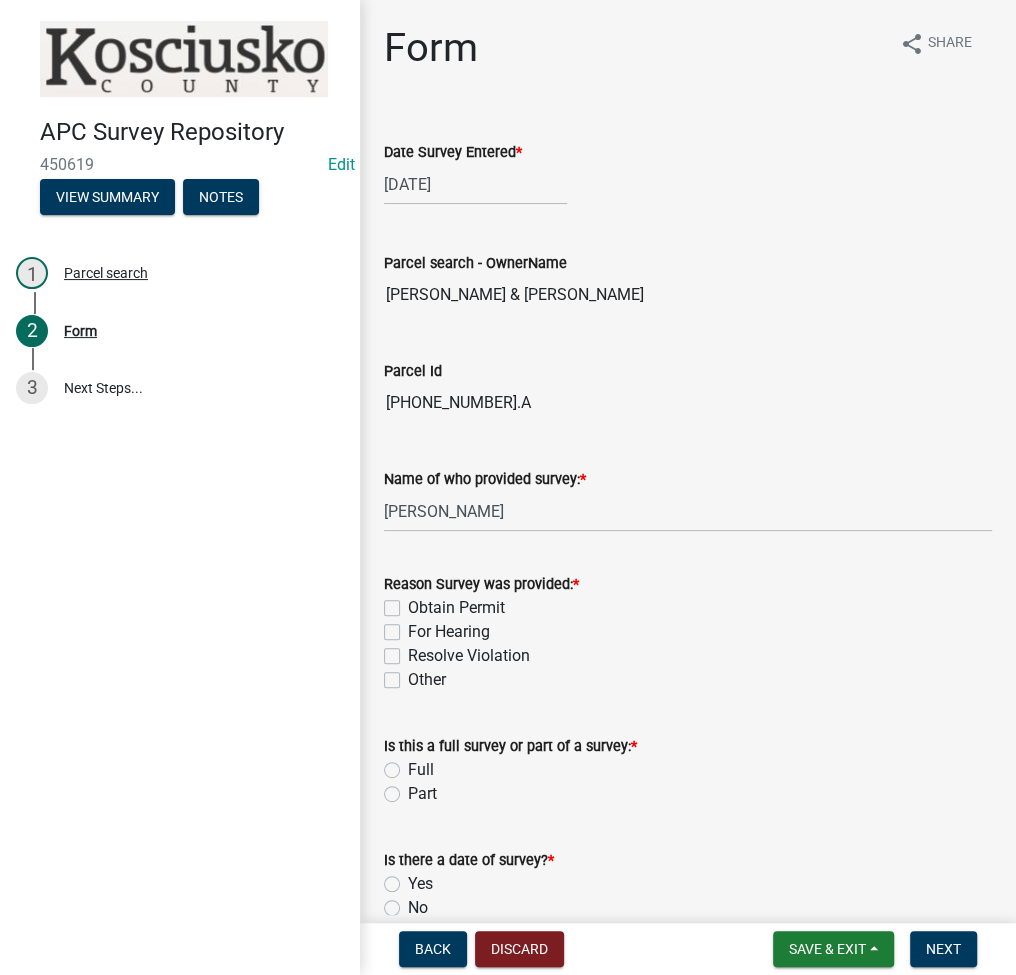 click on "For Hearing" 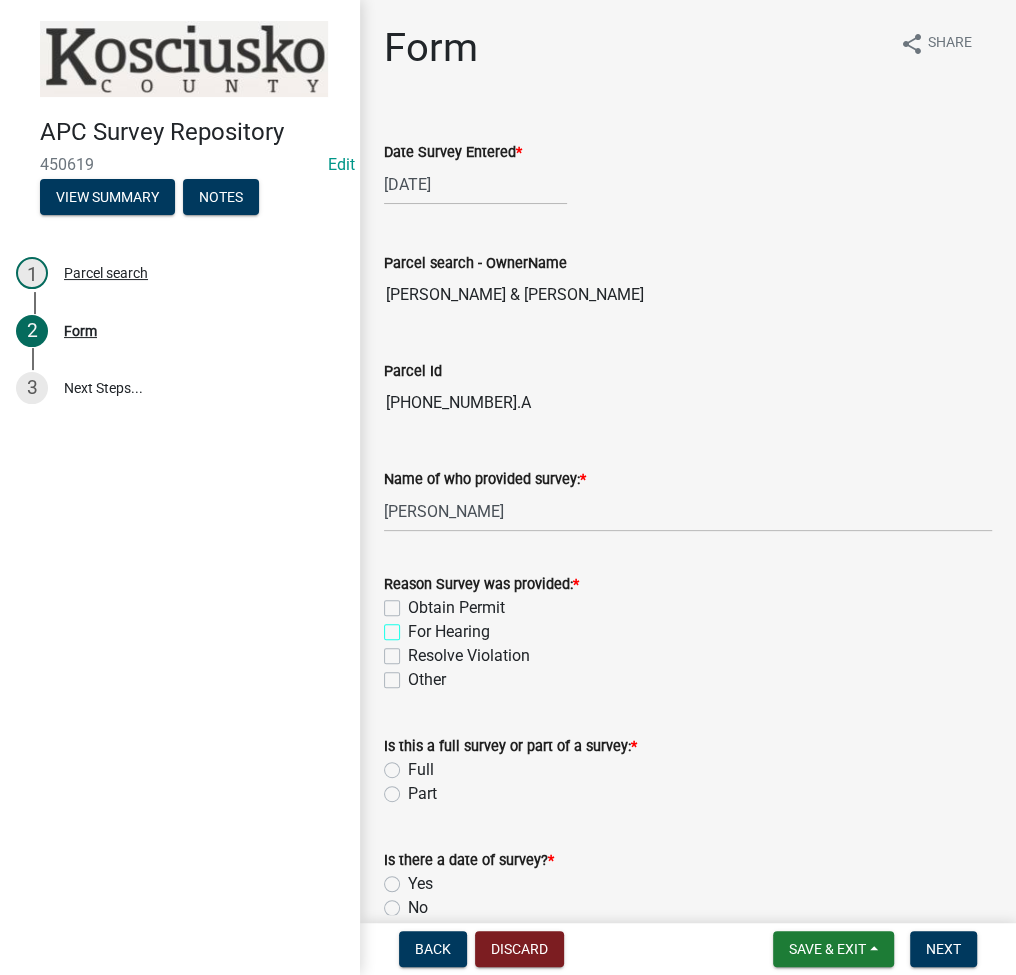 click on "For Hearing" at bounding box center (414, 626) 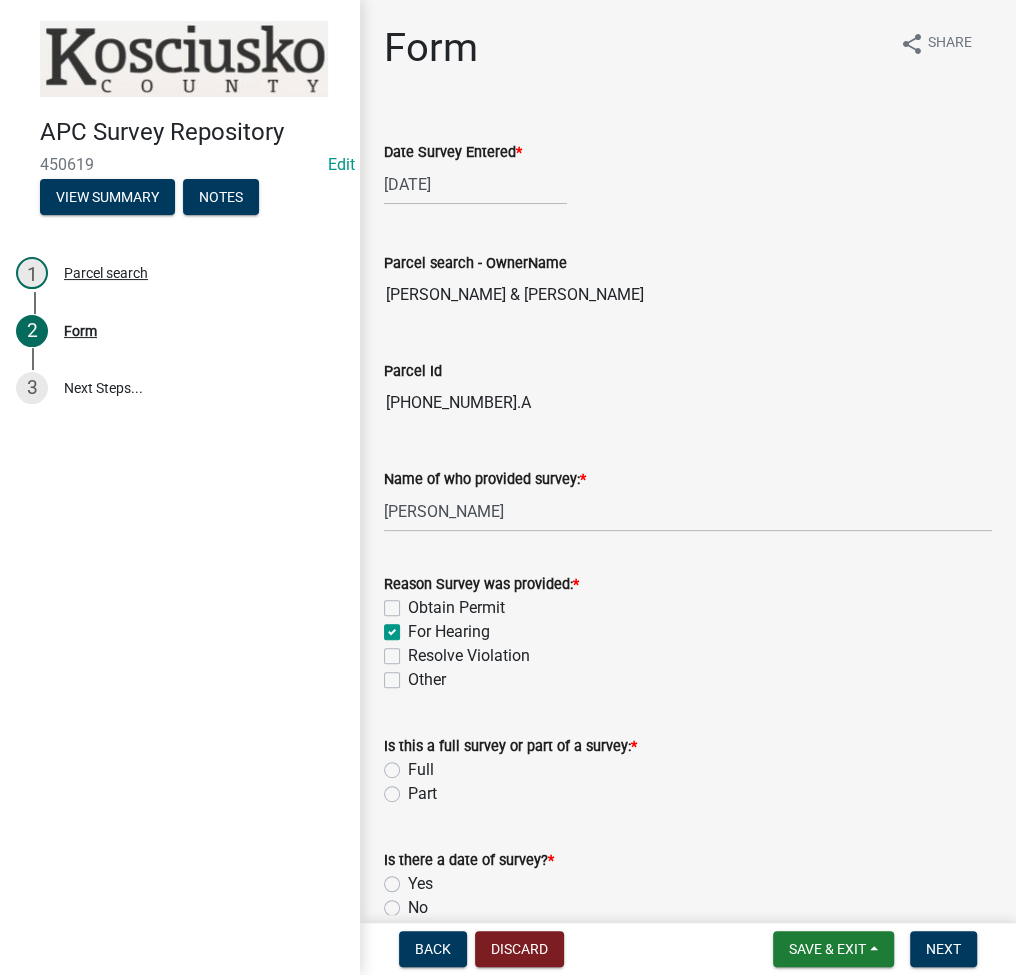 checkbox on "false" 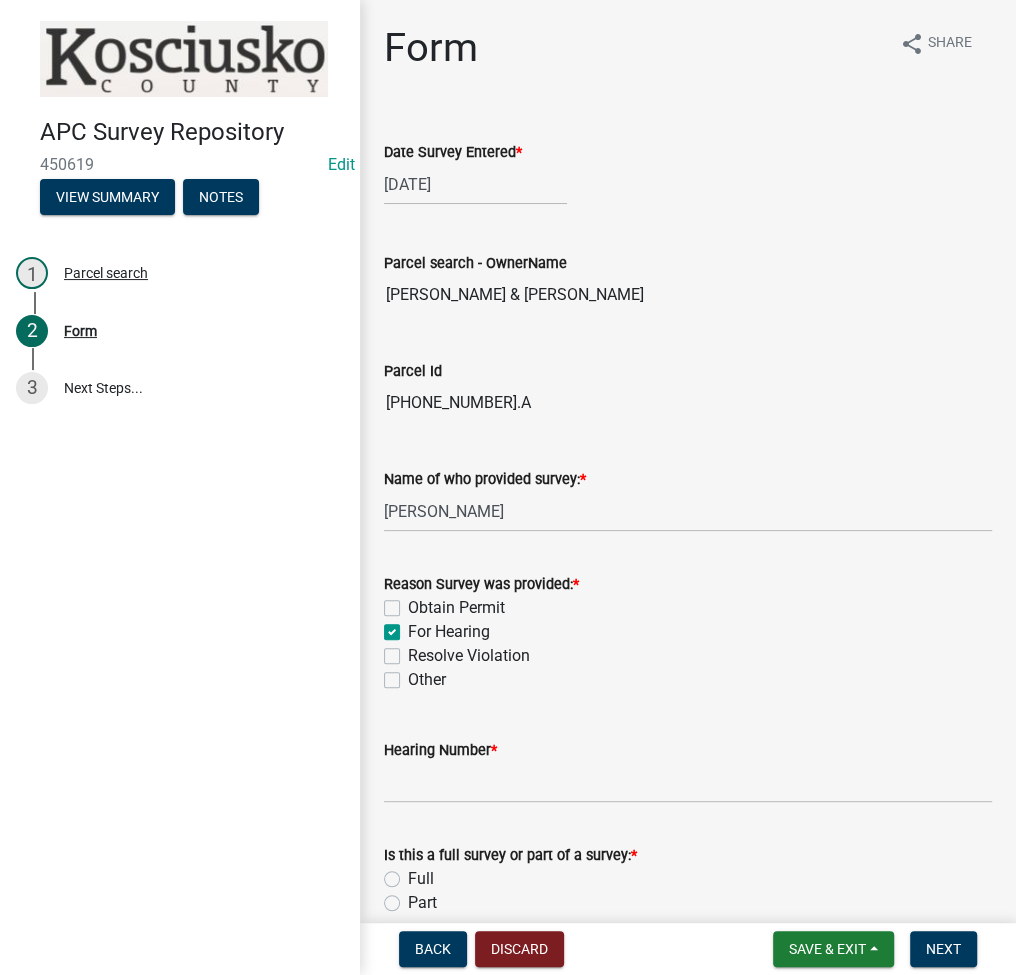 click on "Resolve Violation" 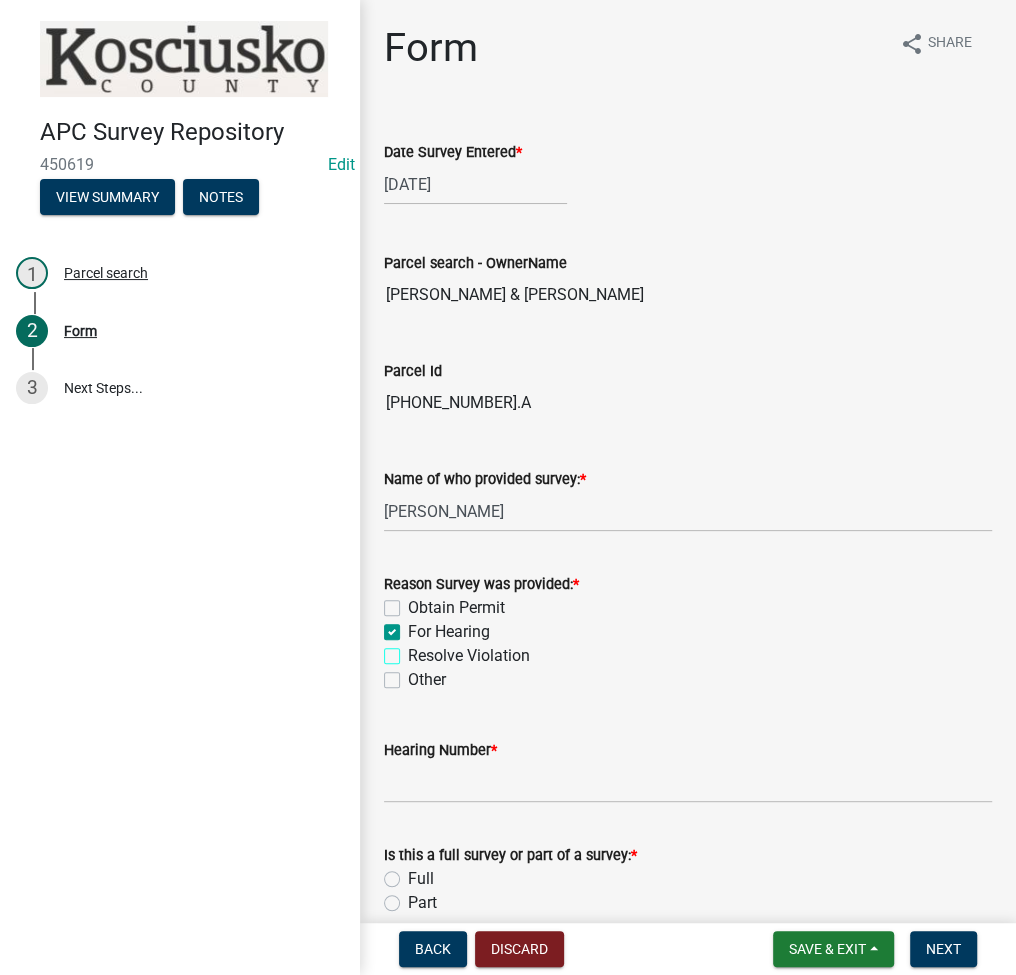 checkbox on "true" 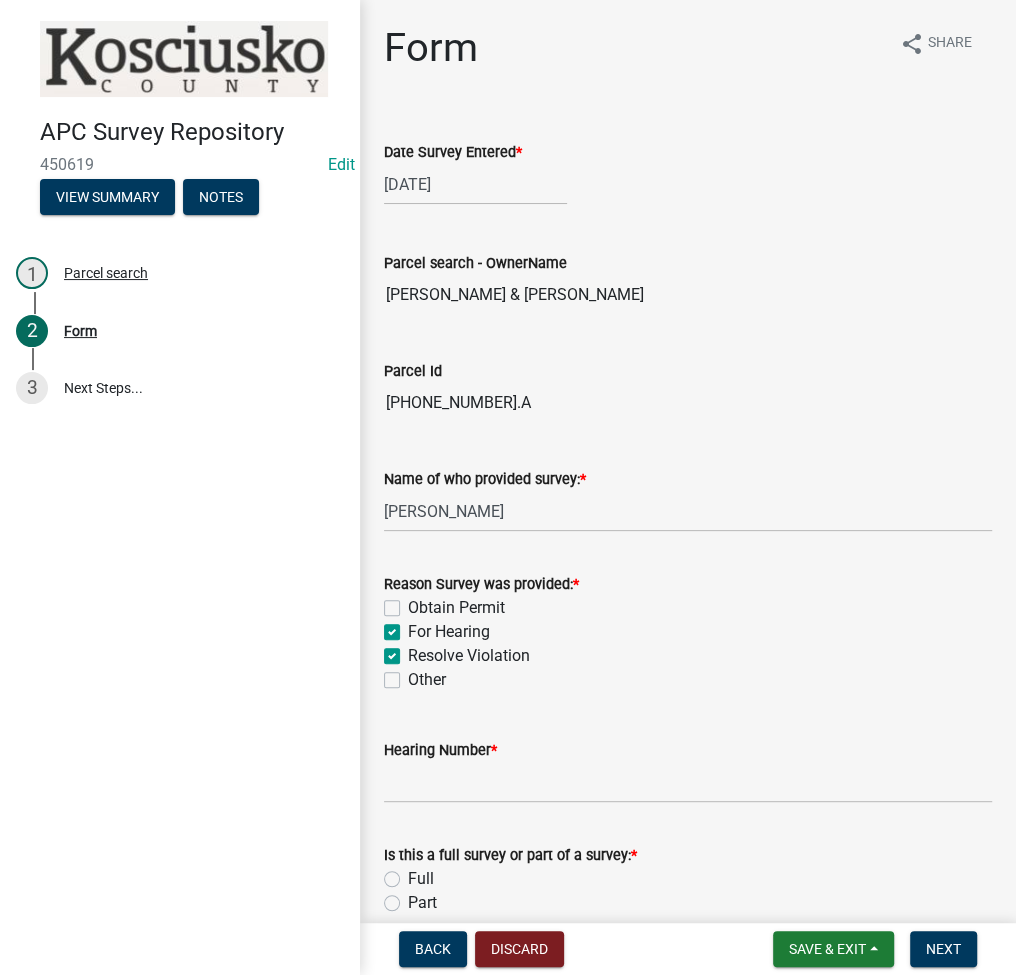 checkbox on "false" 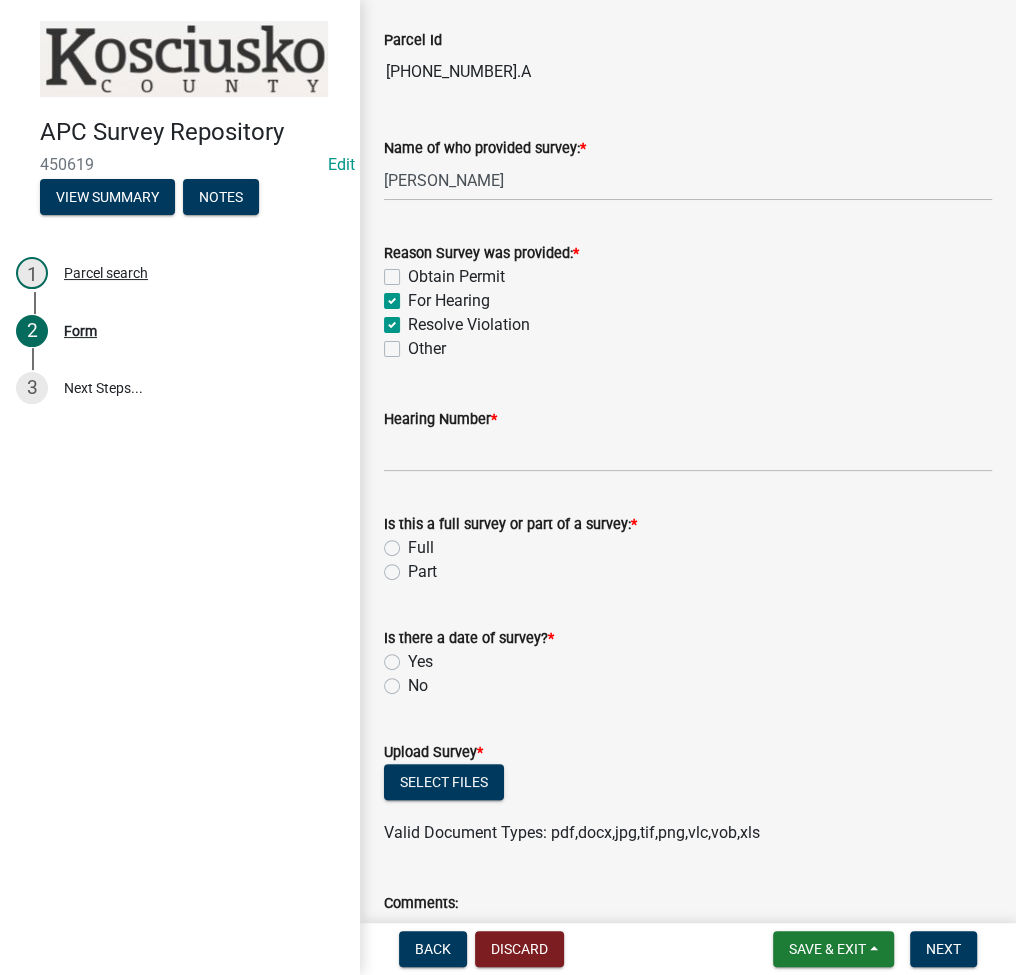 scroll, scrollTop: 463, scrollLeft: 0, axis: vertical 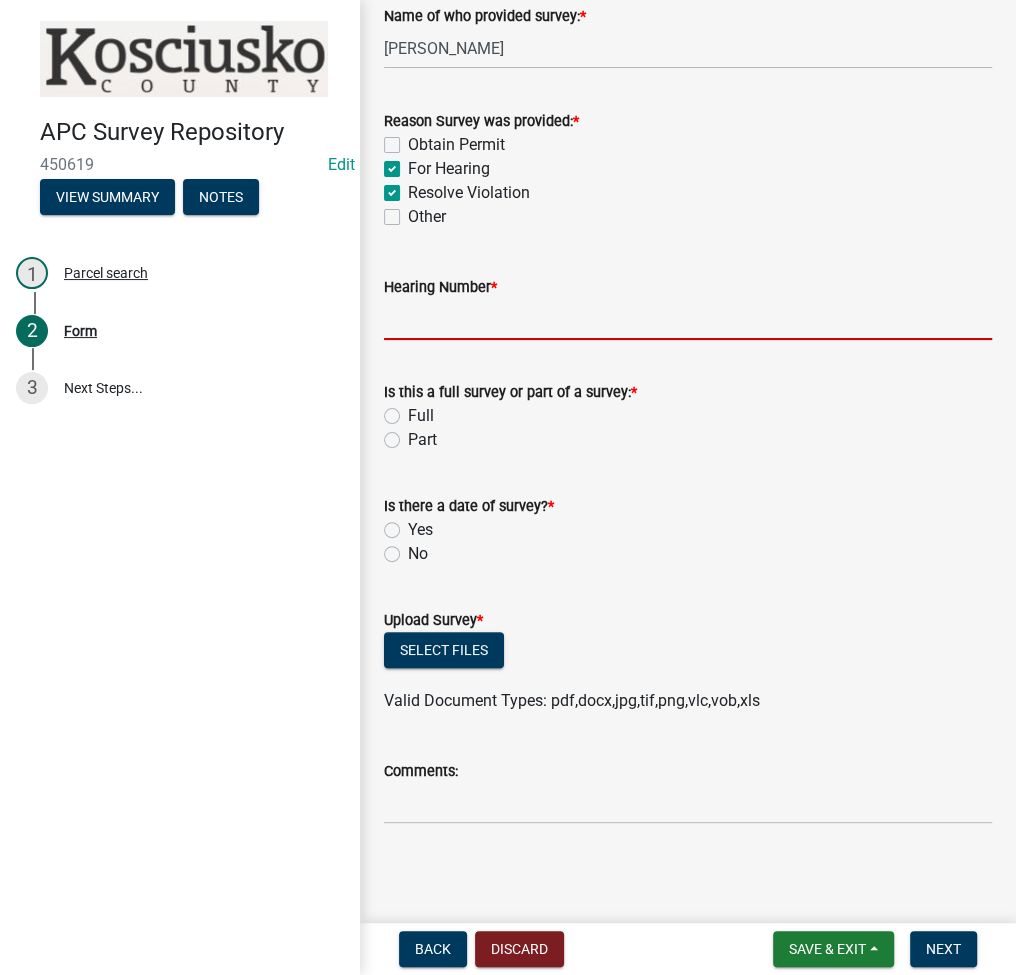 click on "Hearing Number  *" at bounding box center (688, 319) 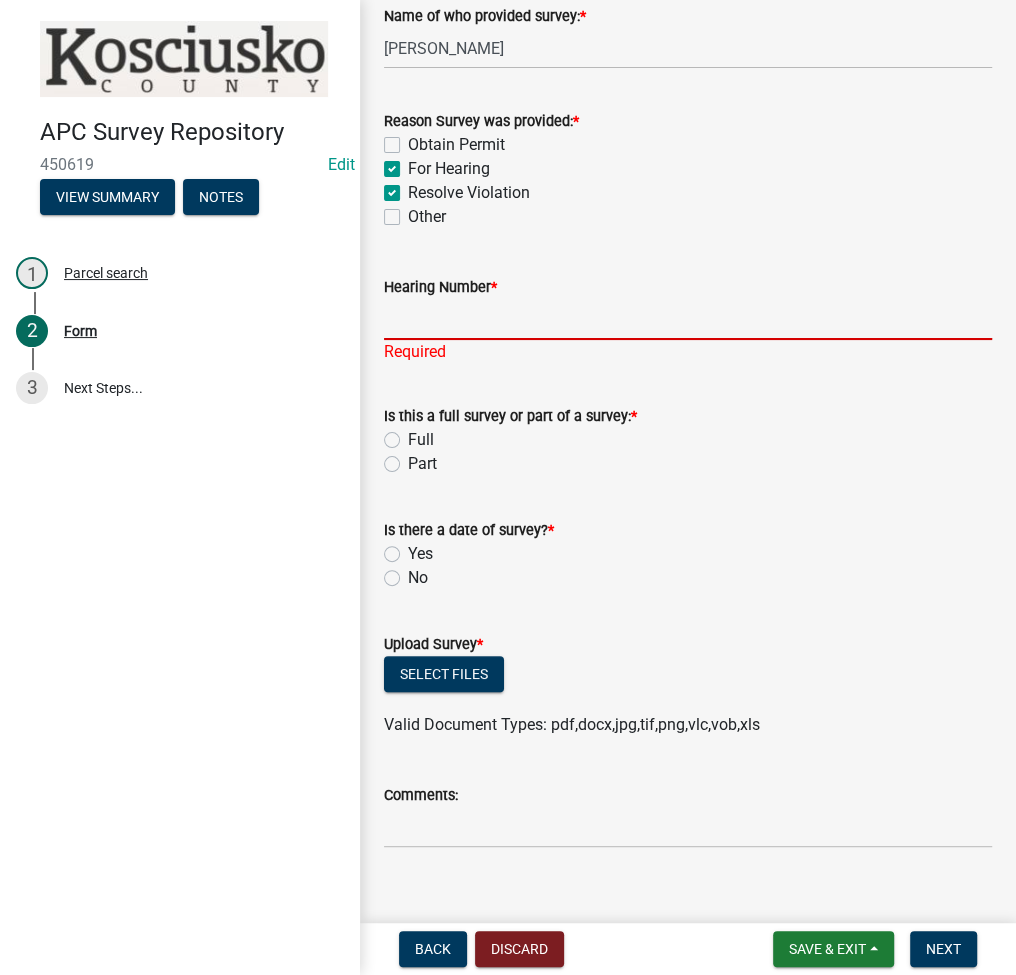 click on "Hearing Number  *" at bounding box center [688, 319] 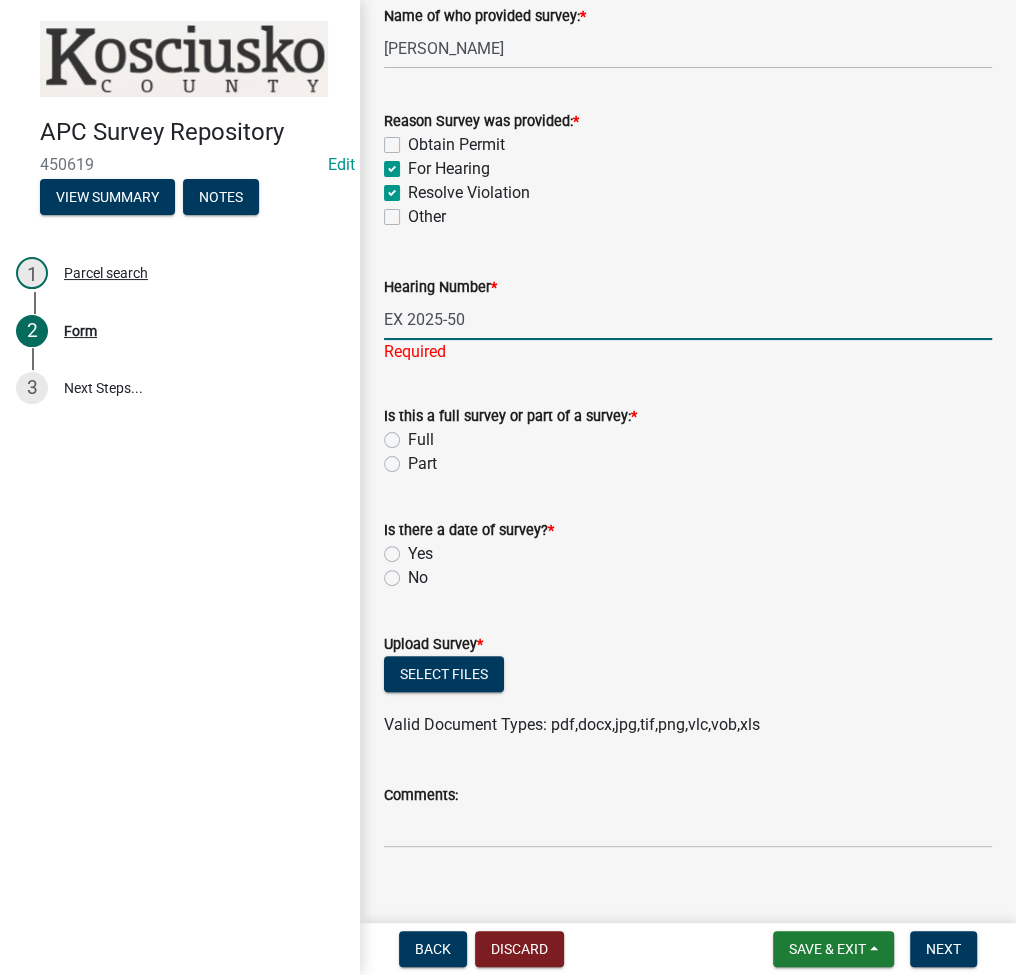 type on "EX 2025-50" 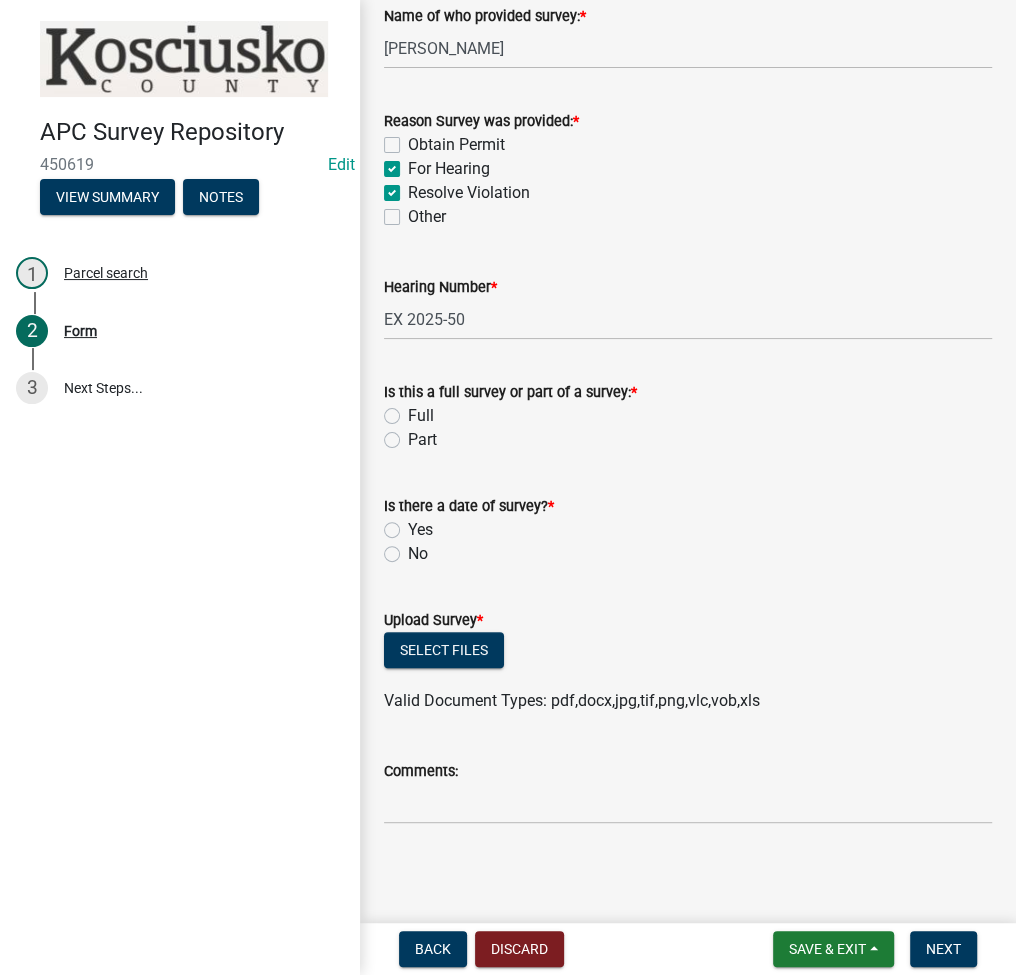 click on "Is this a full survey or part of a survey:  *  Full   Part" 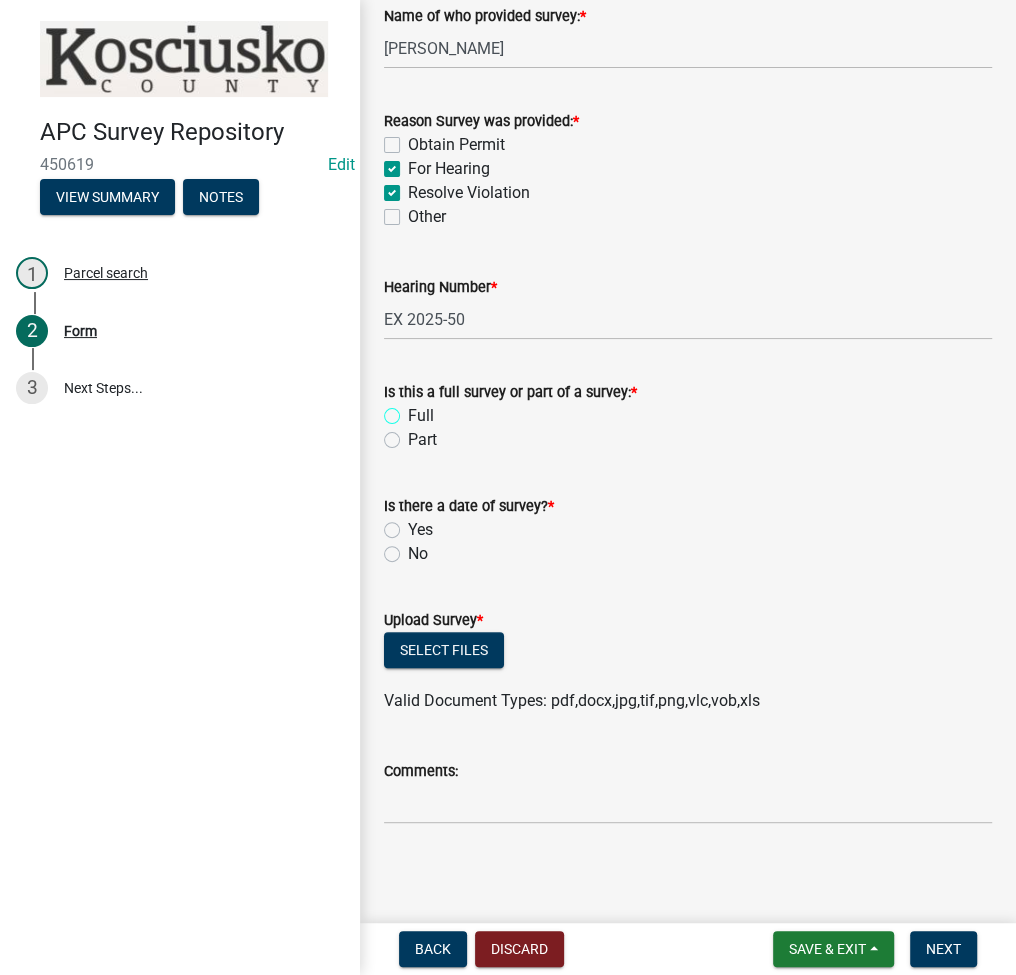 click on "Full" at bounding box center (414, 410) 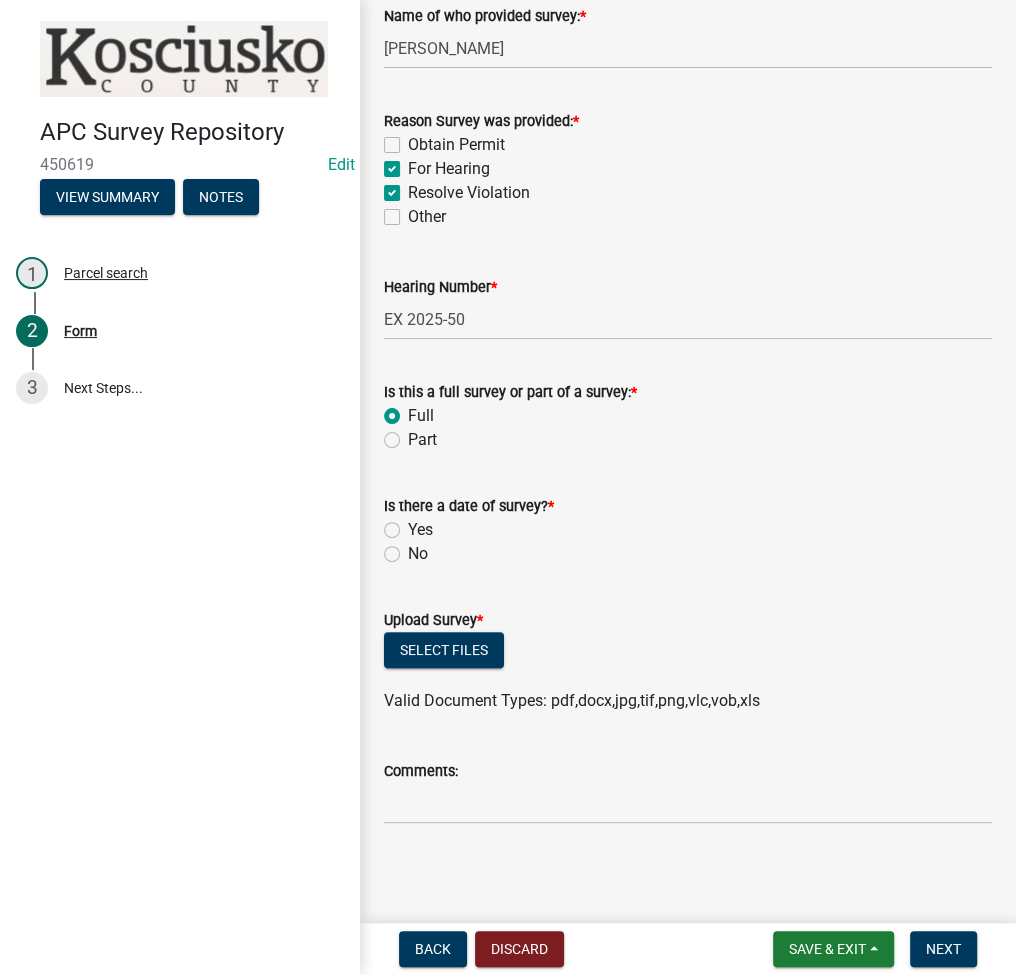 radio on "true" 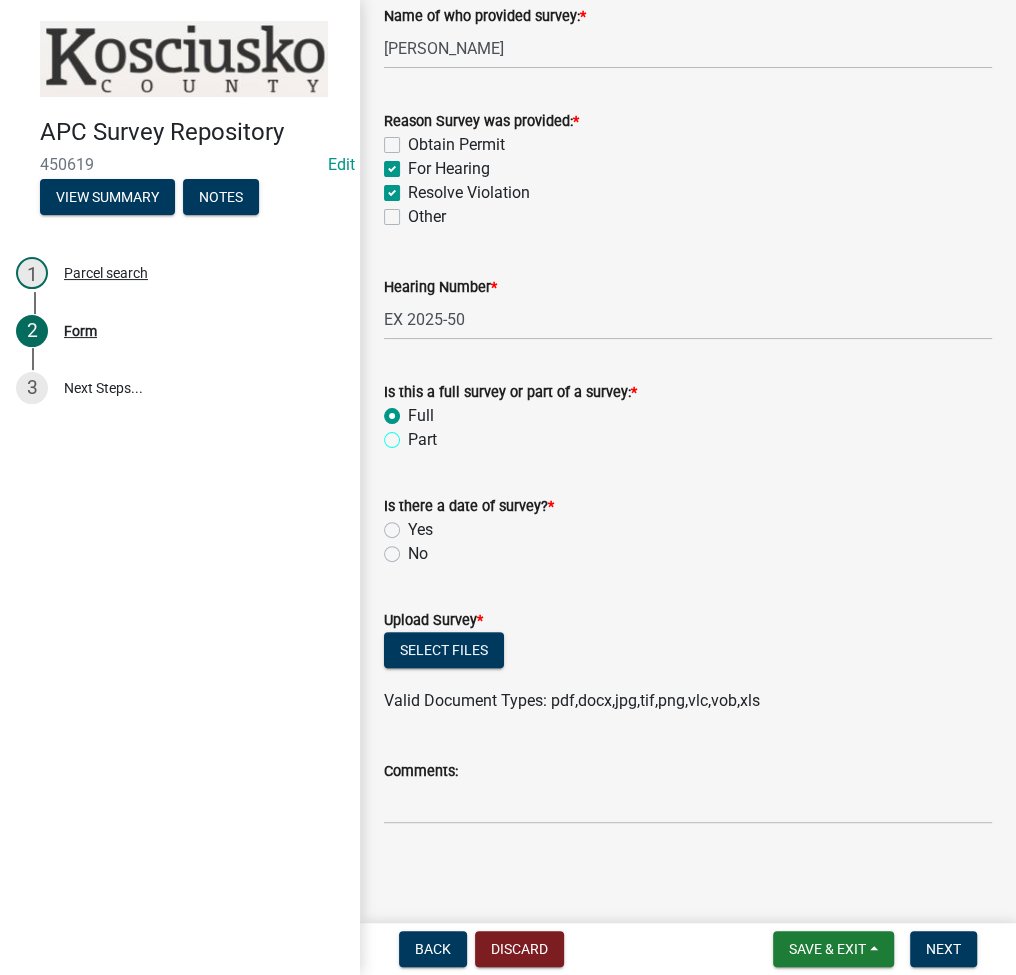 click on "Part" at bounding box center [414, 434] 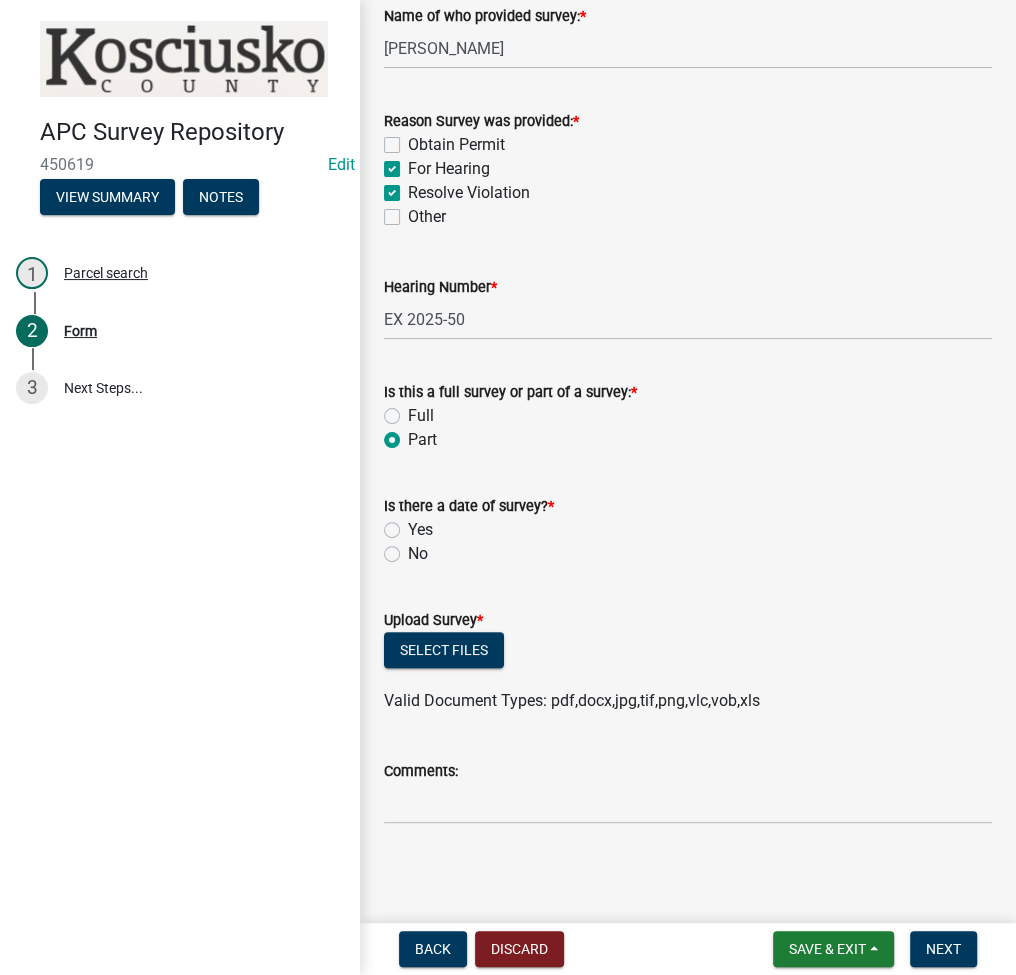 radio on "true" 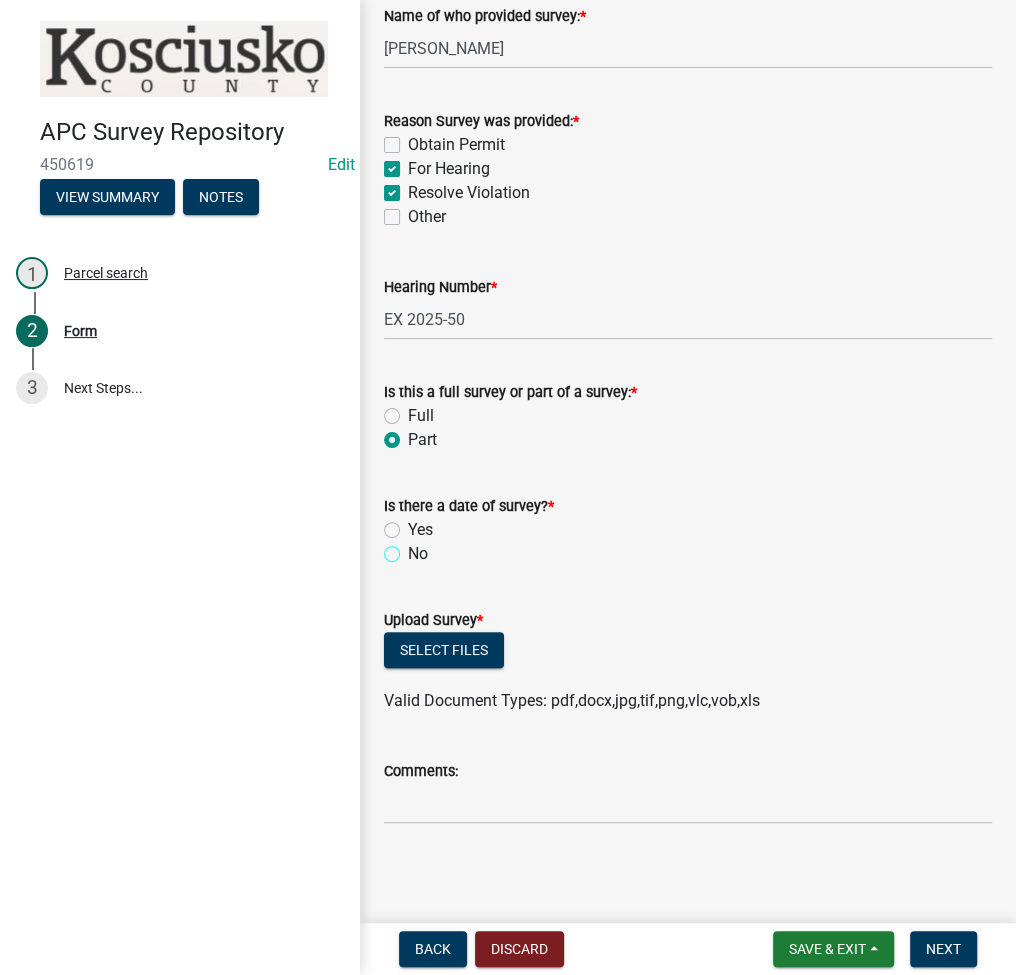 click on "No" at bounding box center (414, 548) 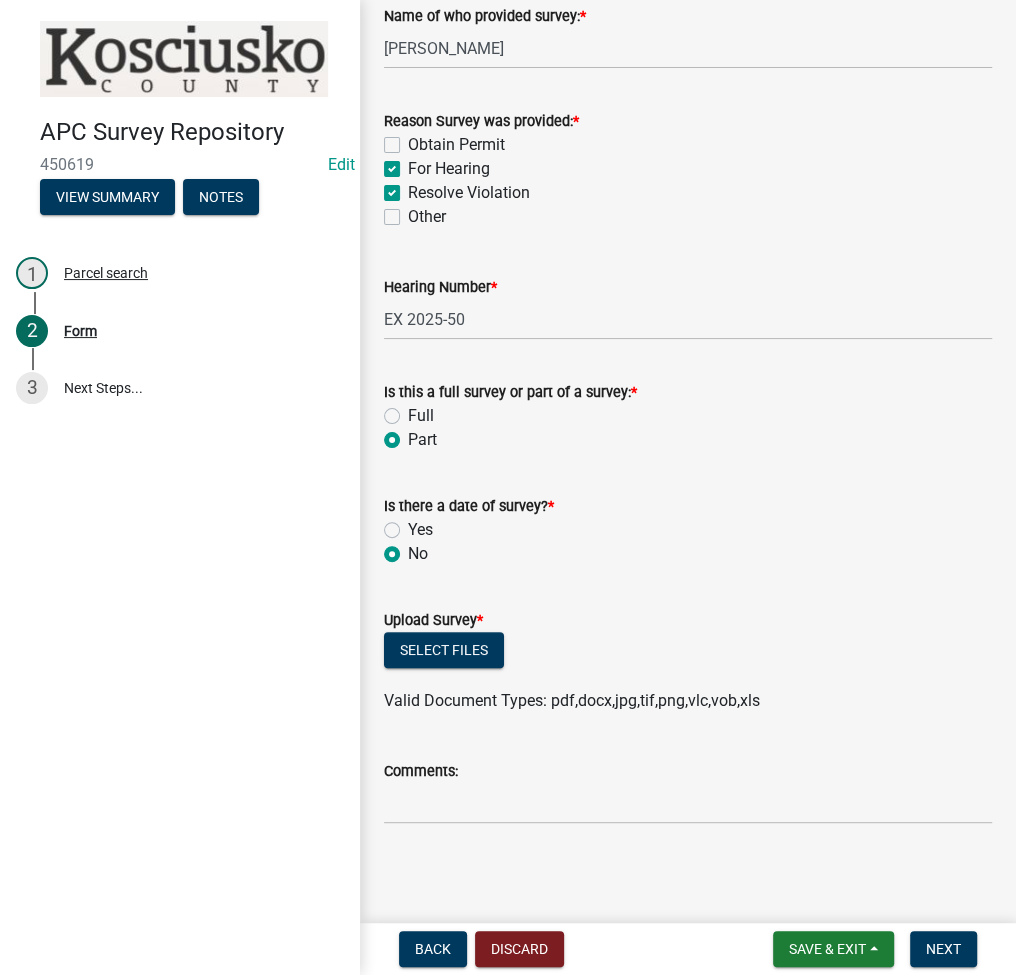 radio on "true" 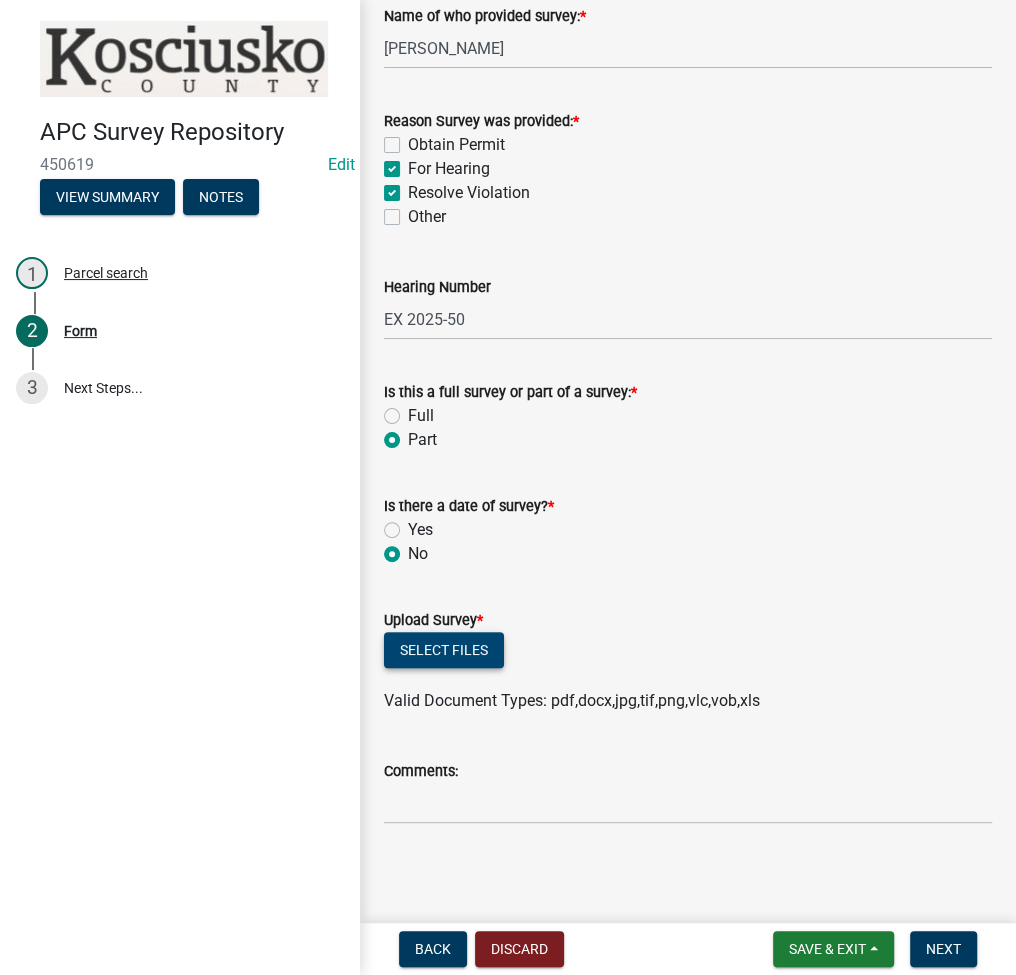 click on "Select files" 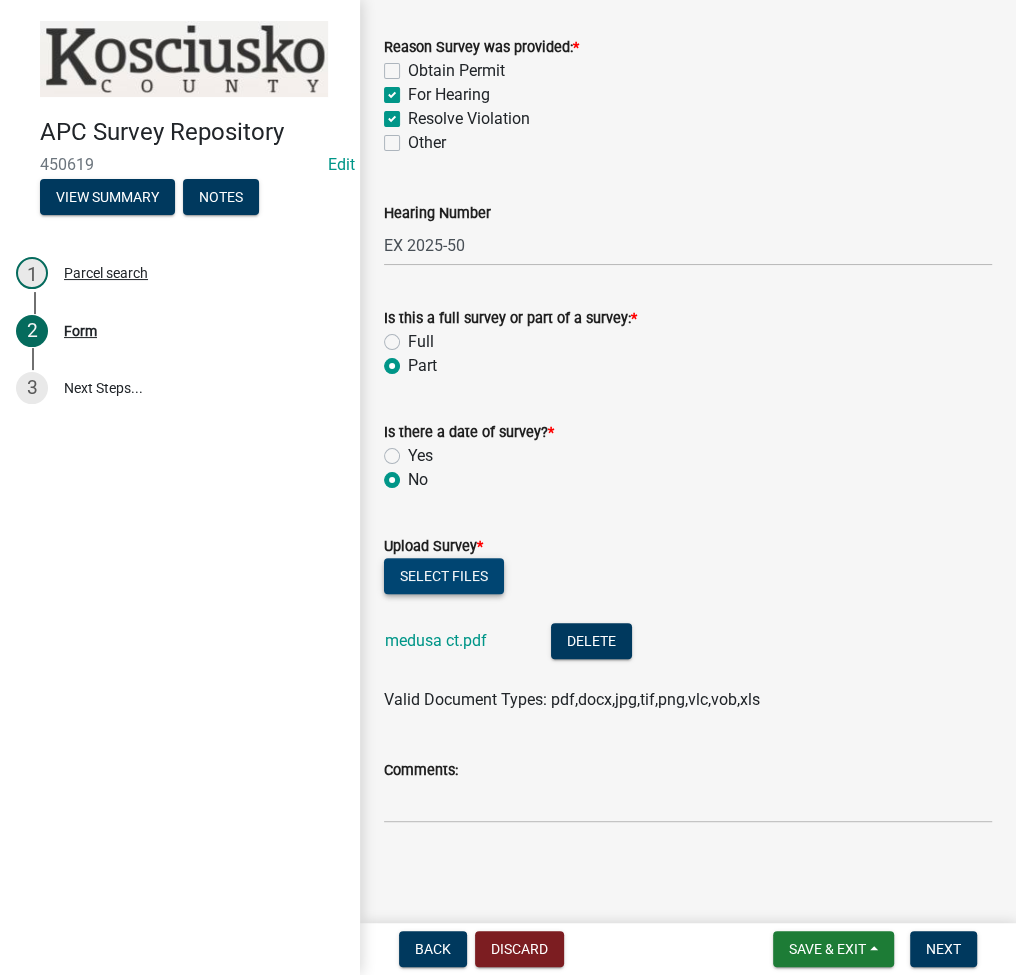 scroll, scrollTop: 0, scrollLeft: 0, axis: both 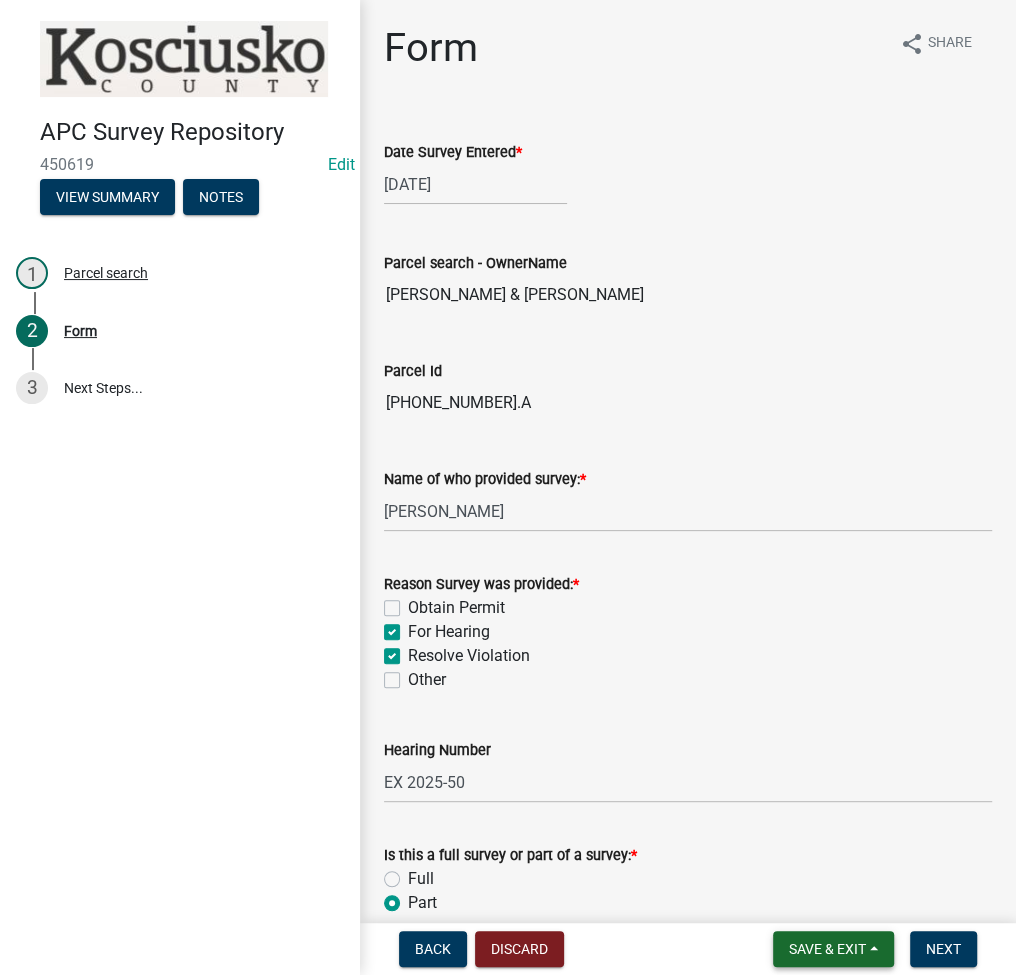 click on "Save & Exit" at bounding box center (827, 949) 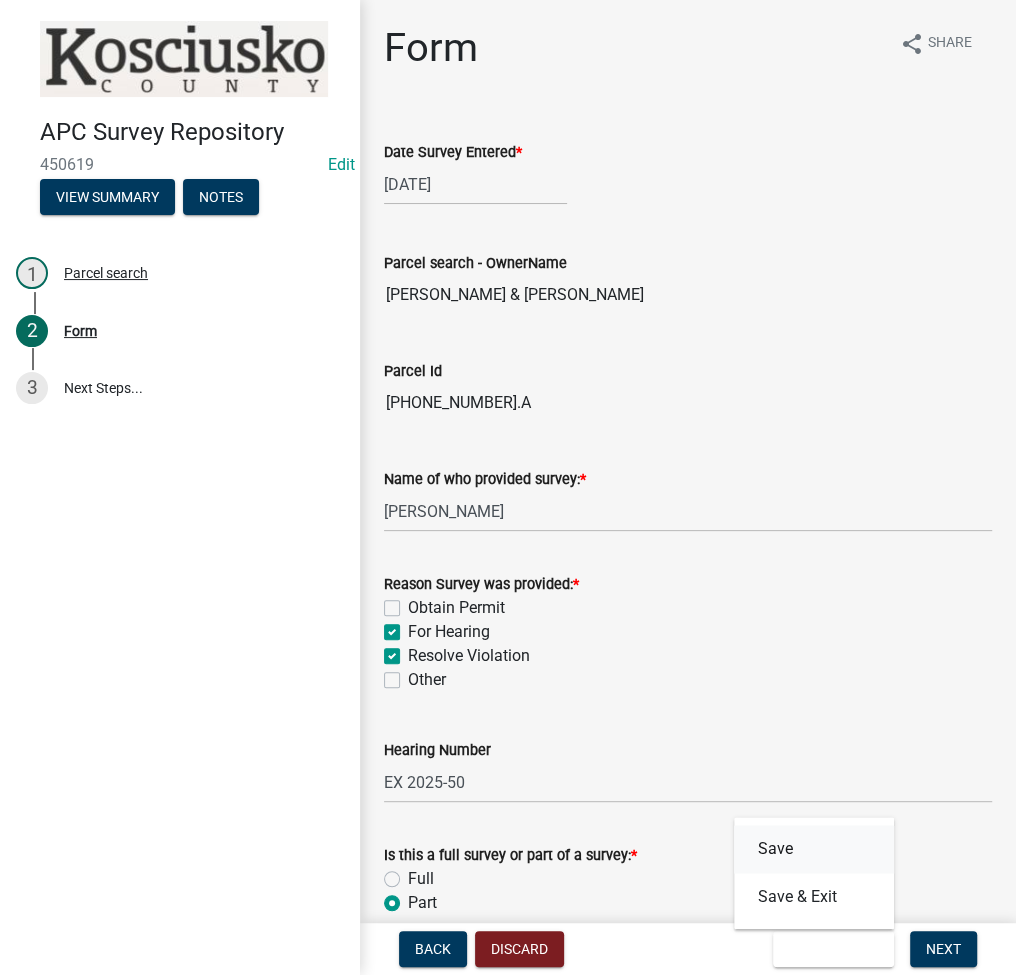 click on "Save" at bounding box center [814, 849] 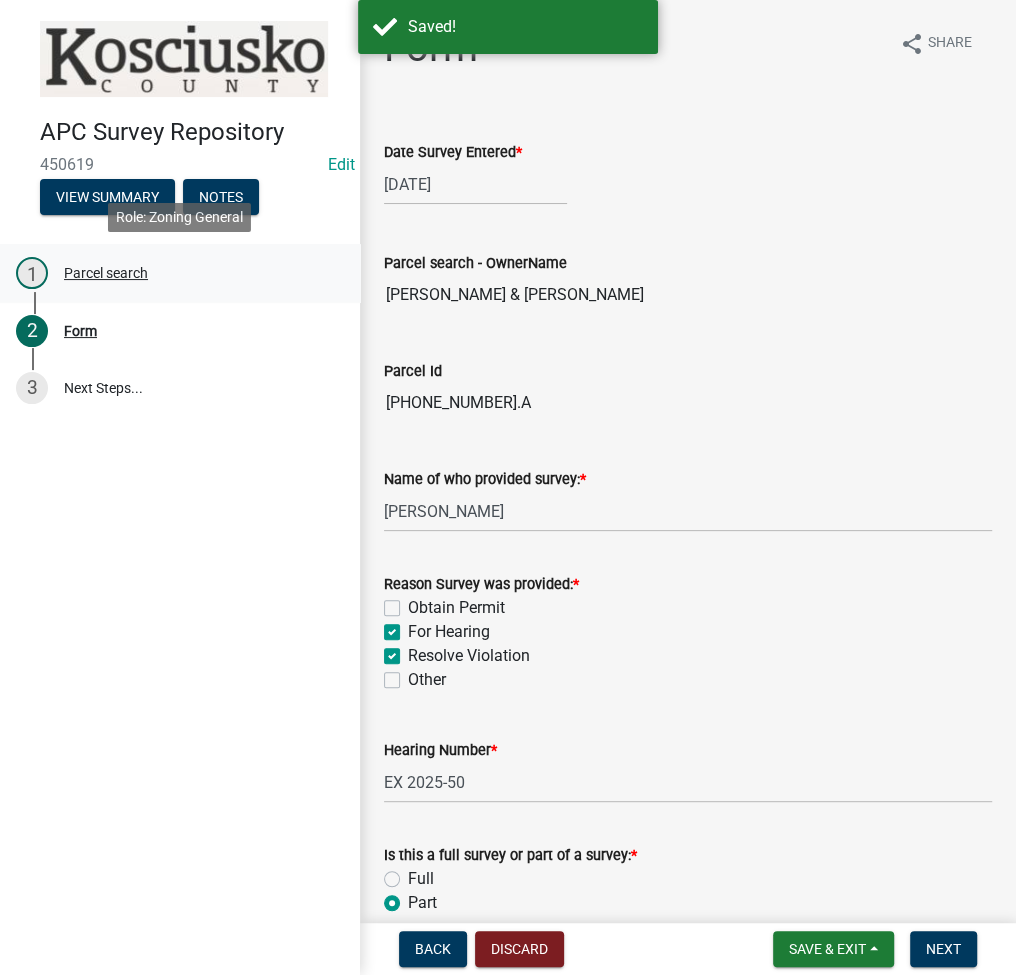 click on "1     Parcel search" at bounding box center (172, 273) 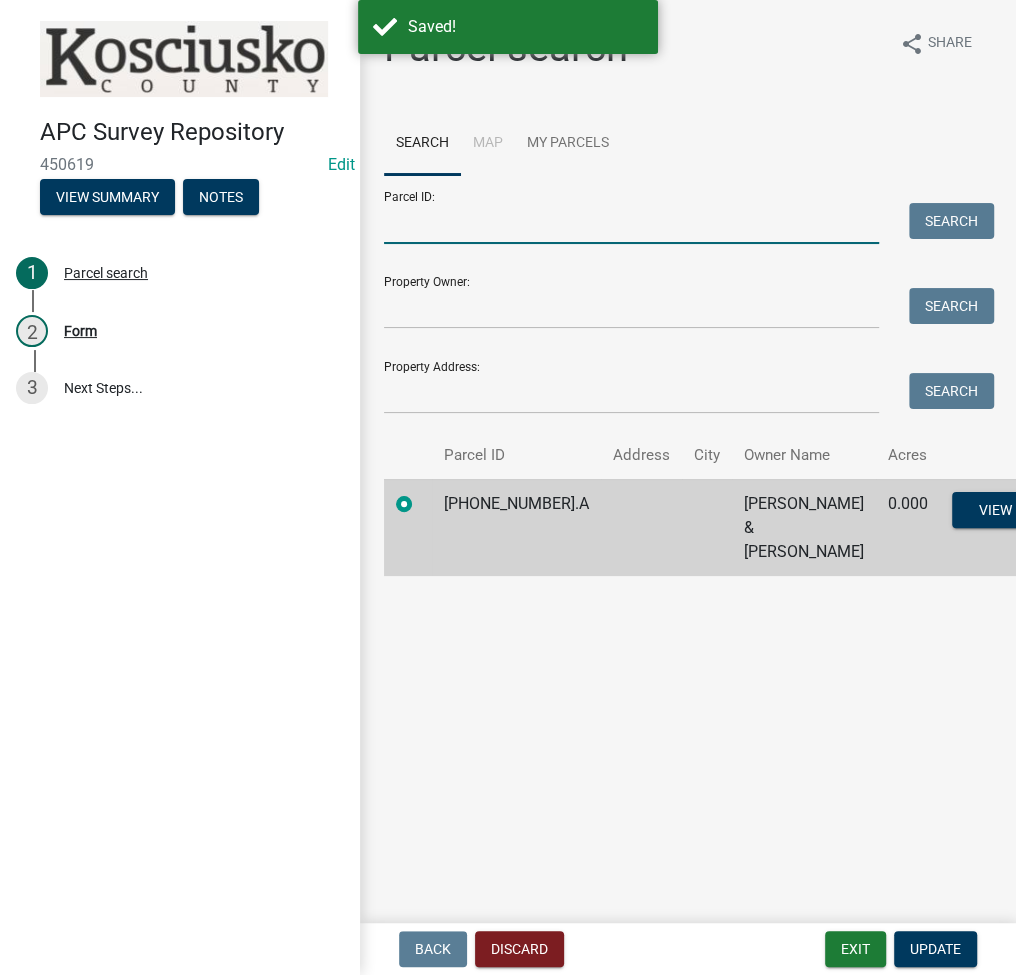 click on "Parcel ID:" at bounding box center [631, 223] 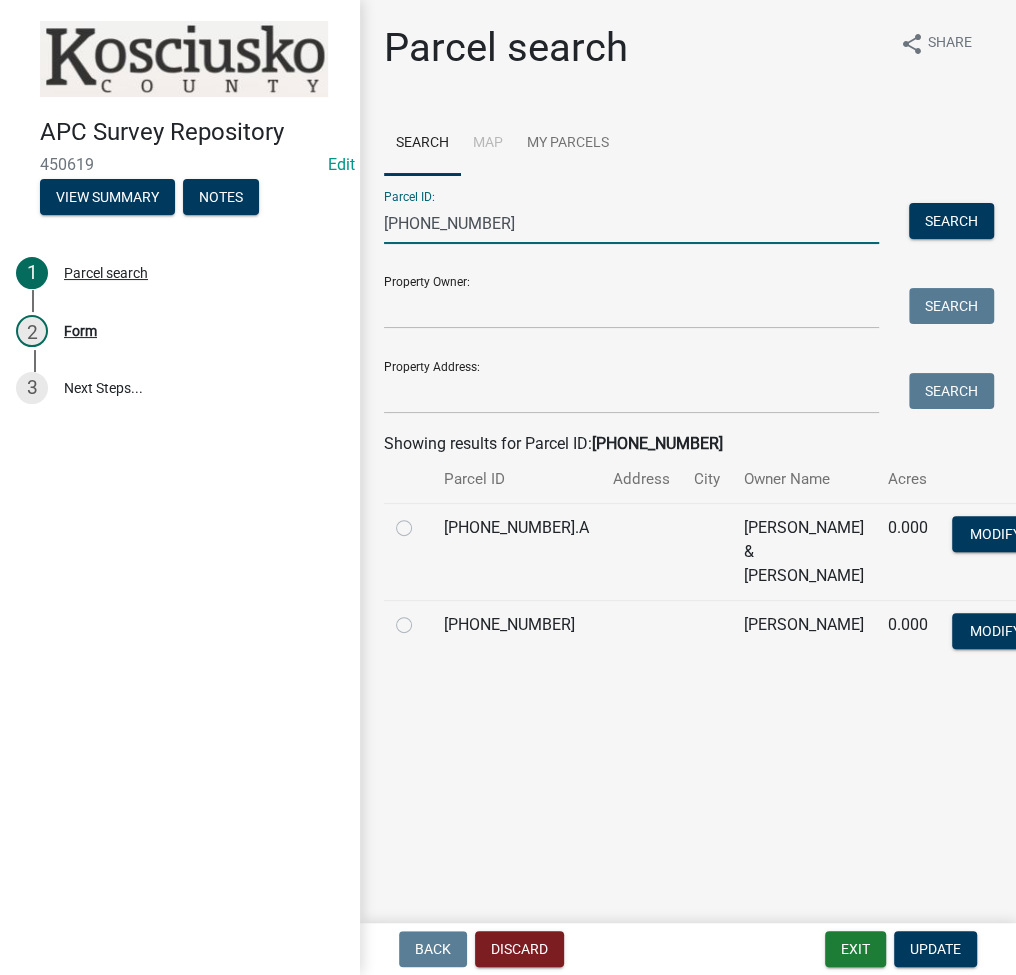 type on "[PHONE_NUMBER]" 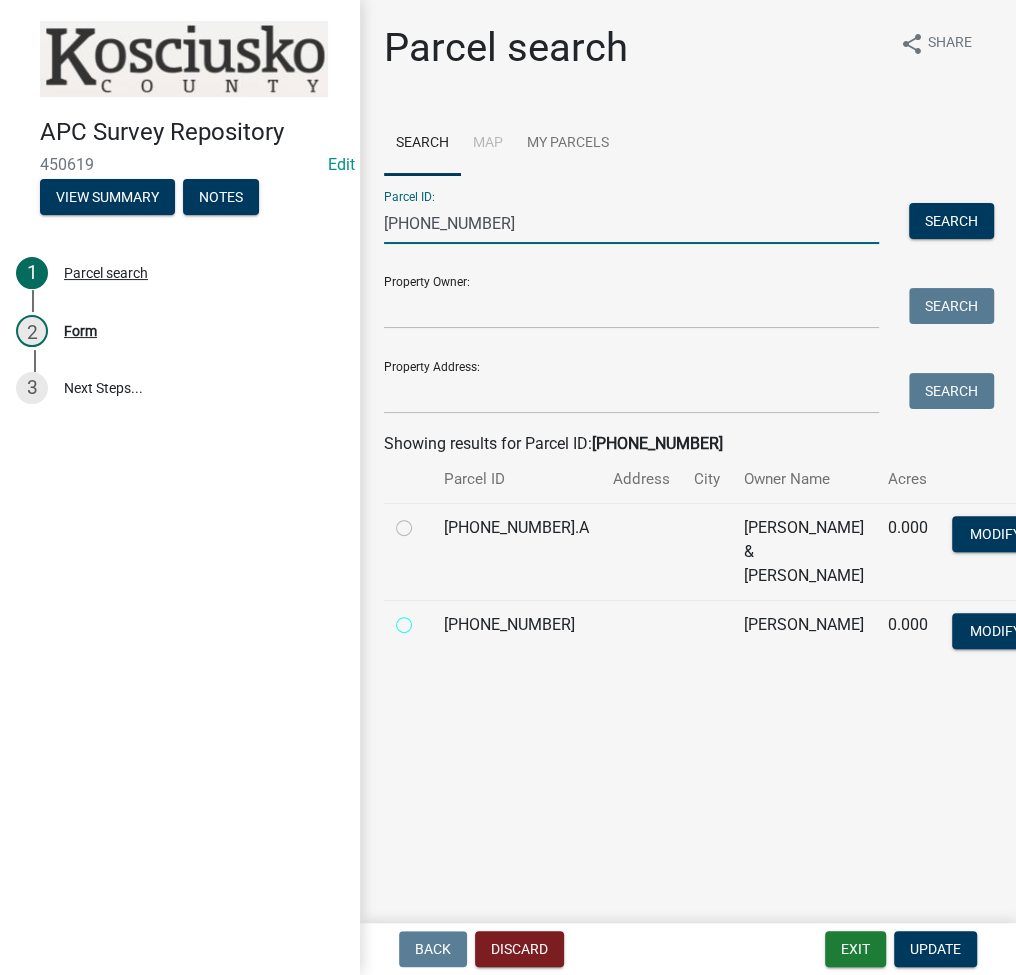 radio on "true" 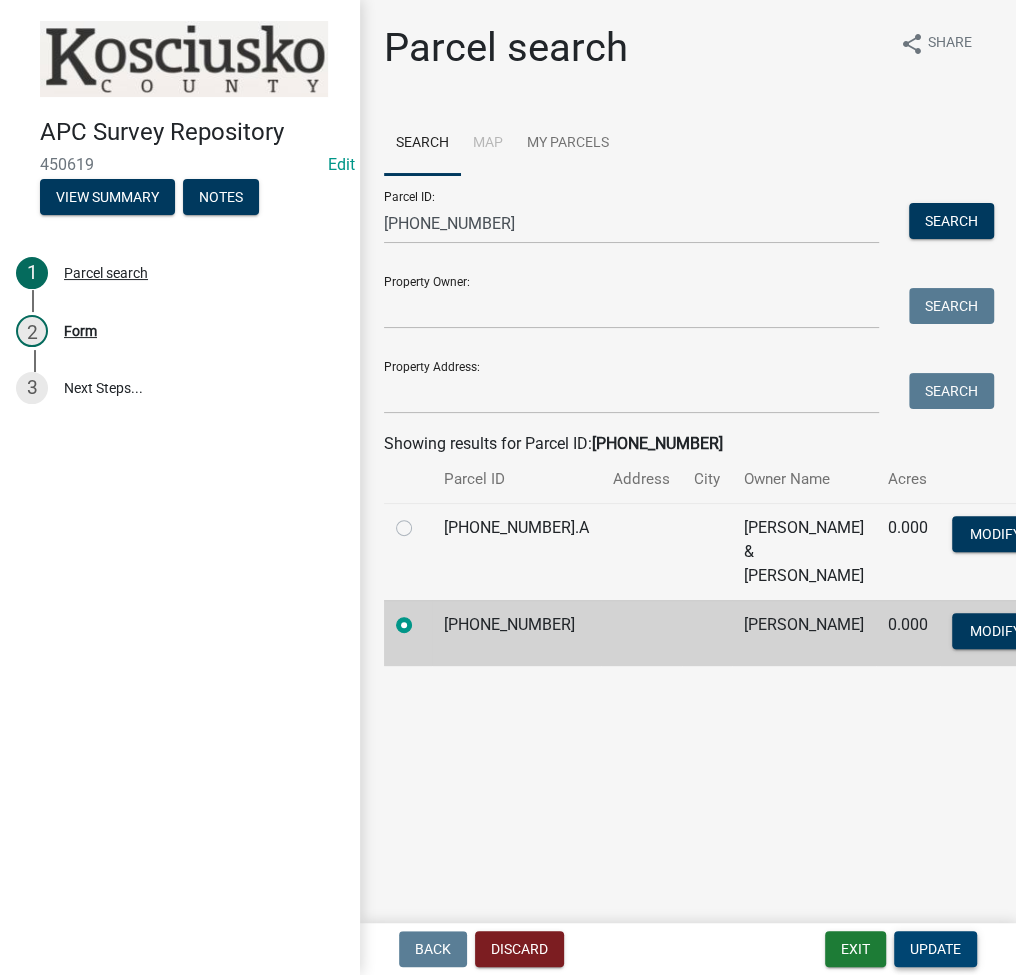 click on "Update" at bounding box center (935, 949) 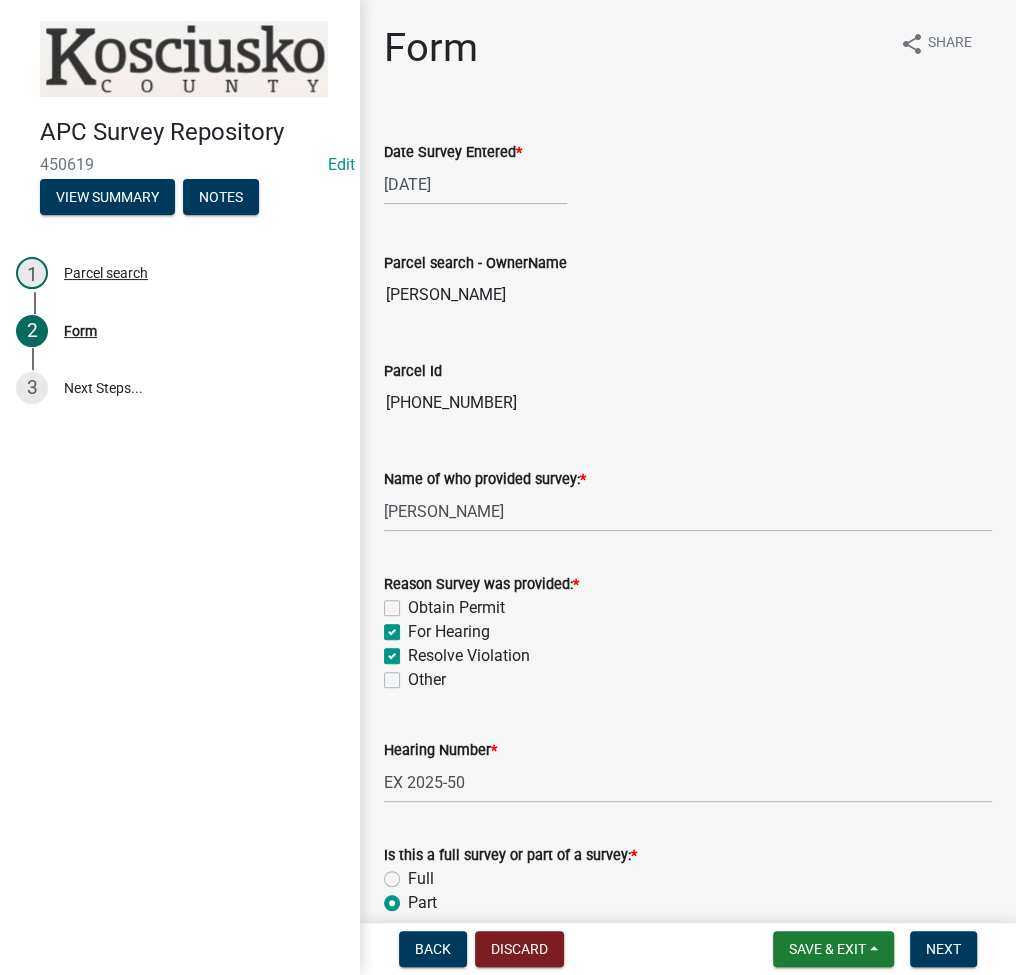 scroll, scrollTop: 537, scrollLeft: 0, axis: vertical 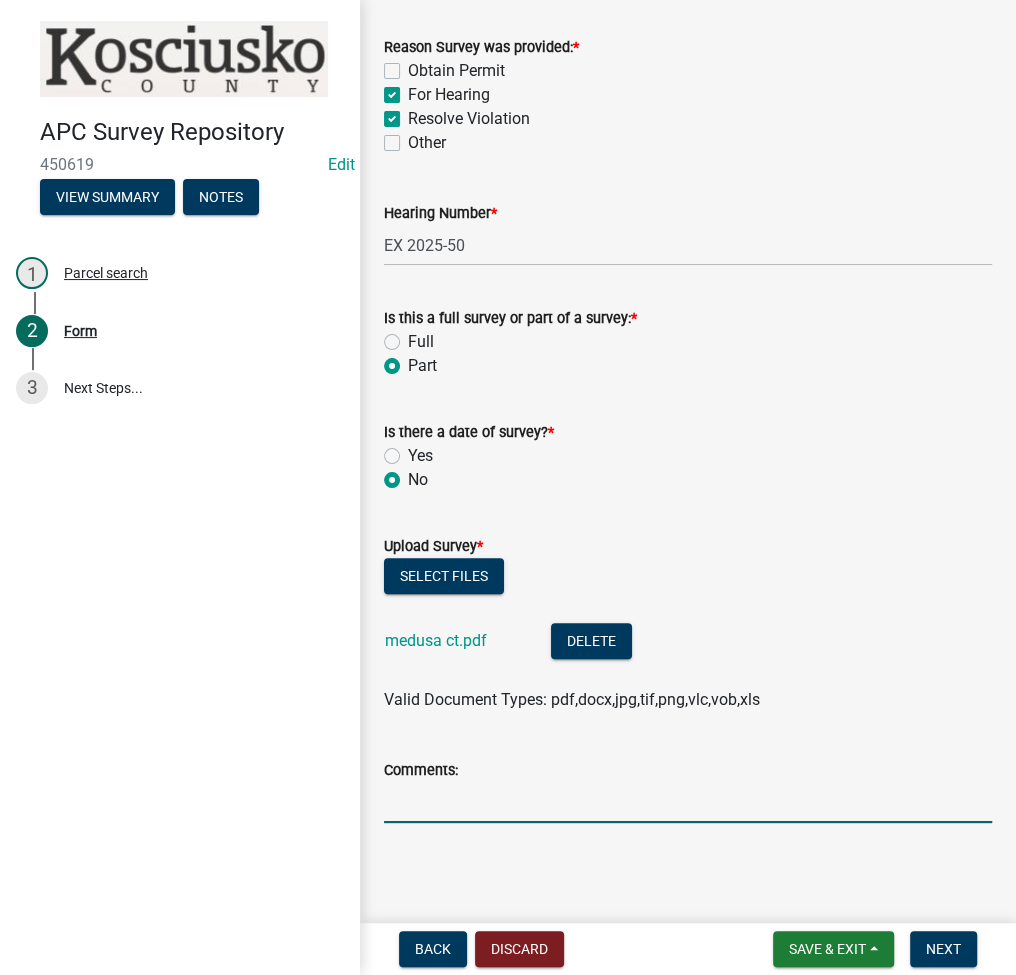 click on "Comments:" at bounding box center [688, 802] 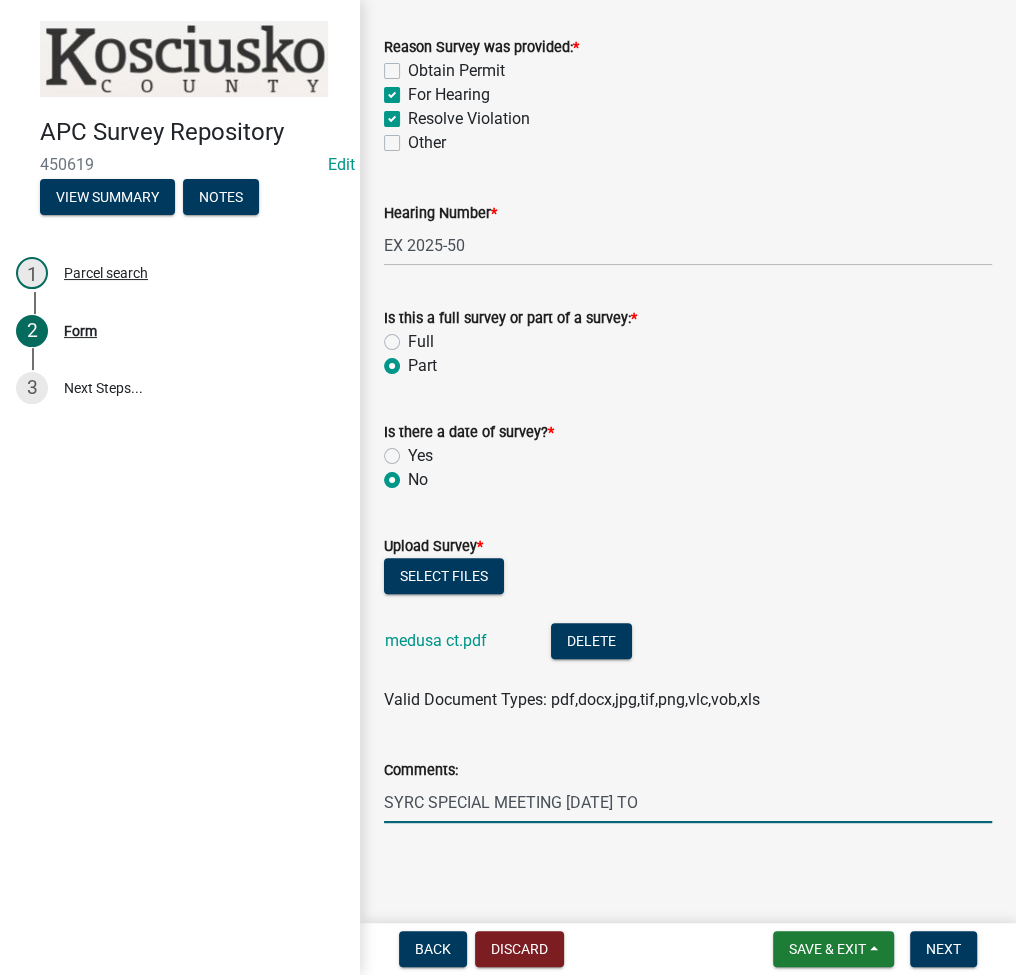 click on "SYRC SPECIAL MEETING [DATE] TO" at bounding box center (688, 802) 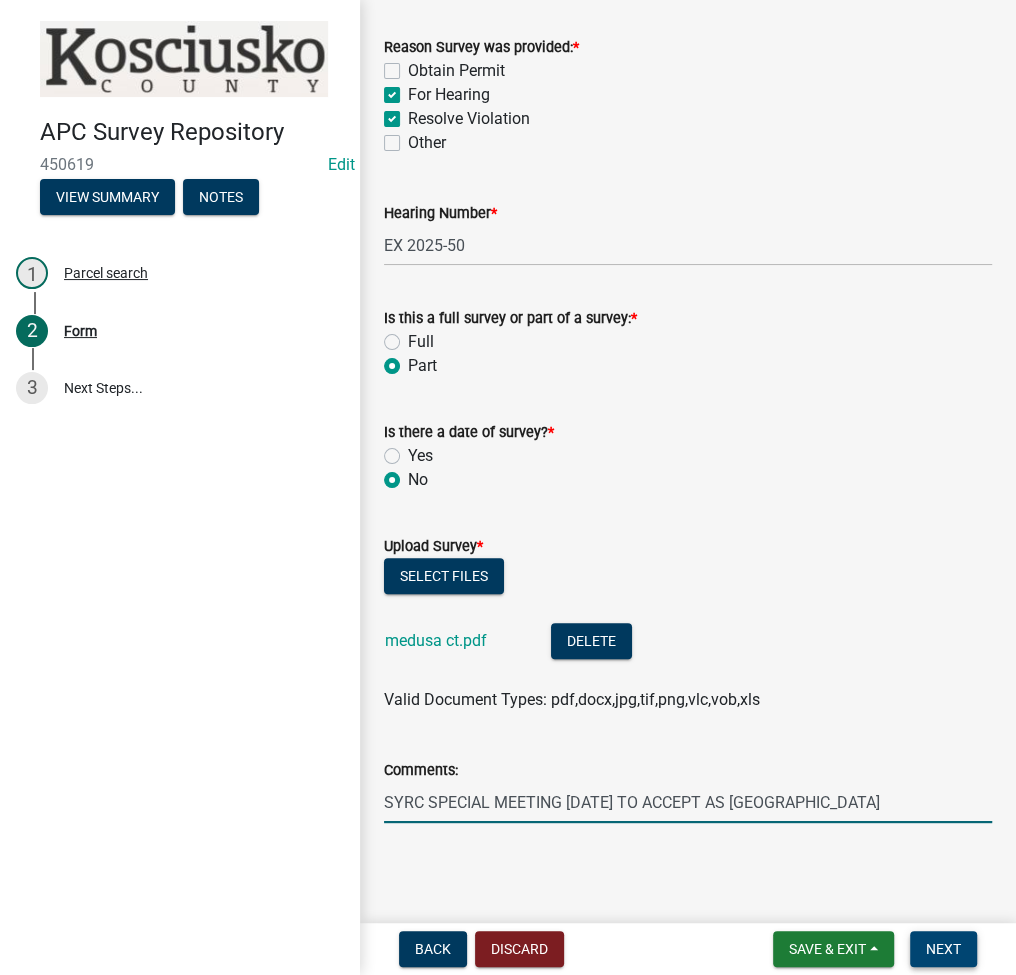 type on "SYRC SPECIAL MEETING [DATE] TO ACCEPT AS [GEOGRAPHIC_DATA]" 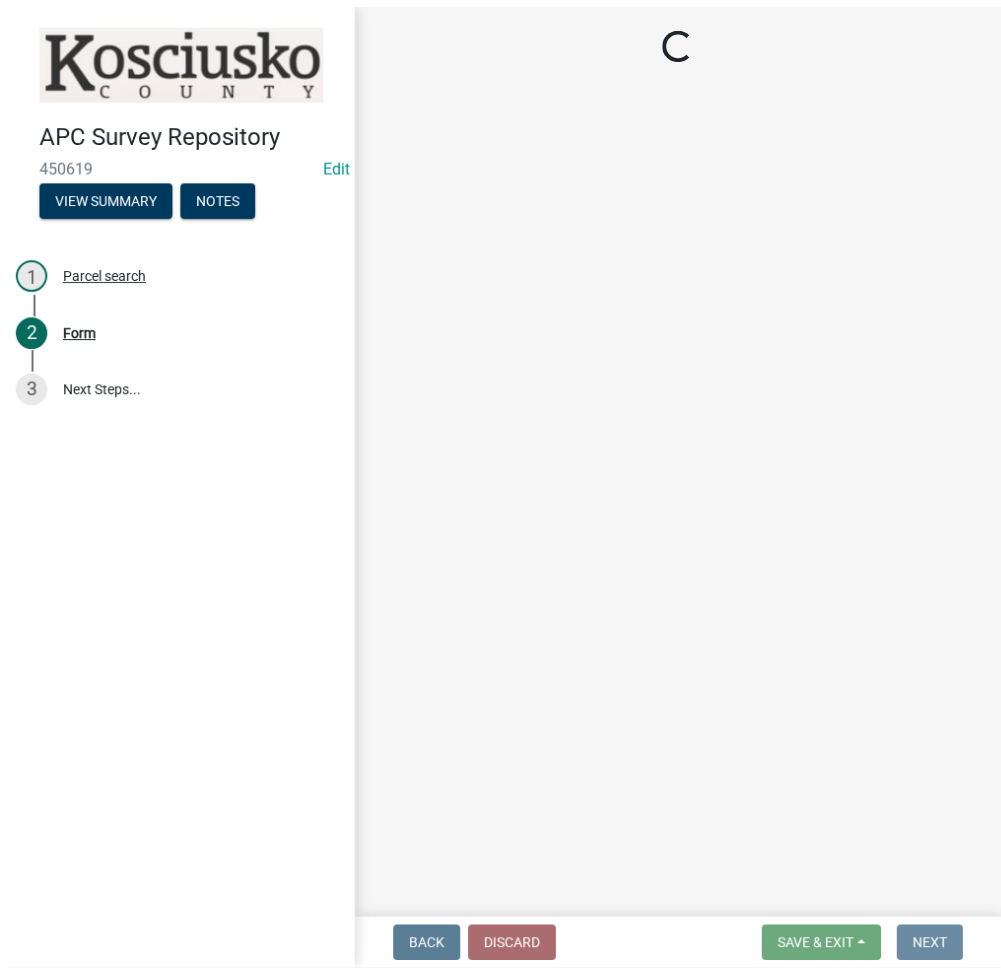 scroll, scrollTop: 0, scrollLeft: 0, axis: both 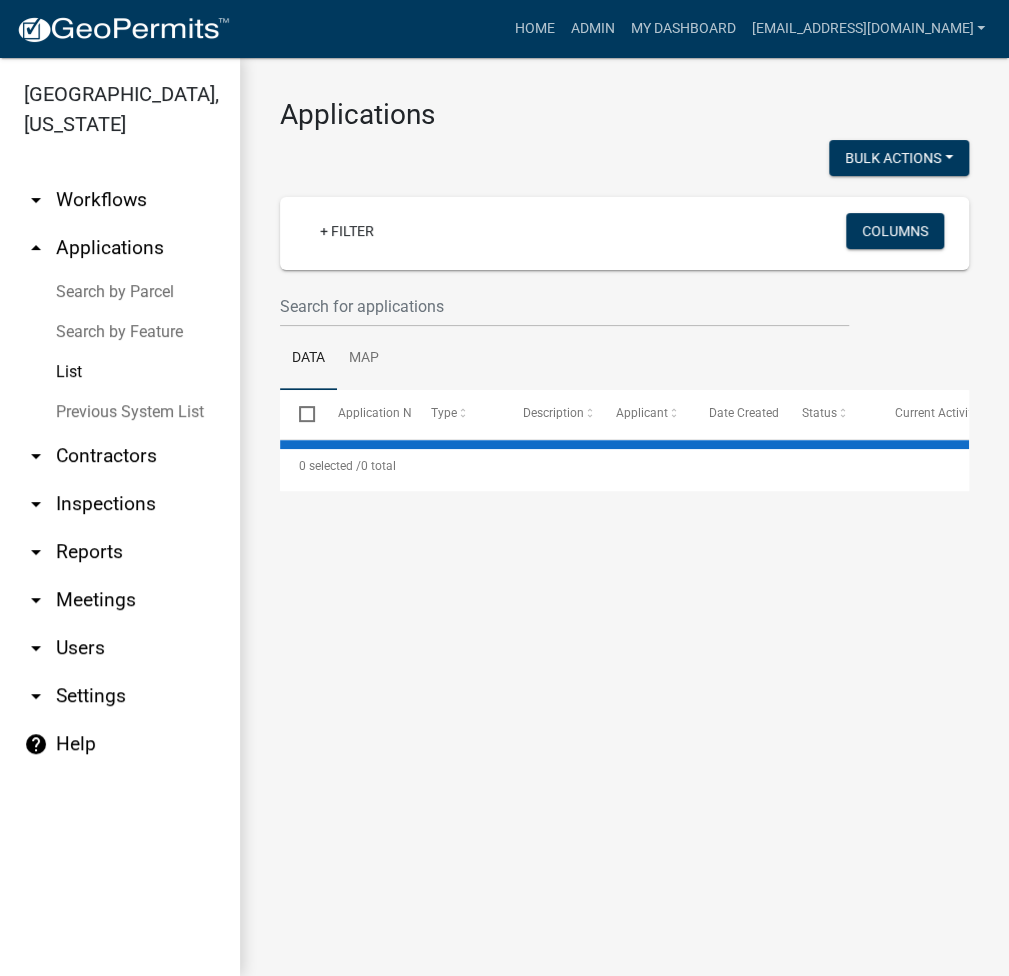 select on "3: 100" 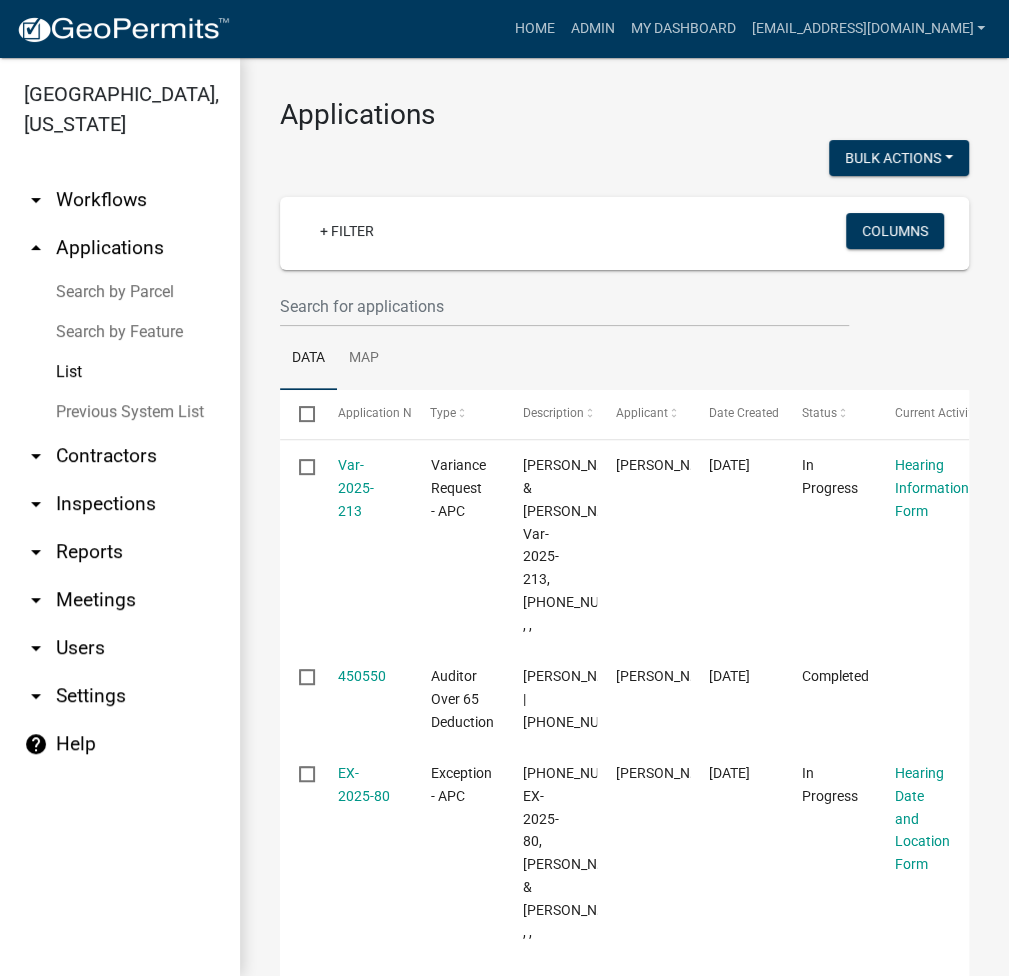 click on "List" at bounding box center [120, 372] 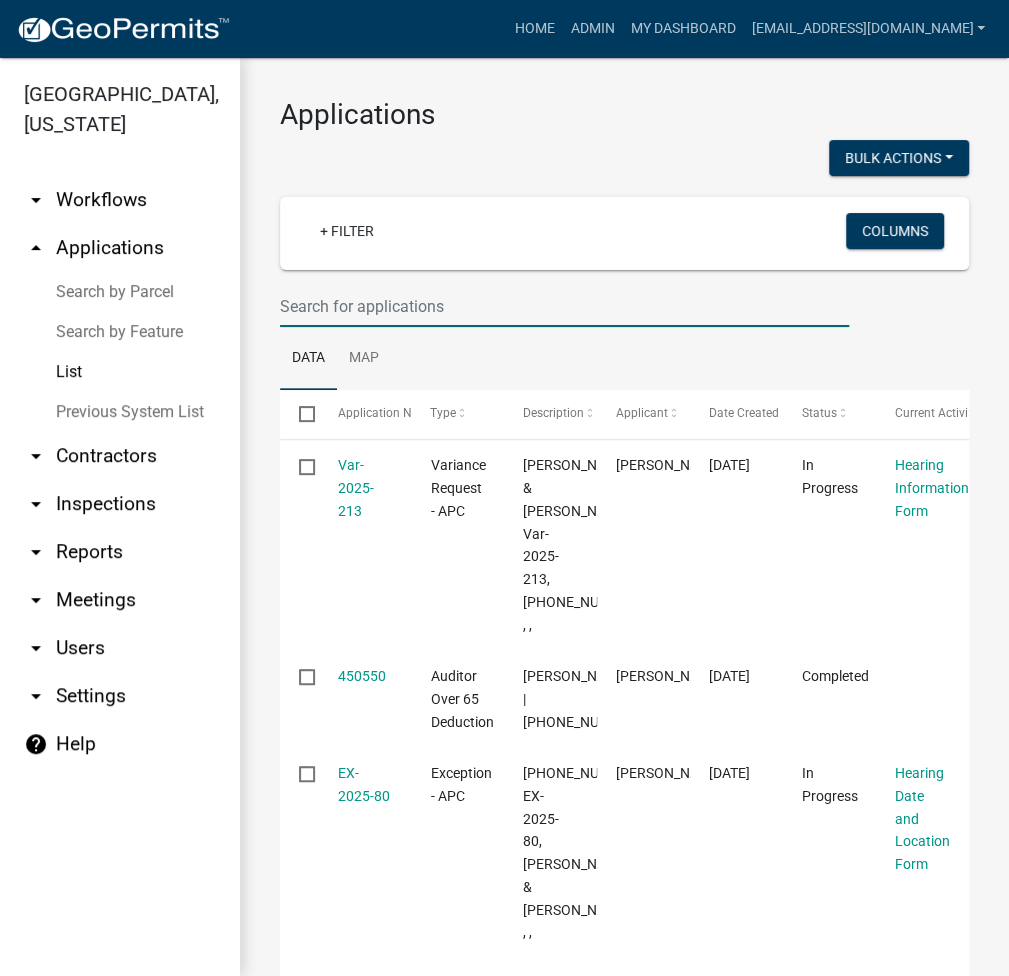 click at bounding box center (564, 306) 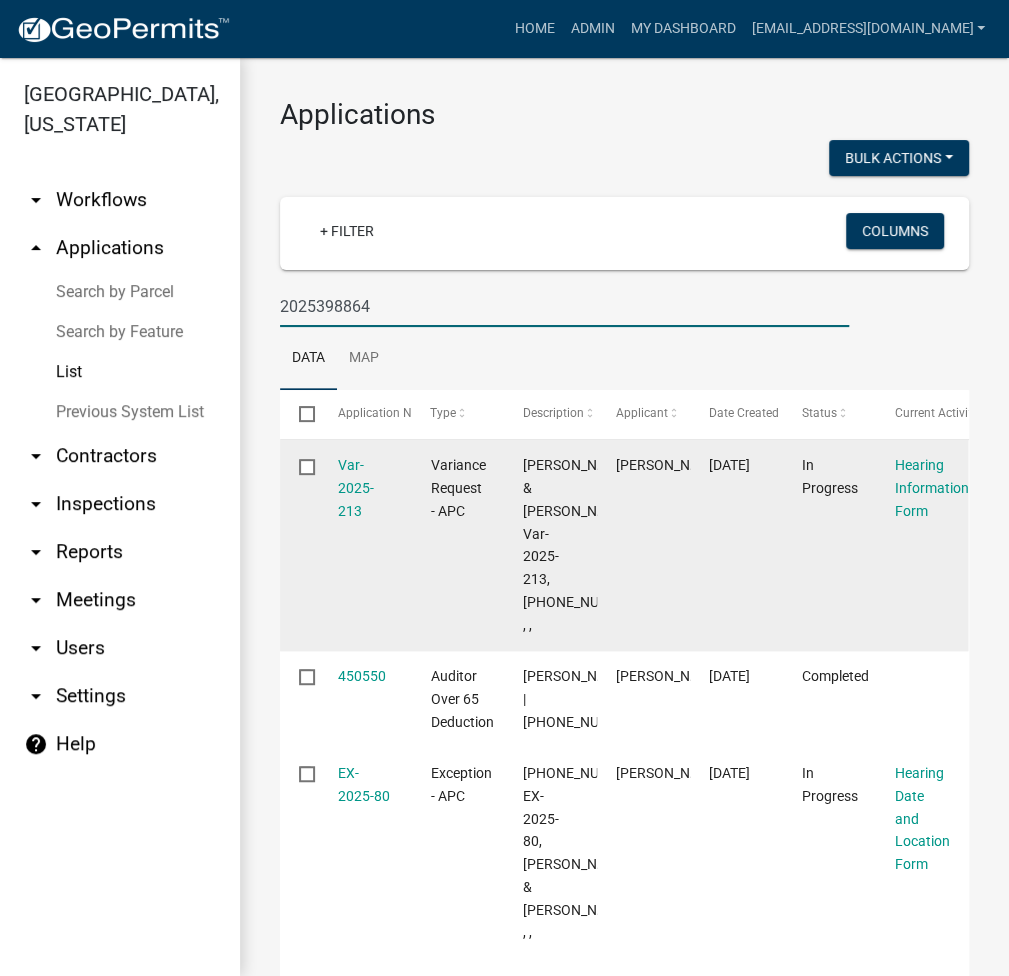 type on "2025398864" 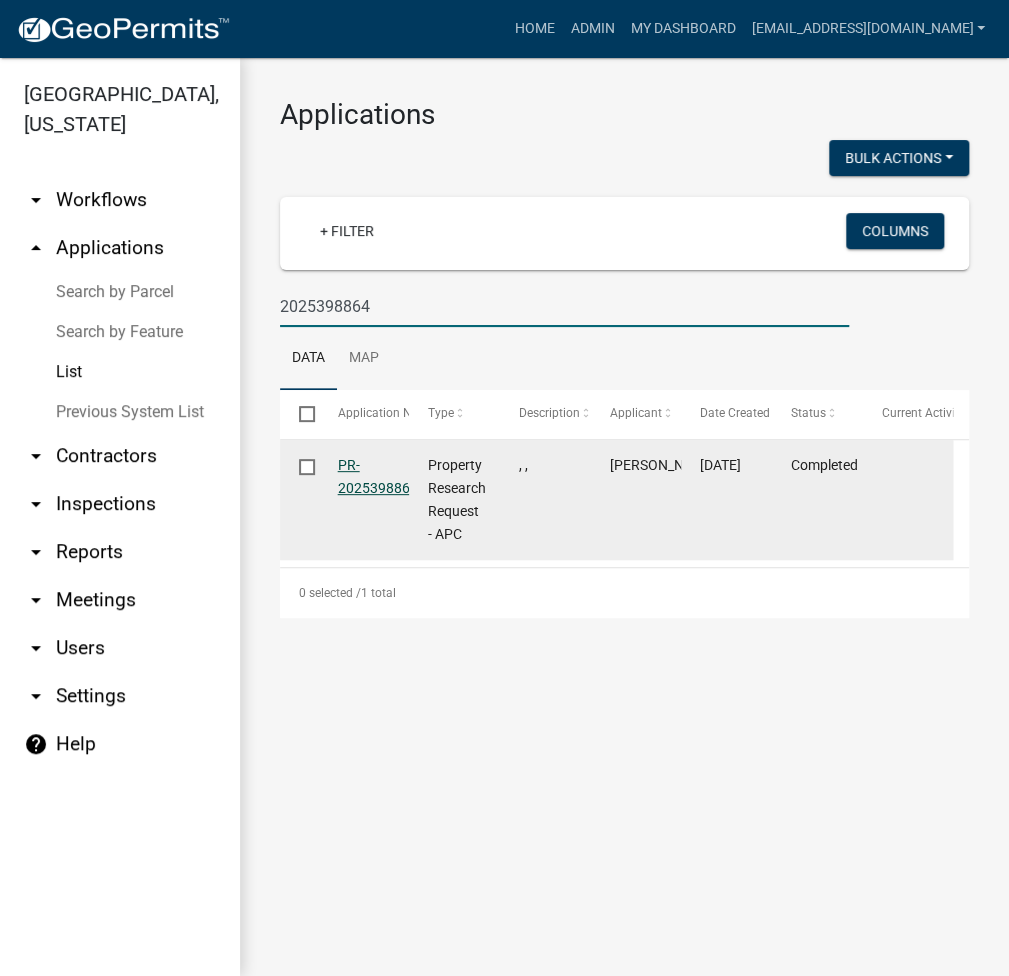 click on "PR-2025398864" 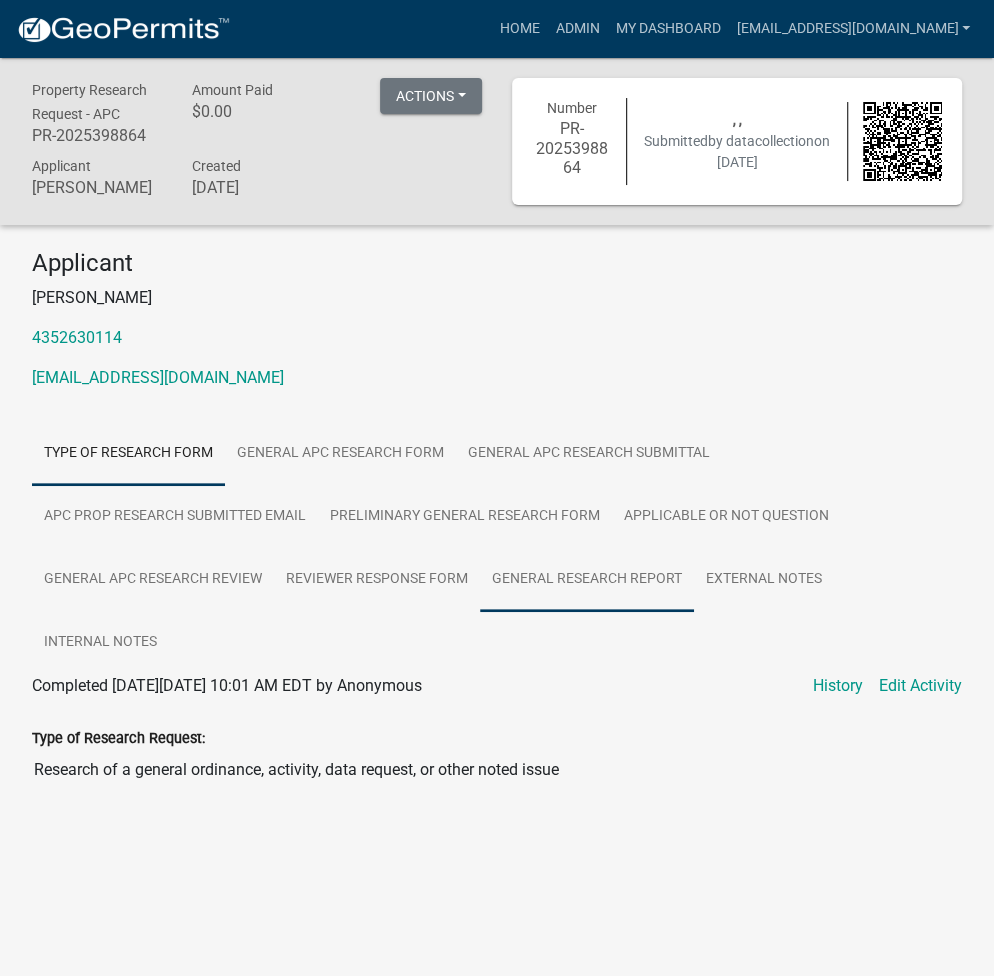 click on "General Research Report" at bounding box center (587, 580) 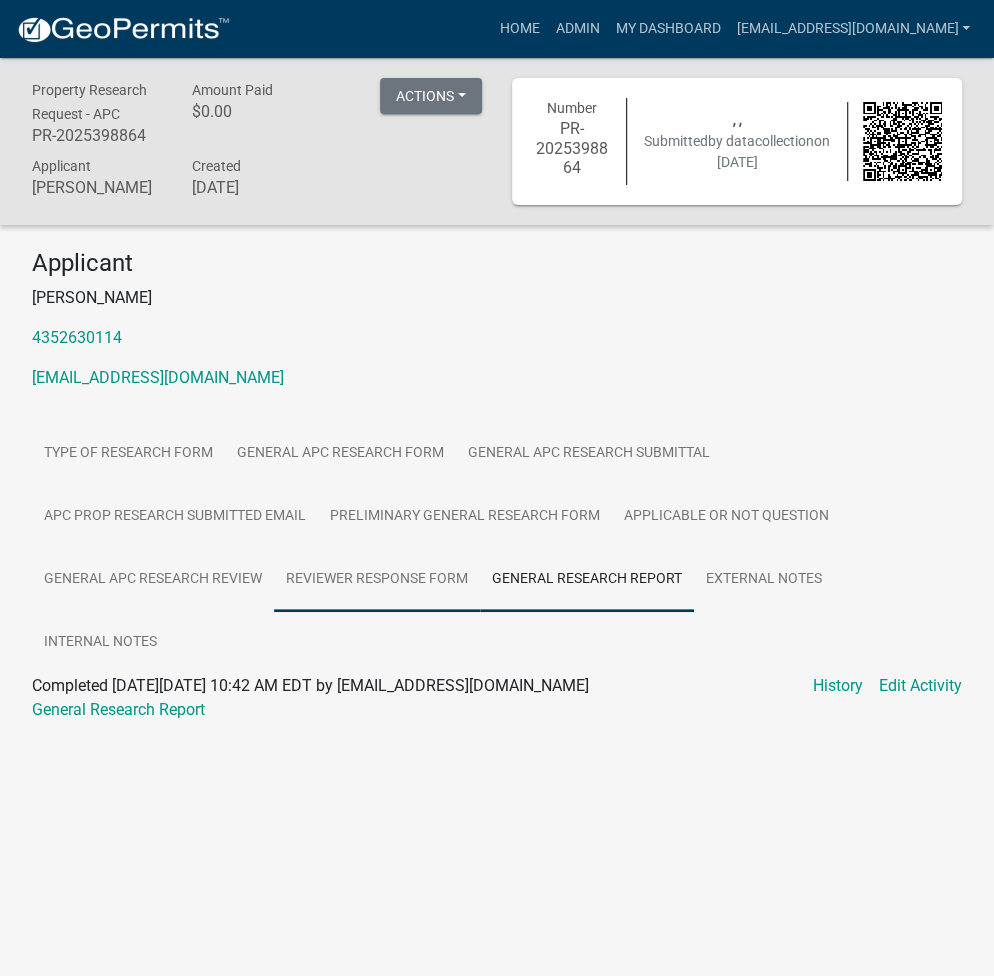 click on "Reviewer Response Form" at bounding box center (377, 580) 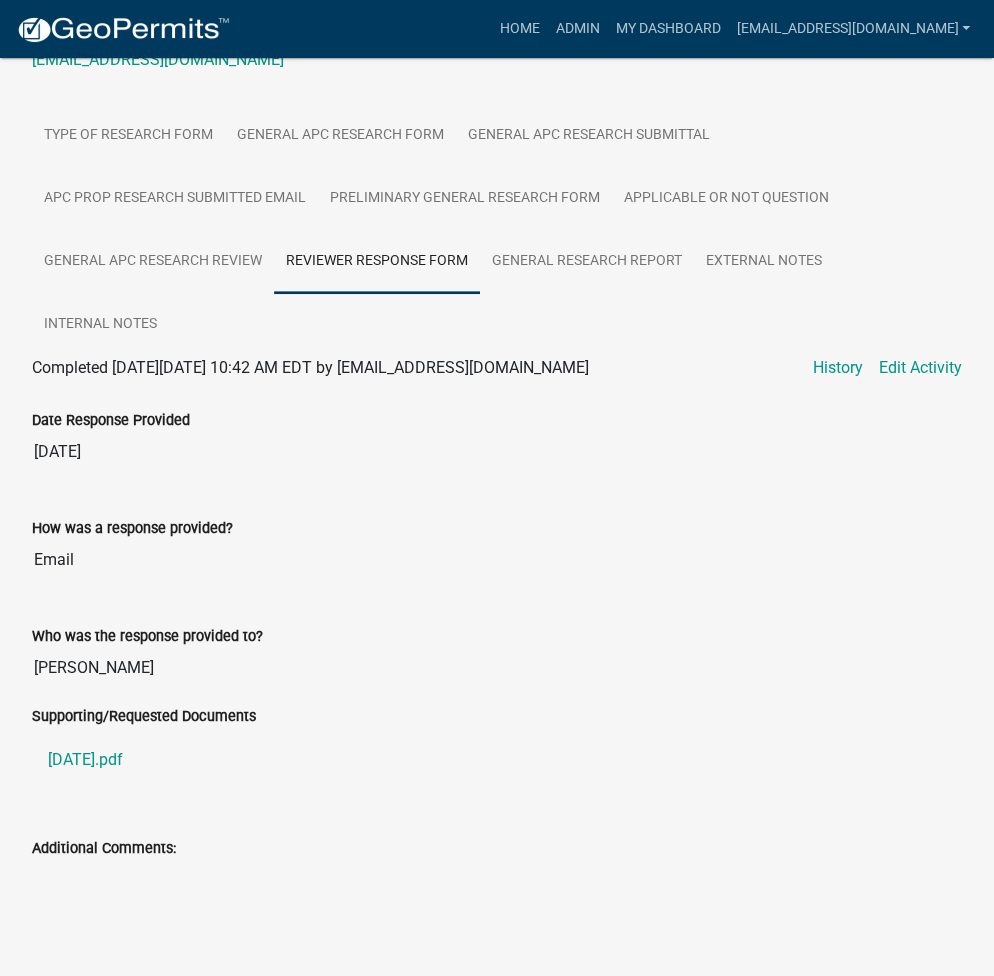 scroll, scrollTop: 435, scrollLeft: 0, axis: vertical 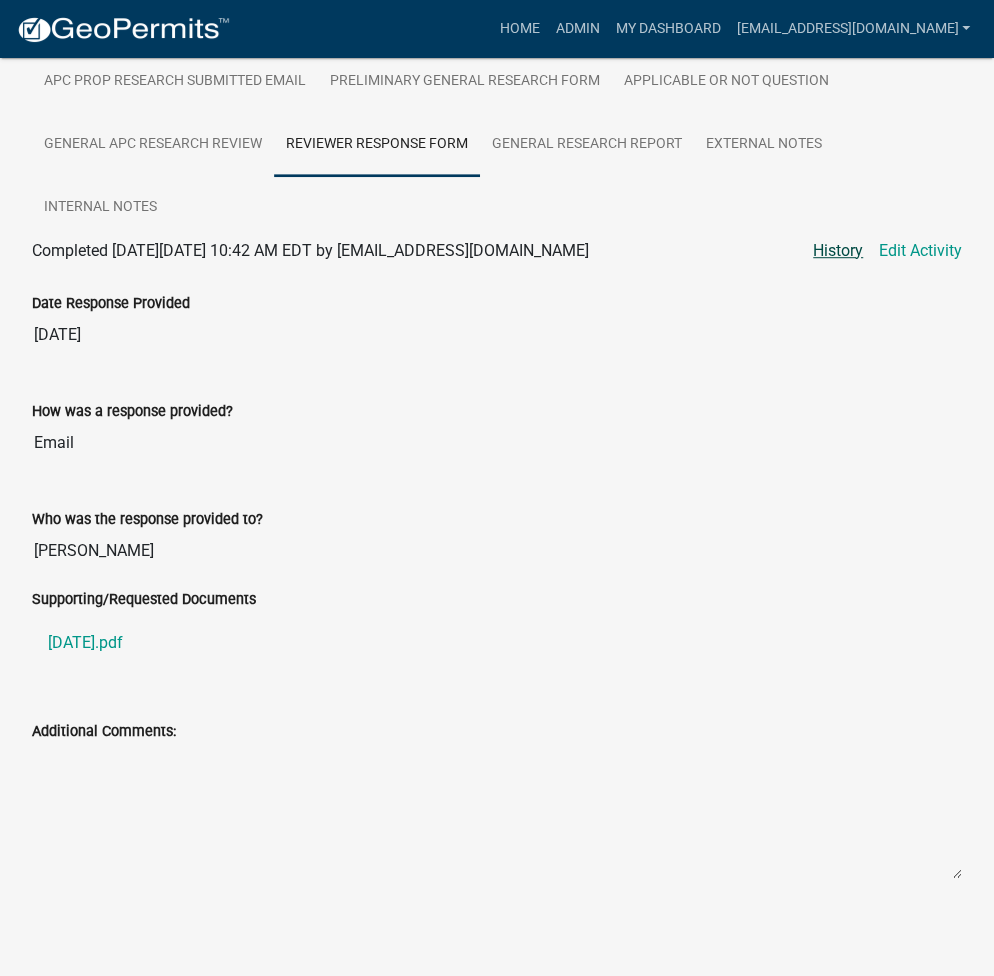 click on "History" at bounding box center [838, 251] 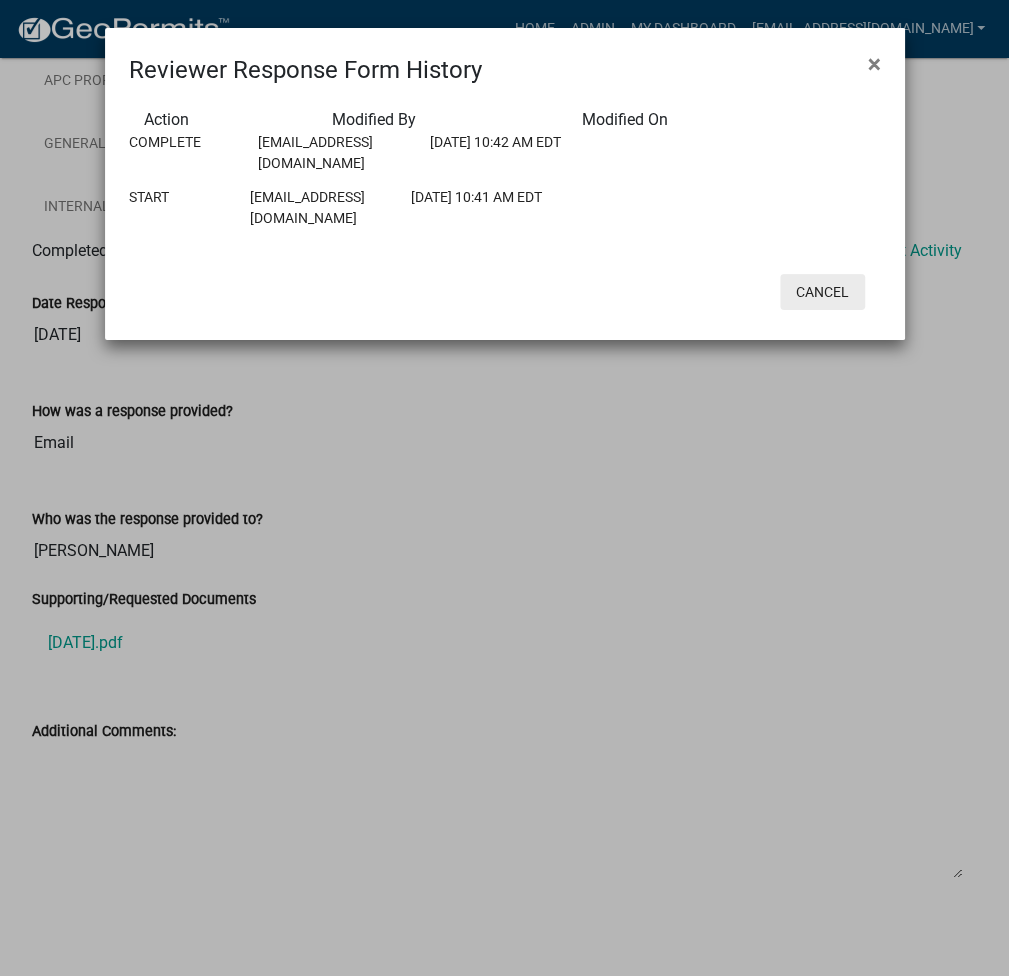click on "Cancel" 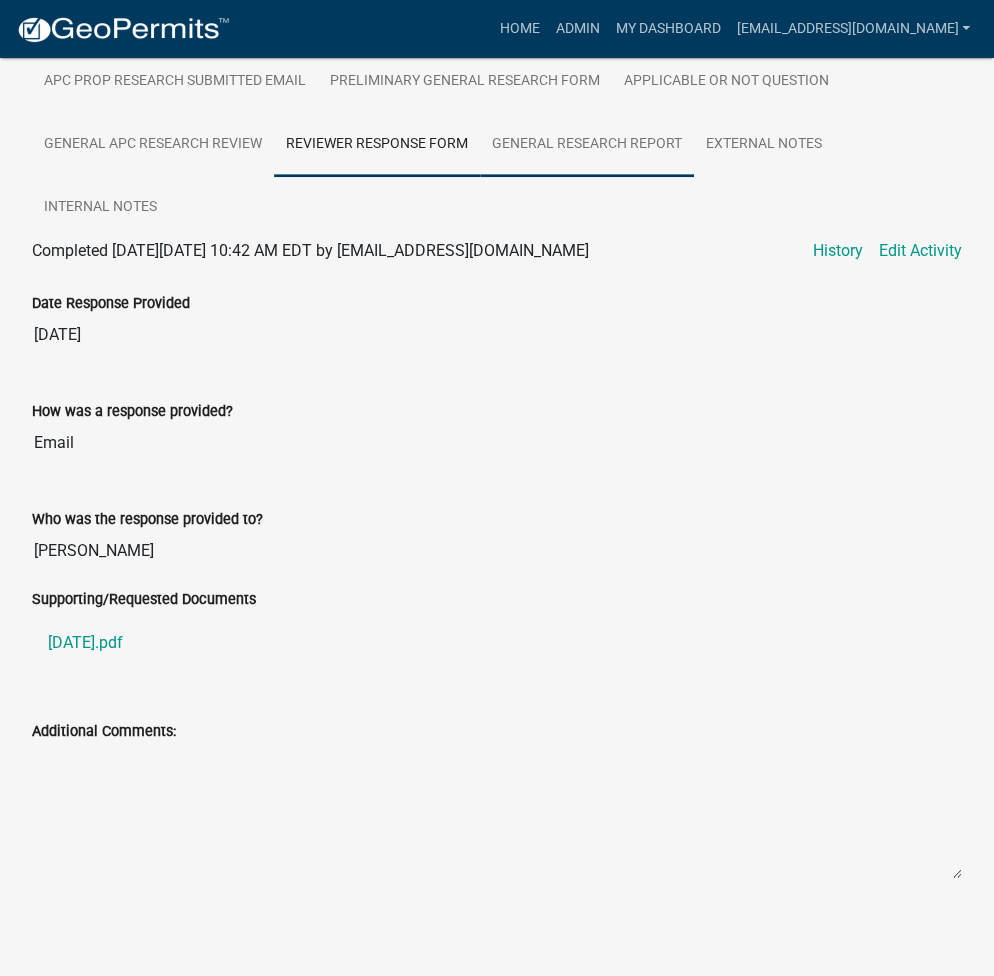 click on "General Research Report" at bounding box center (587, 145) 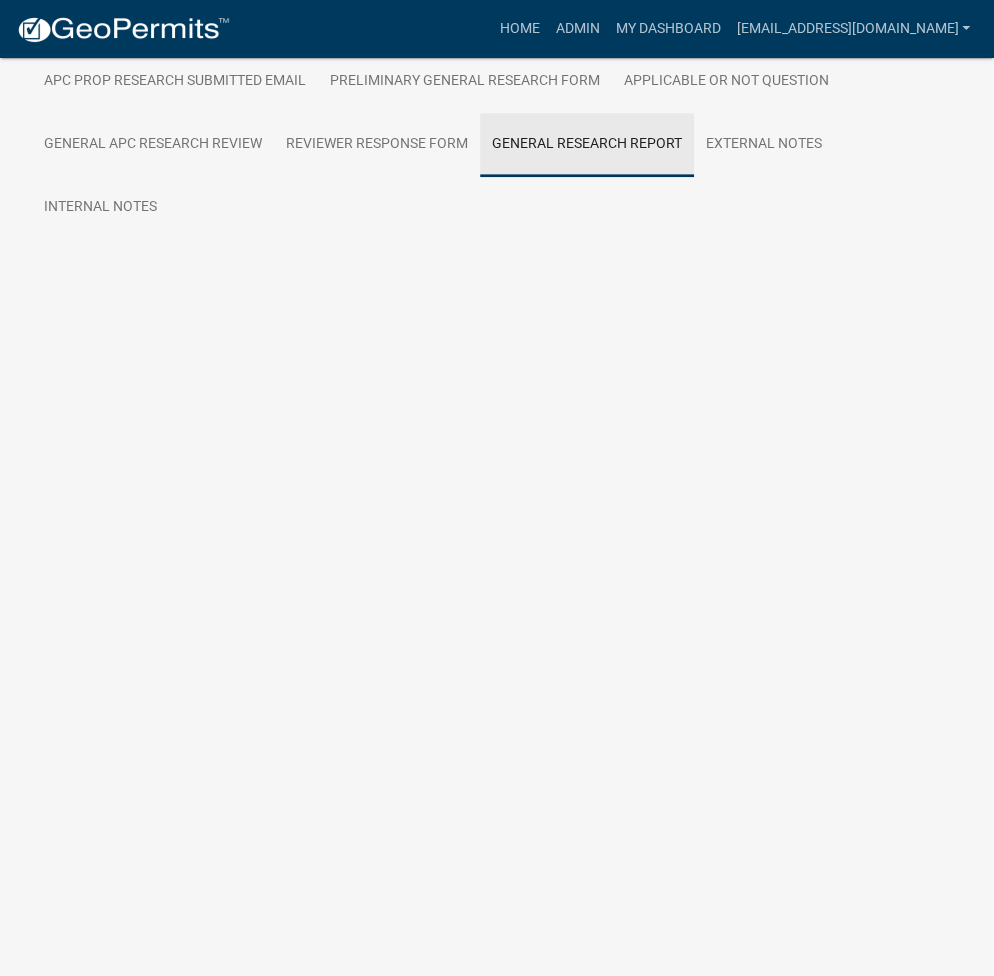 scroll, scrollTop: 58, scrollLeft: 0, axis: vertical 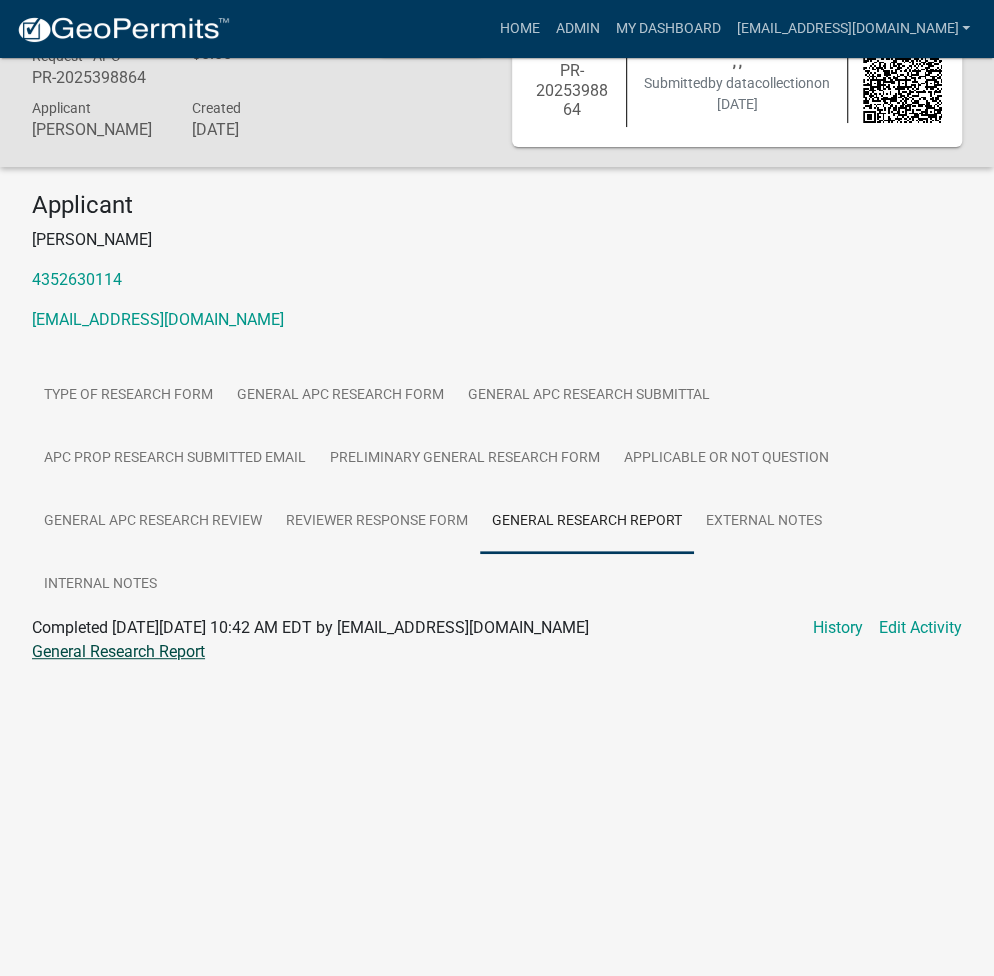 click on "General Research Report" 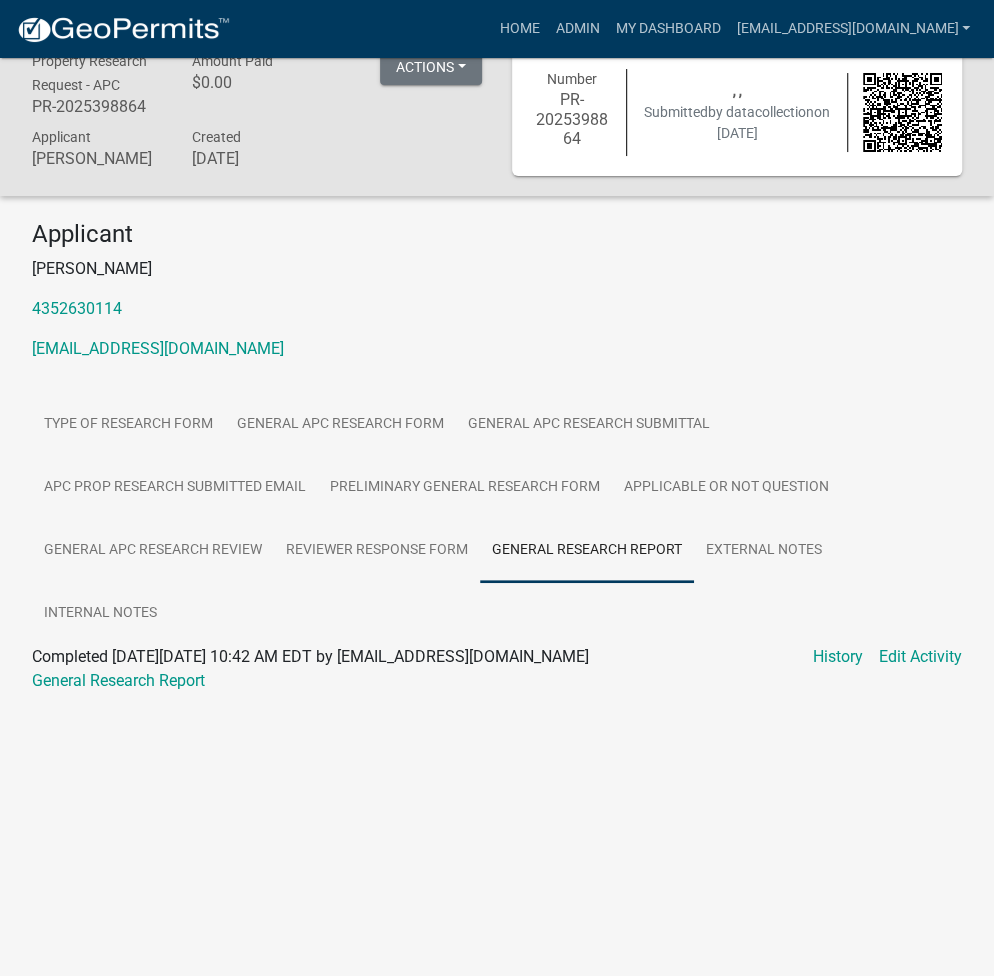scroll, scrollTop: 58, scrollLeft: 0, axis: vertical 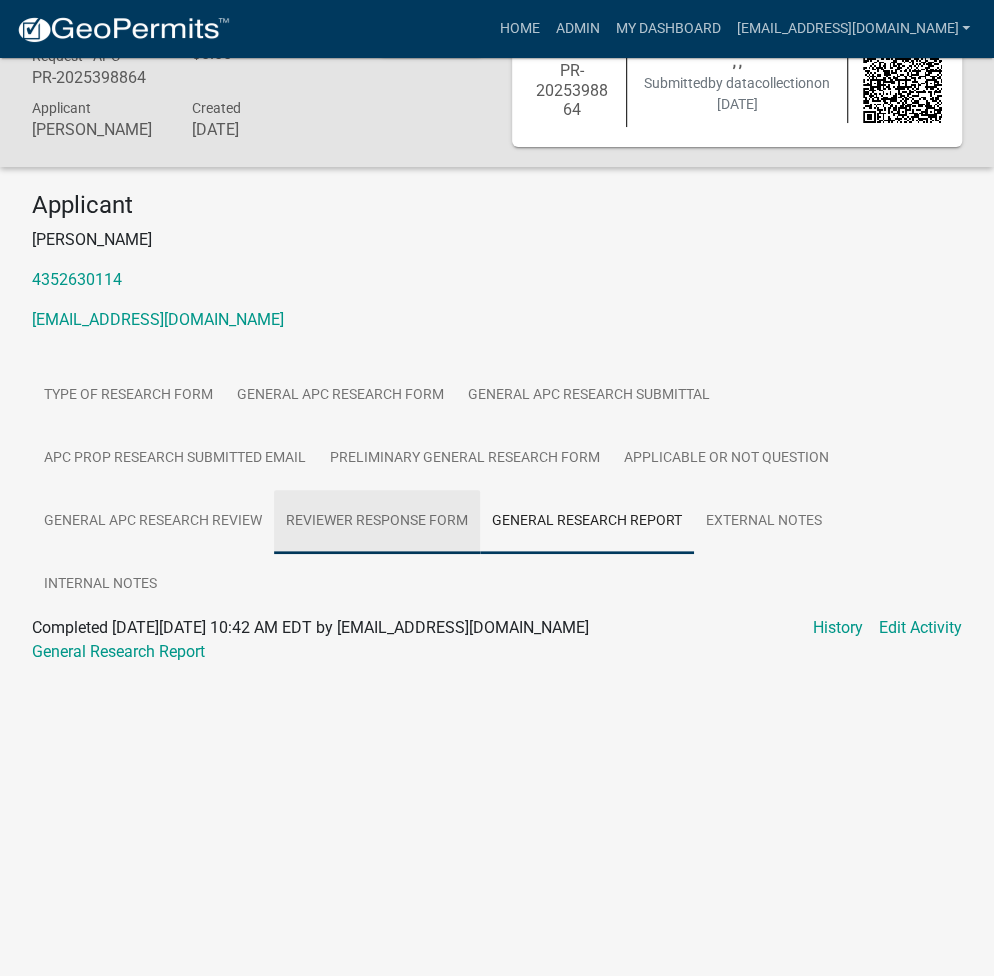 click on "Reviewer Response Form" at bounding box center [377, 522] 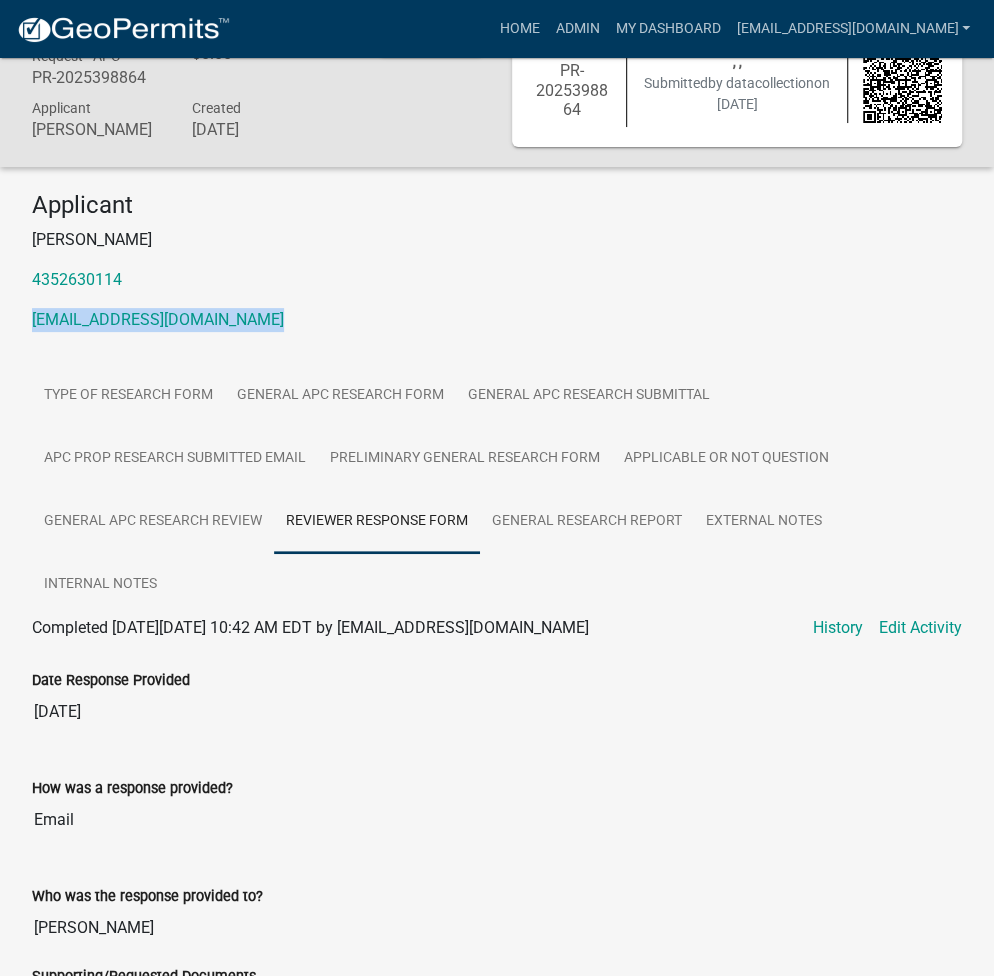 drag, startPoint x: 277, startPoint y: 322, endPoint x: 11, endPoint y: 309, distance: 266.31747 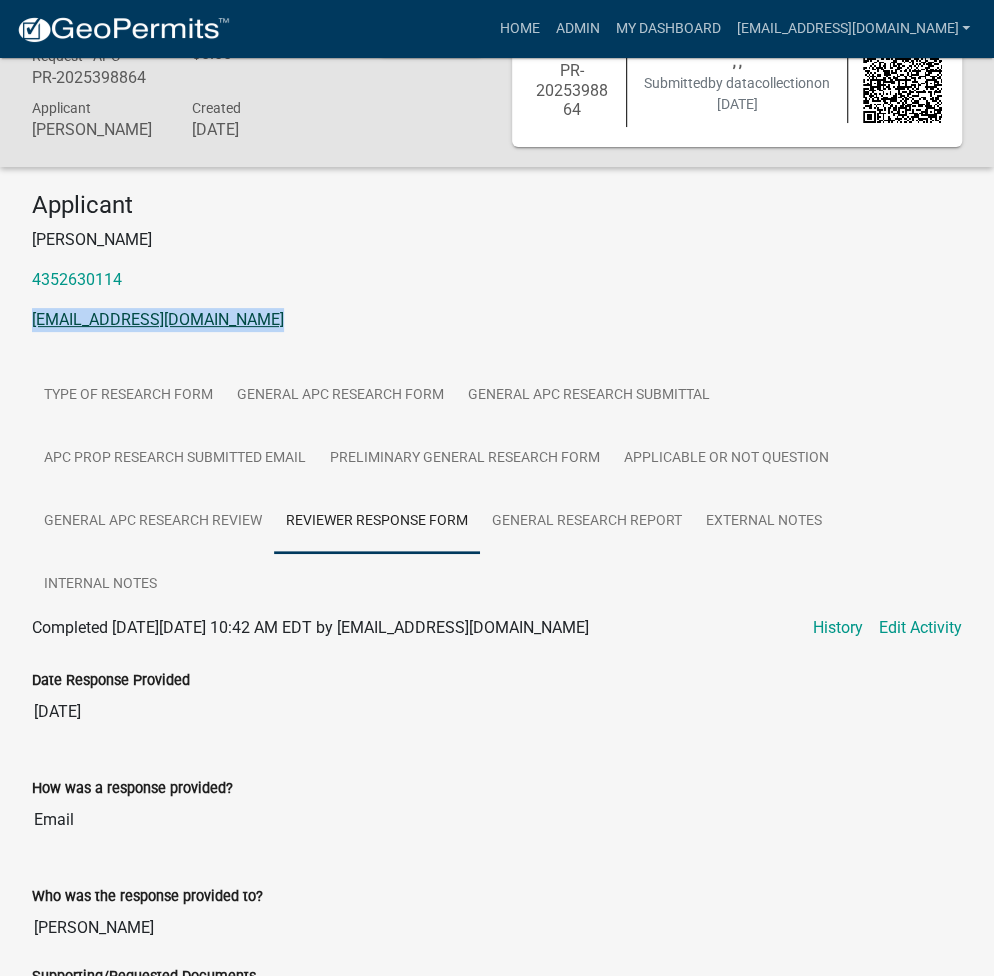 copy on "[EMAIL_ADDRESS][DOMAIN_NAME]" 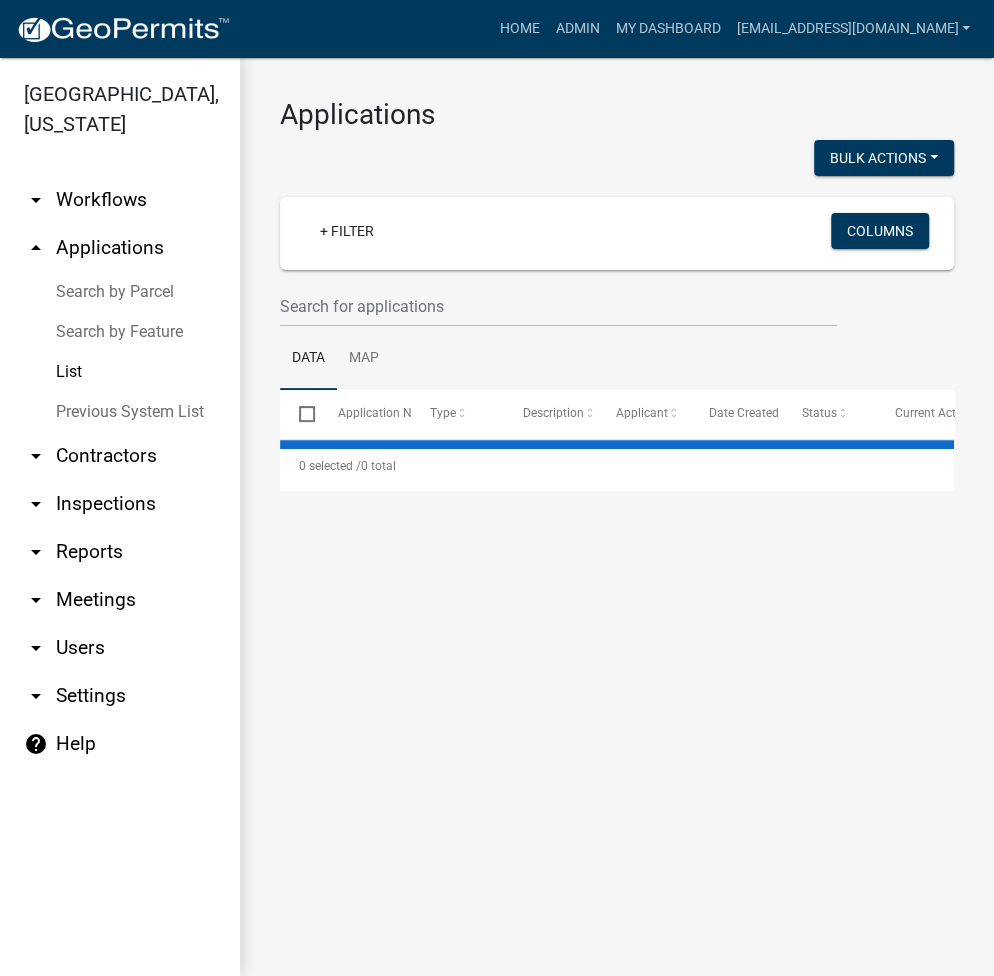 scroll, scrollTop: 0, scrollLeft: 0, axis: both 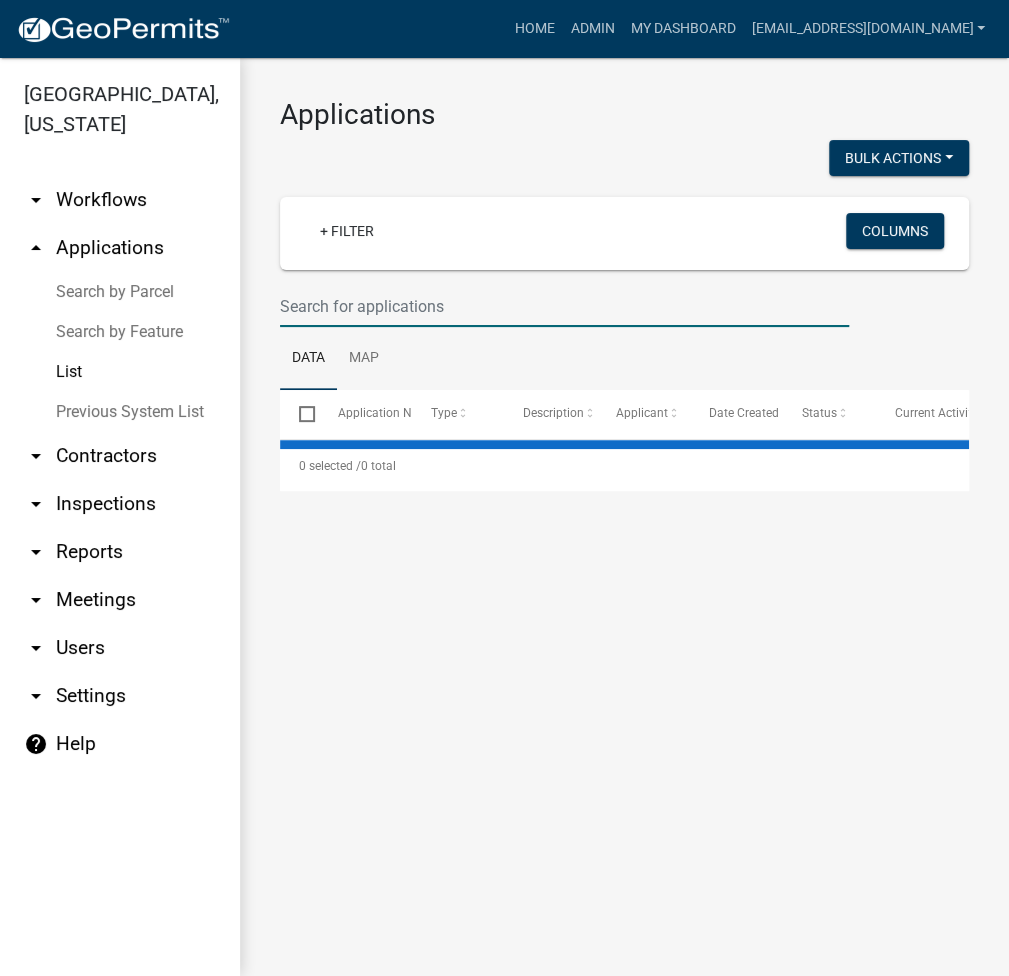 click at bounding box center (564, 306) 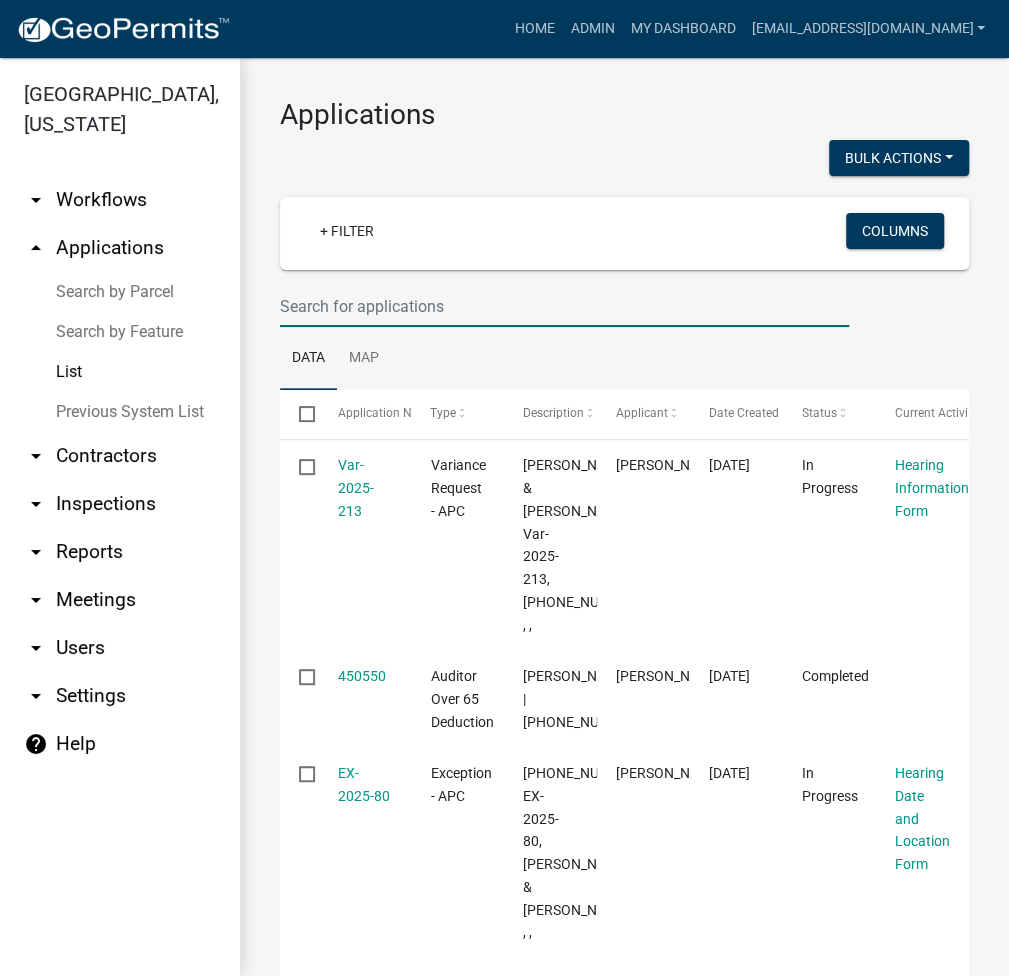 paste on "2025429858" 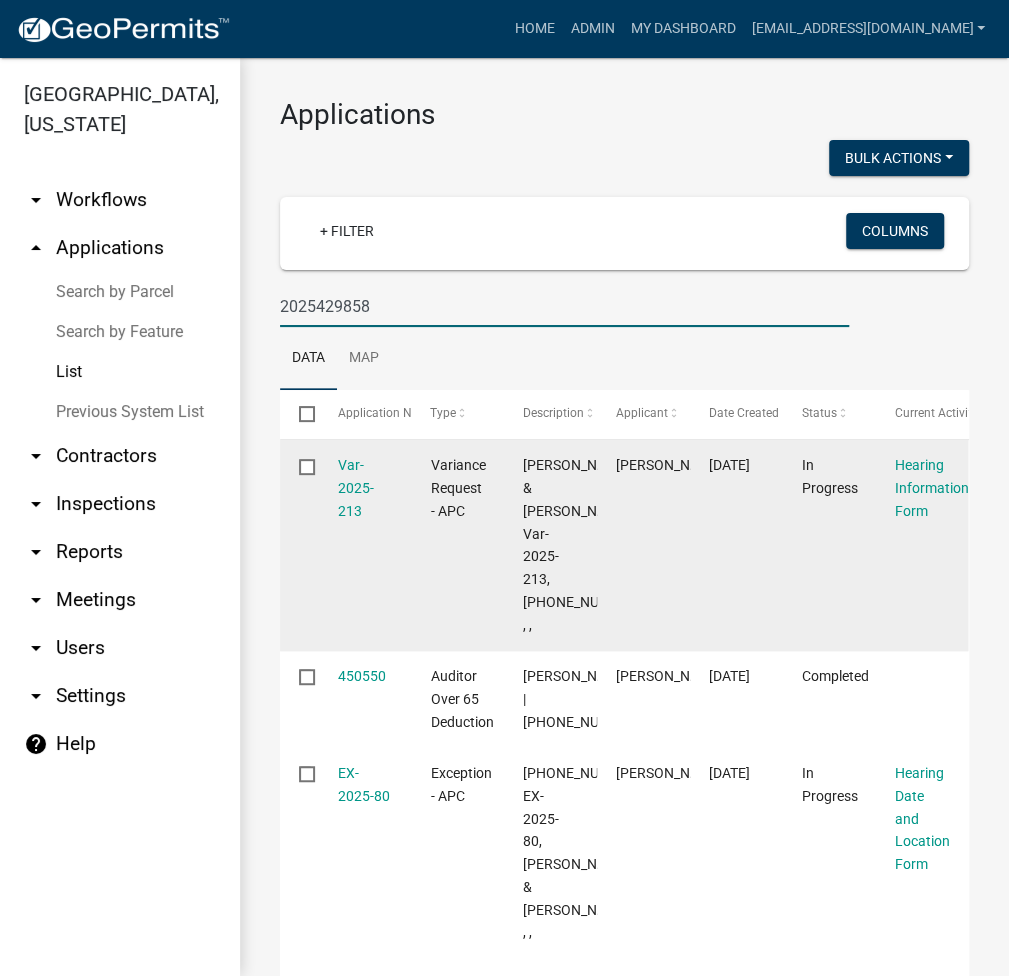 type on "2025429858" 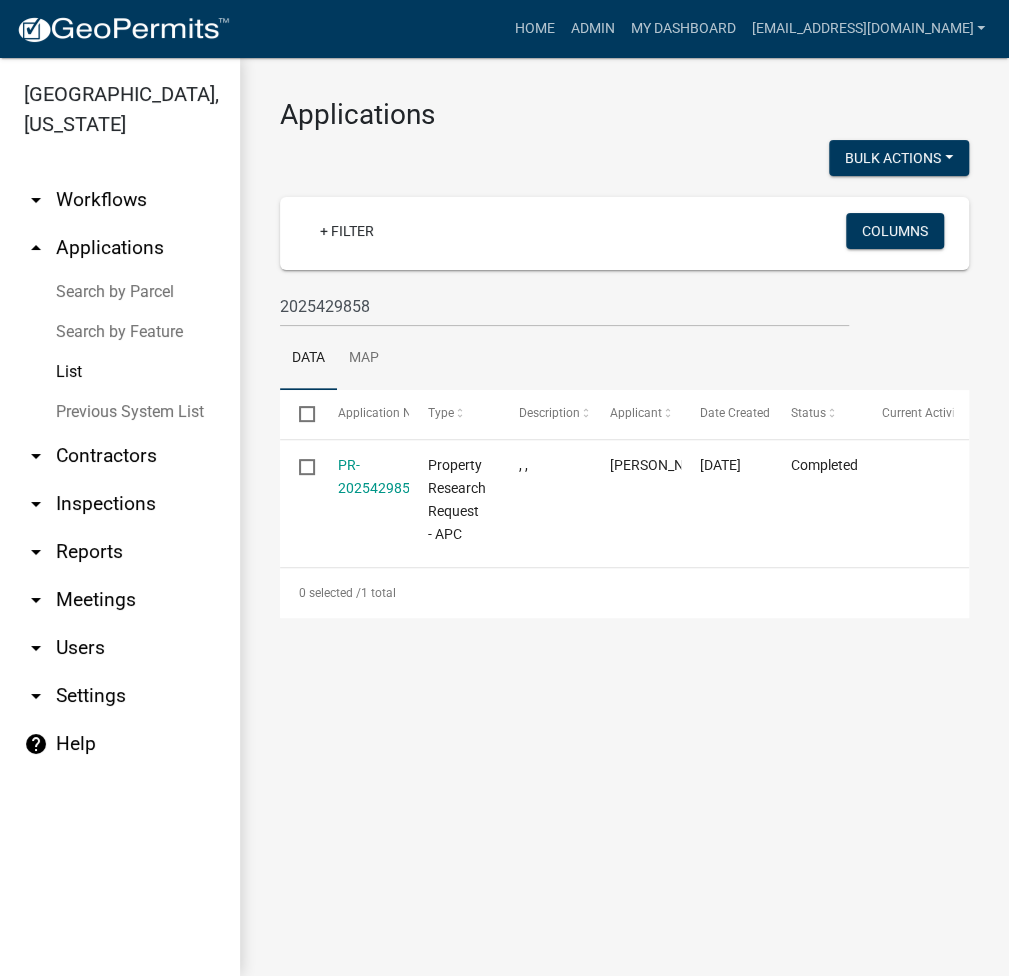 click on "PR-2025429858" 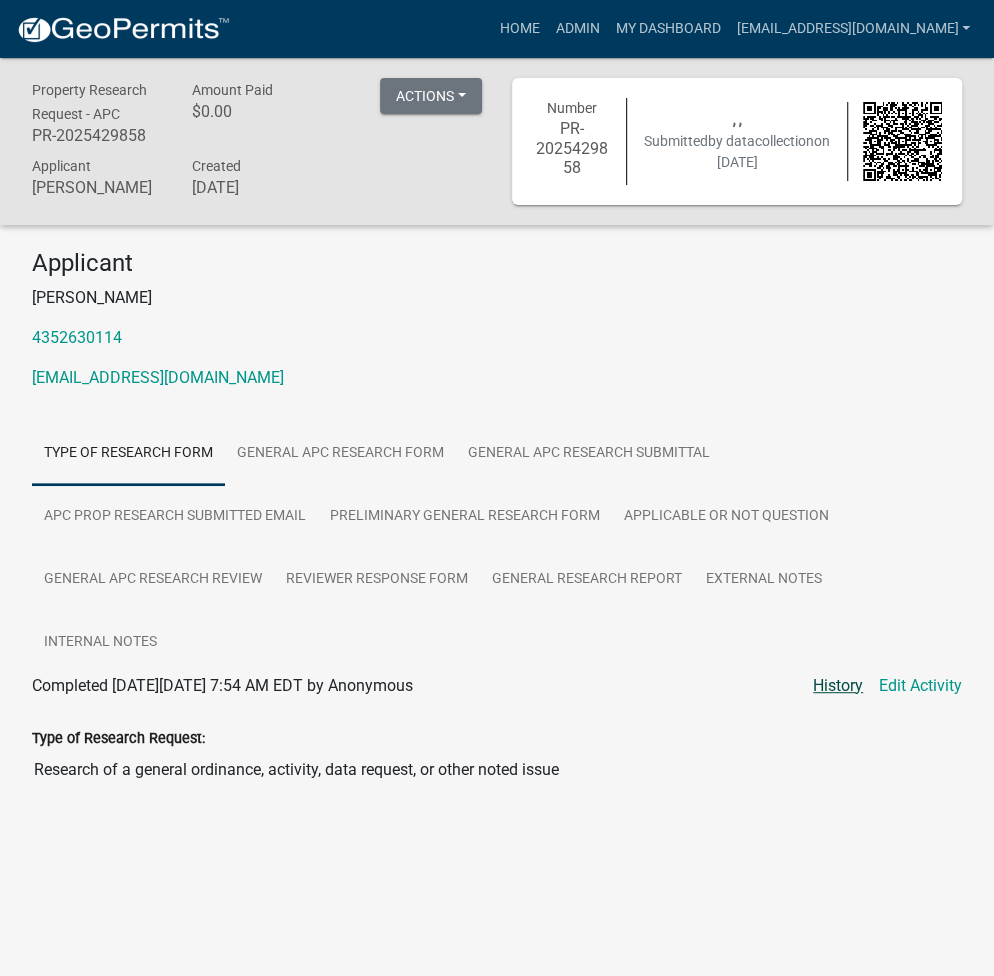 click on "History" at bounding box center [838, 686] 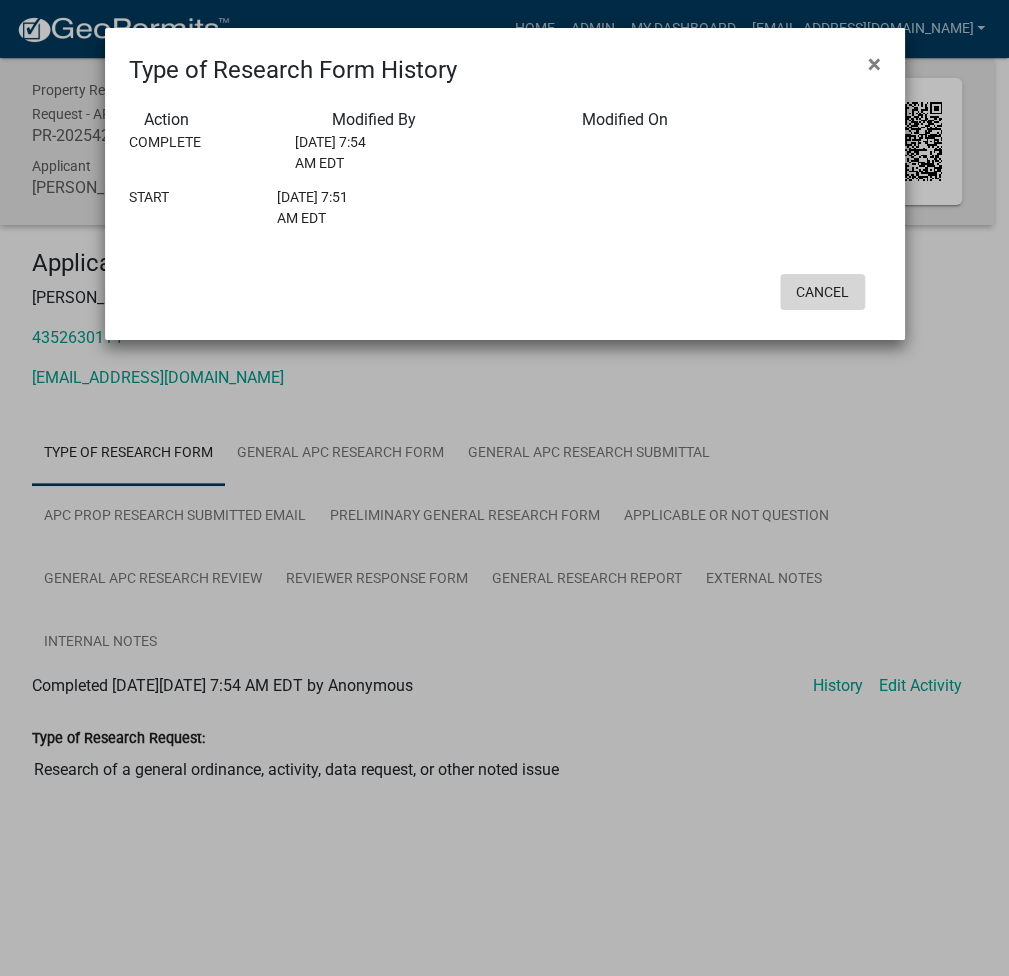 click on "Cancel" 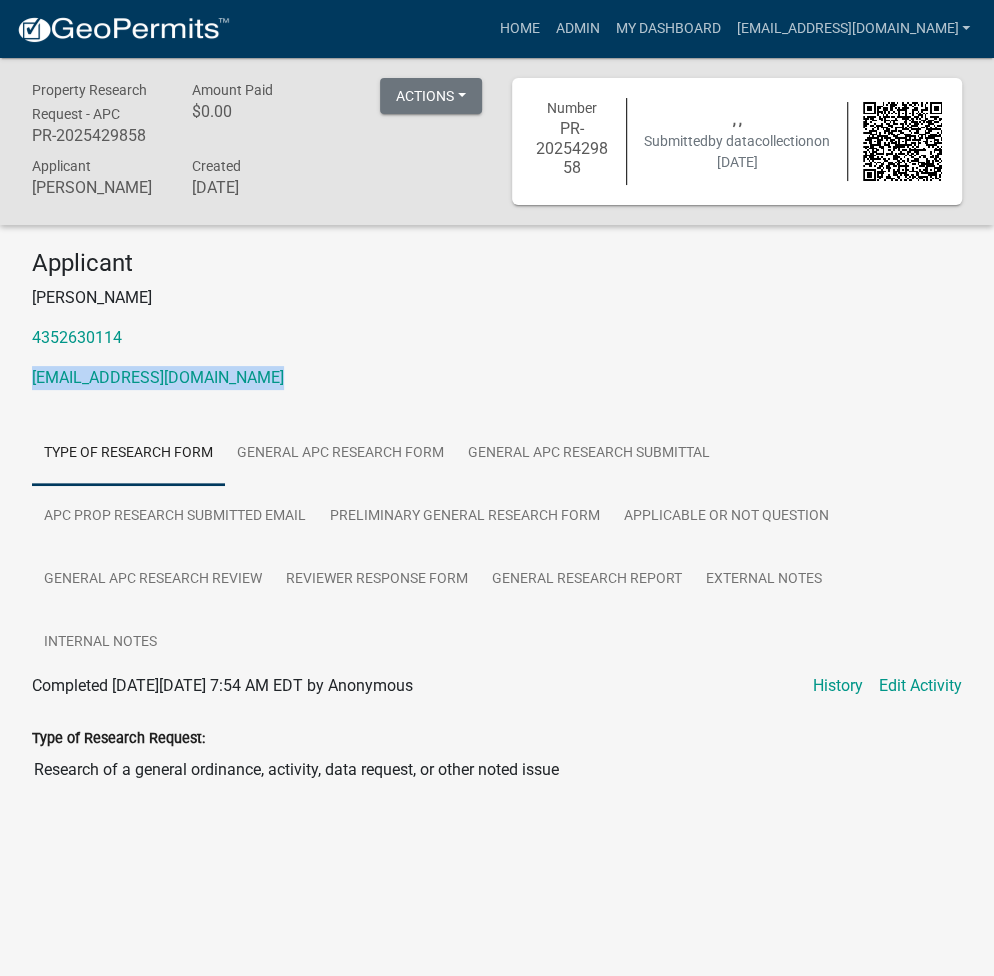 drag, startPoint x: 265, startPoint y: 380, endPoint x: 15, endPoint y: 385, distance: 250.04999 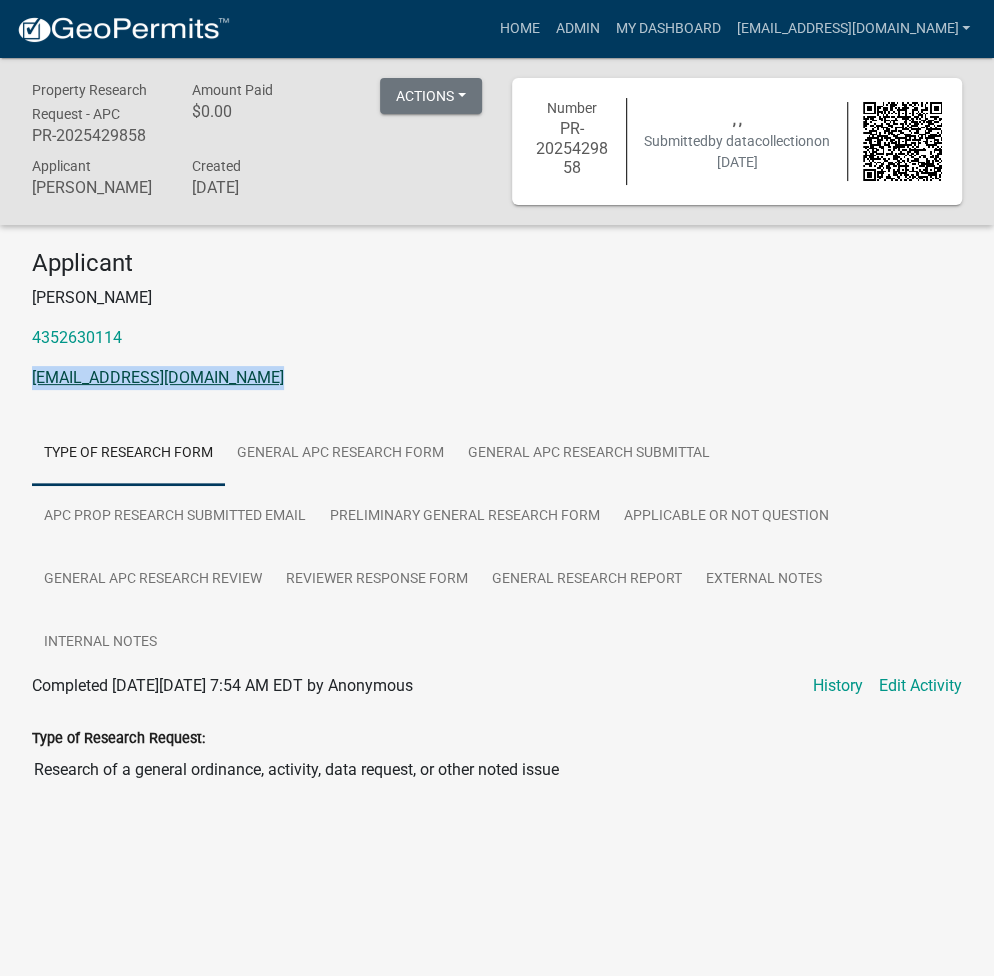 copy on "[EMAIL_ADDRESS][DOMAIN_NAME]" 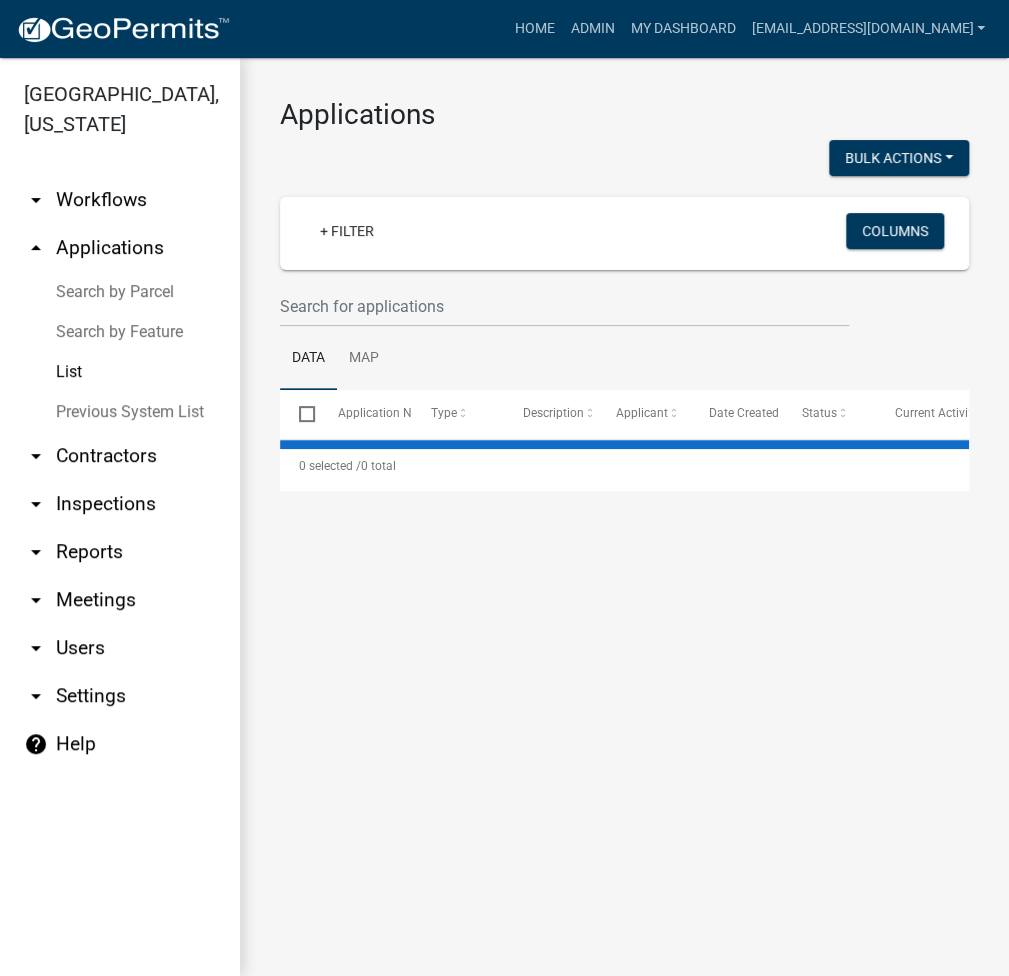 select on "3: 100" 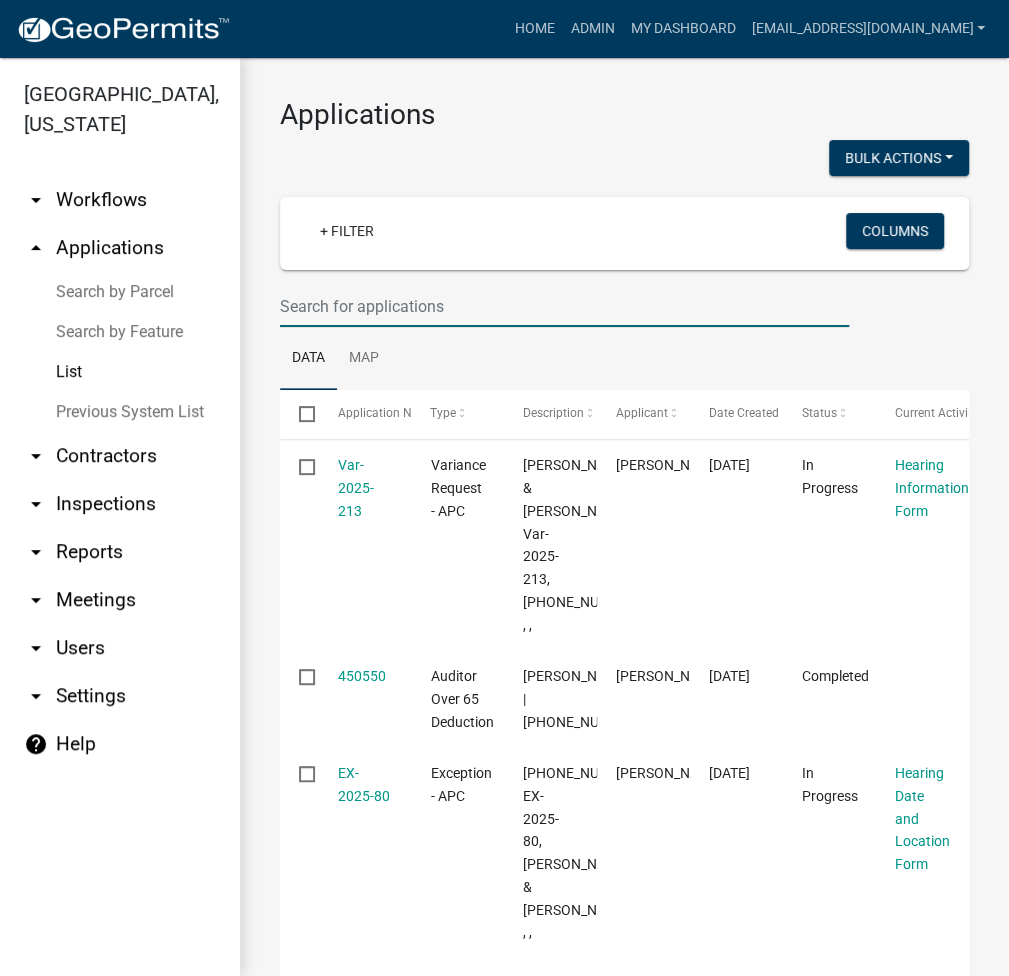 click at bounding box center [564, 306] 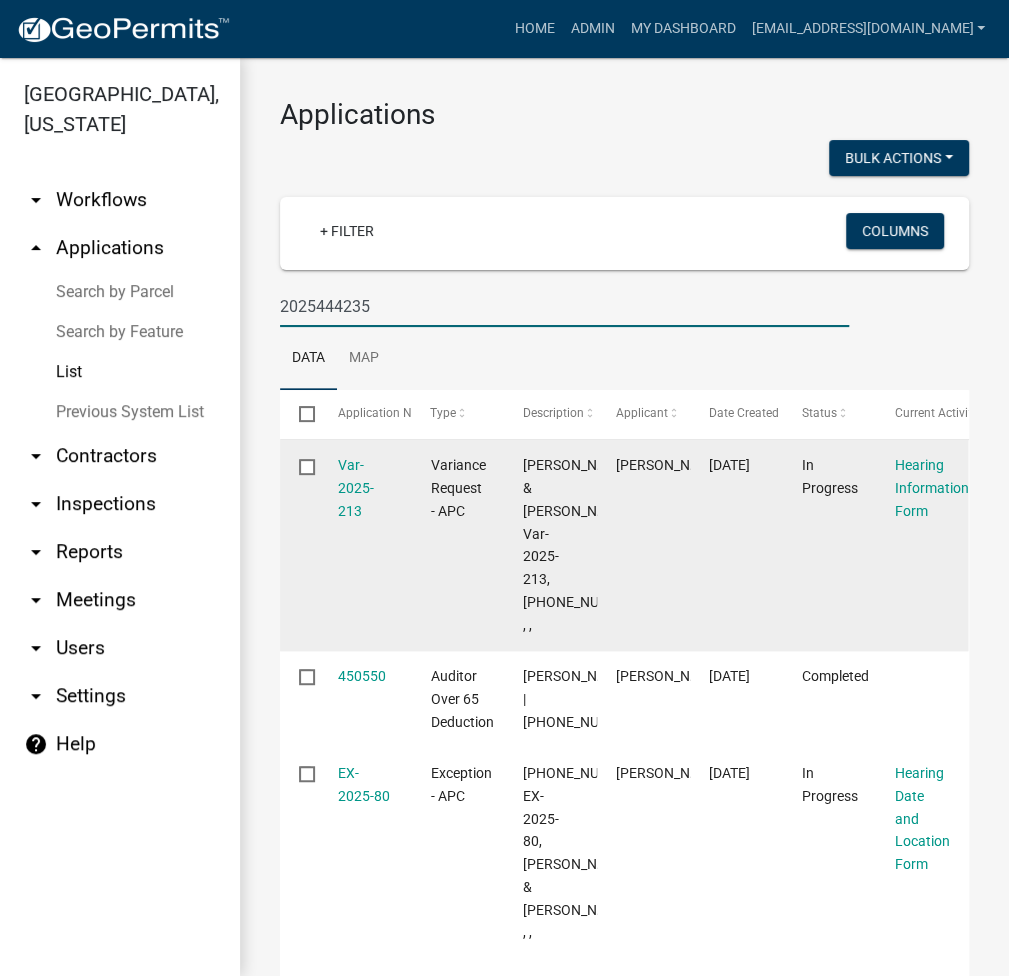 type on "2025444235" 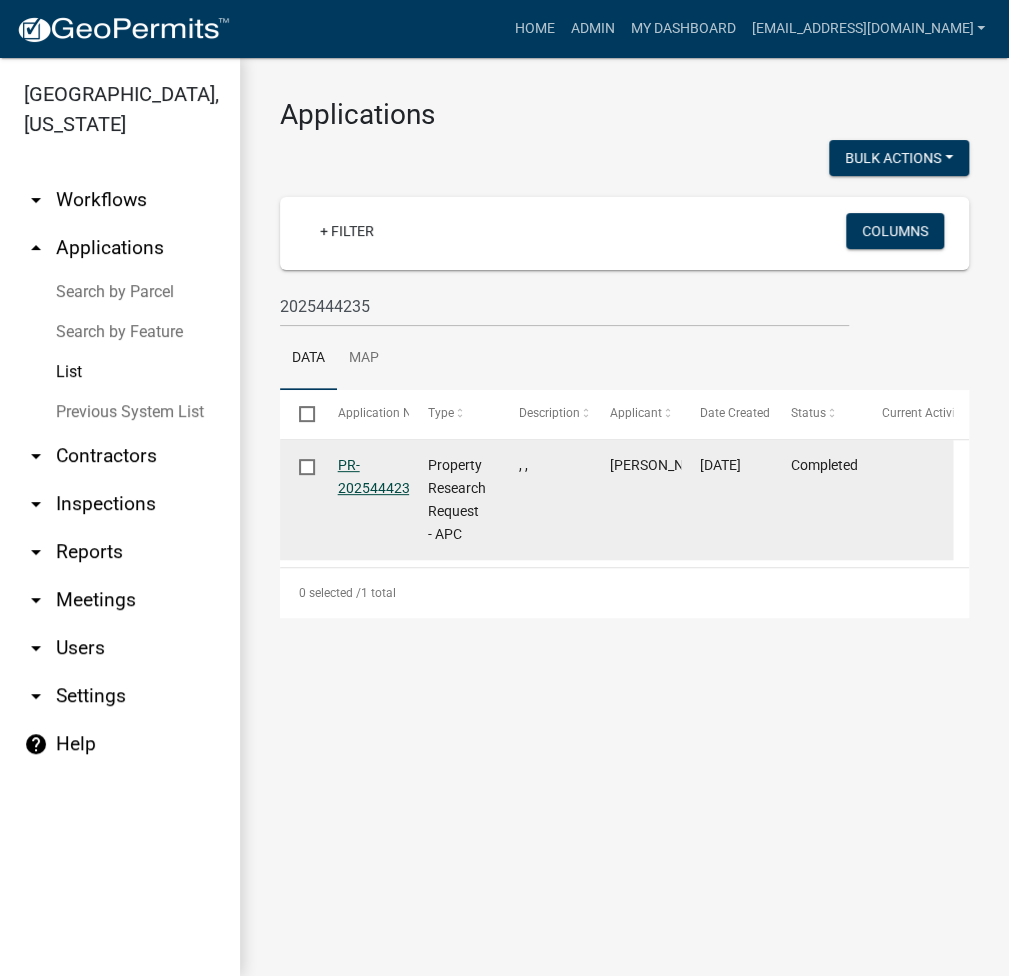 click on "PR-2025444235" 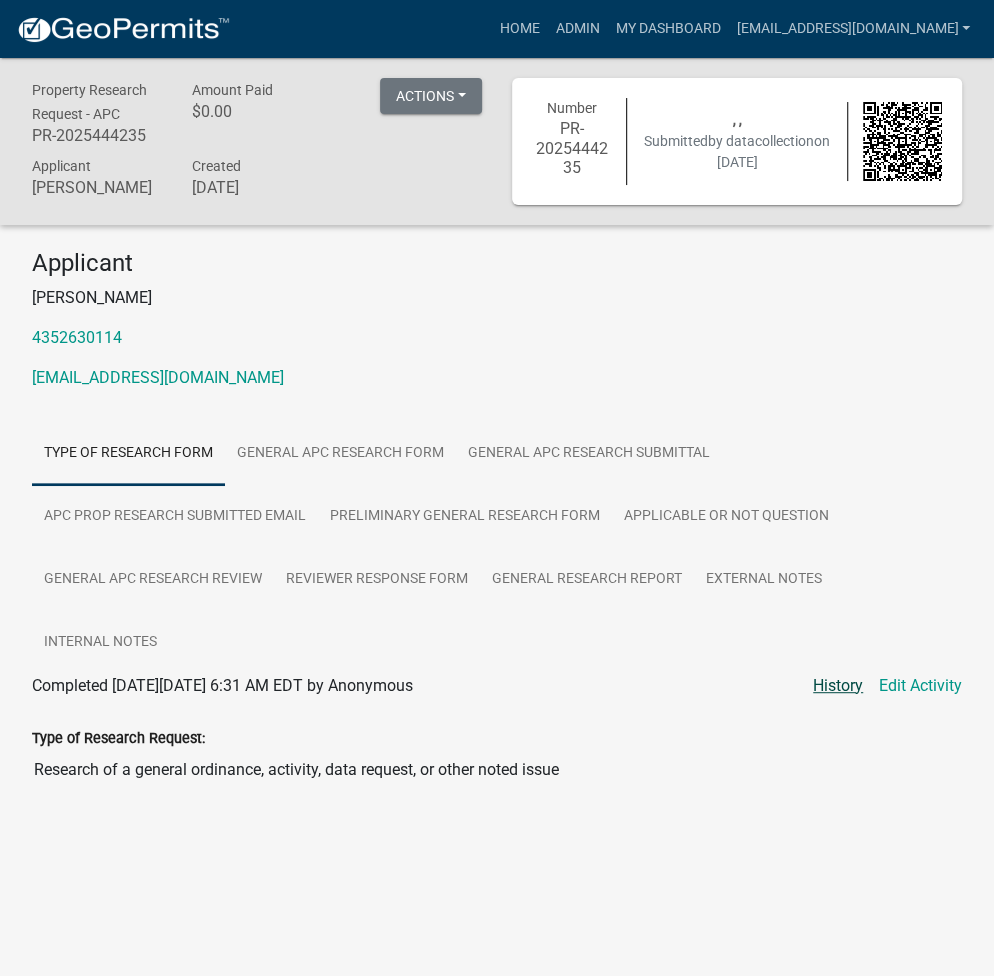 click on "History" at bounding box center (838, 686) 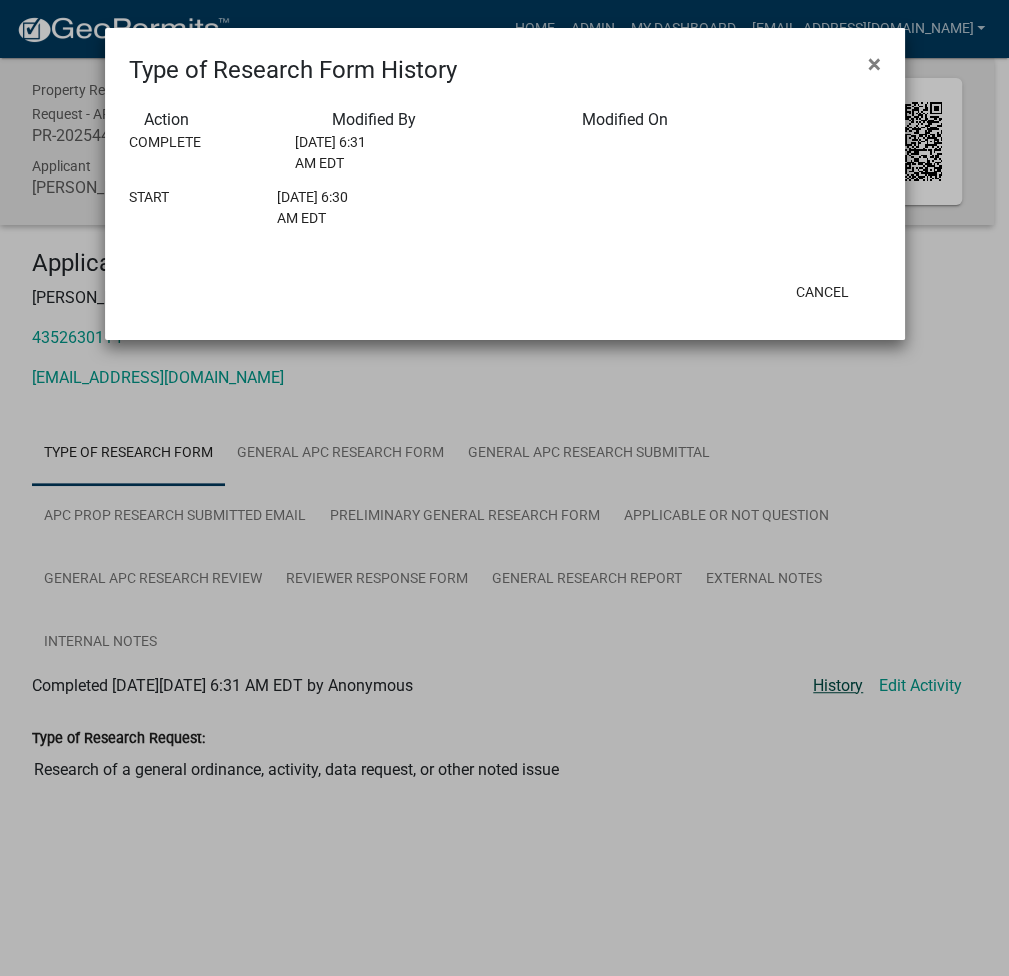 click on "Type of Research Form History × Action Modified By Modified On Complete Wednesday, July 2, 2025 at 6:31 AM EDT Start Wednesday, July 2, 2025 at 6:30 AM EDT  Cancel" 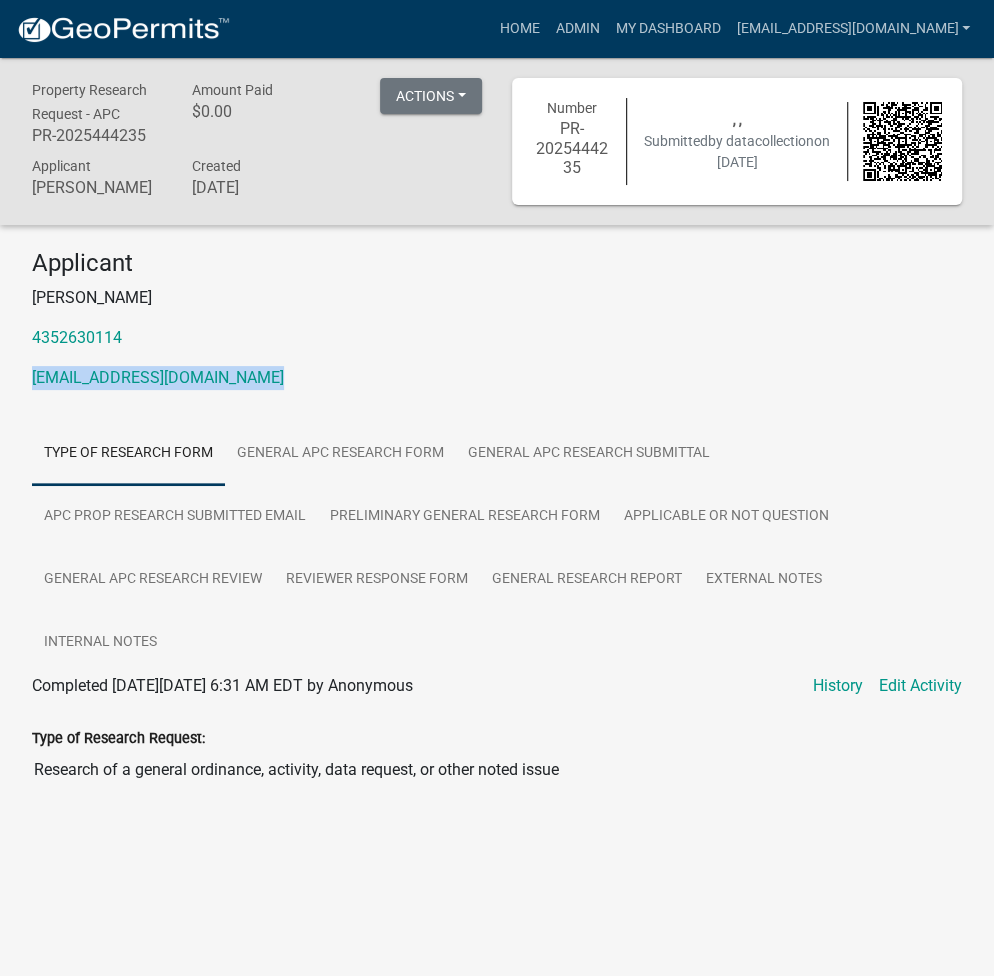 drag, startPoint x: 267, startPoint y: 382, endPoint x: 12, endPoint y: 362, distance: 255.78311 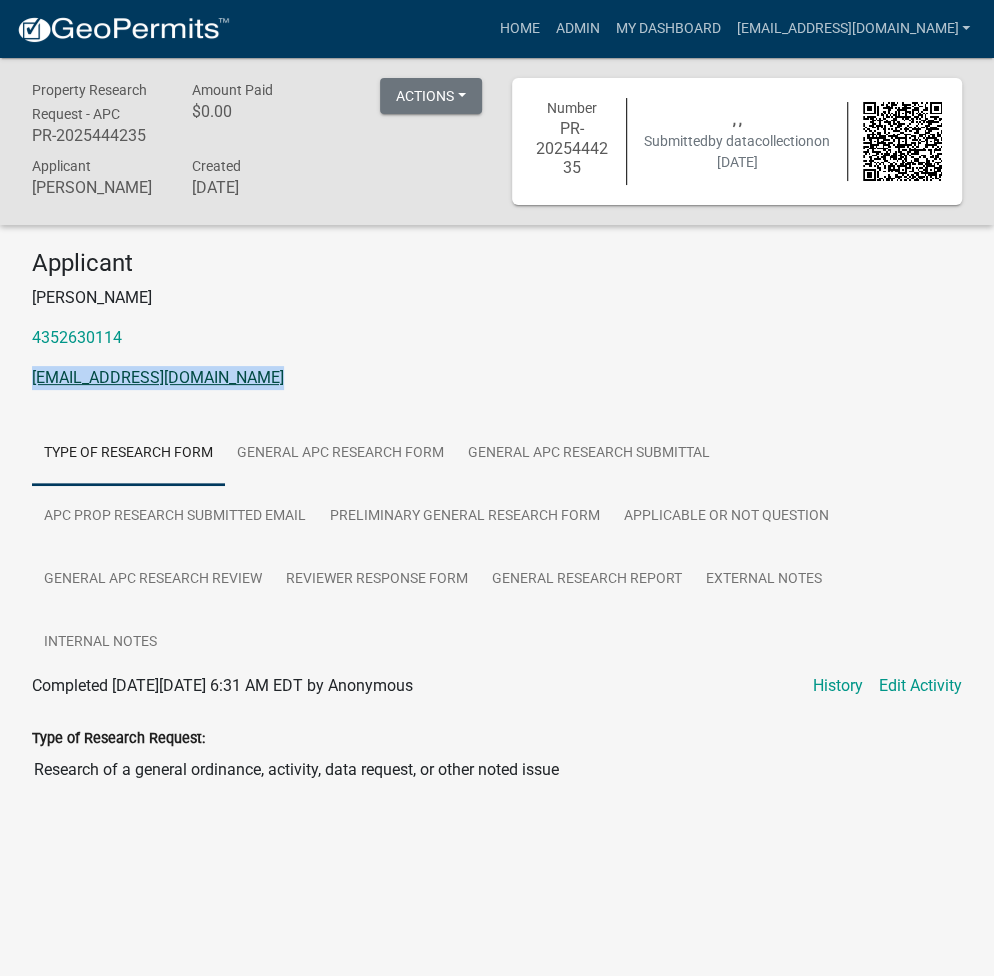 copy on "[EMAIL_ADDRESS][DOMAIN_NAME]" 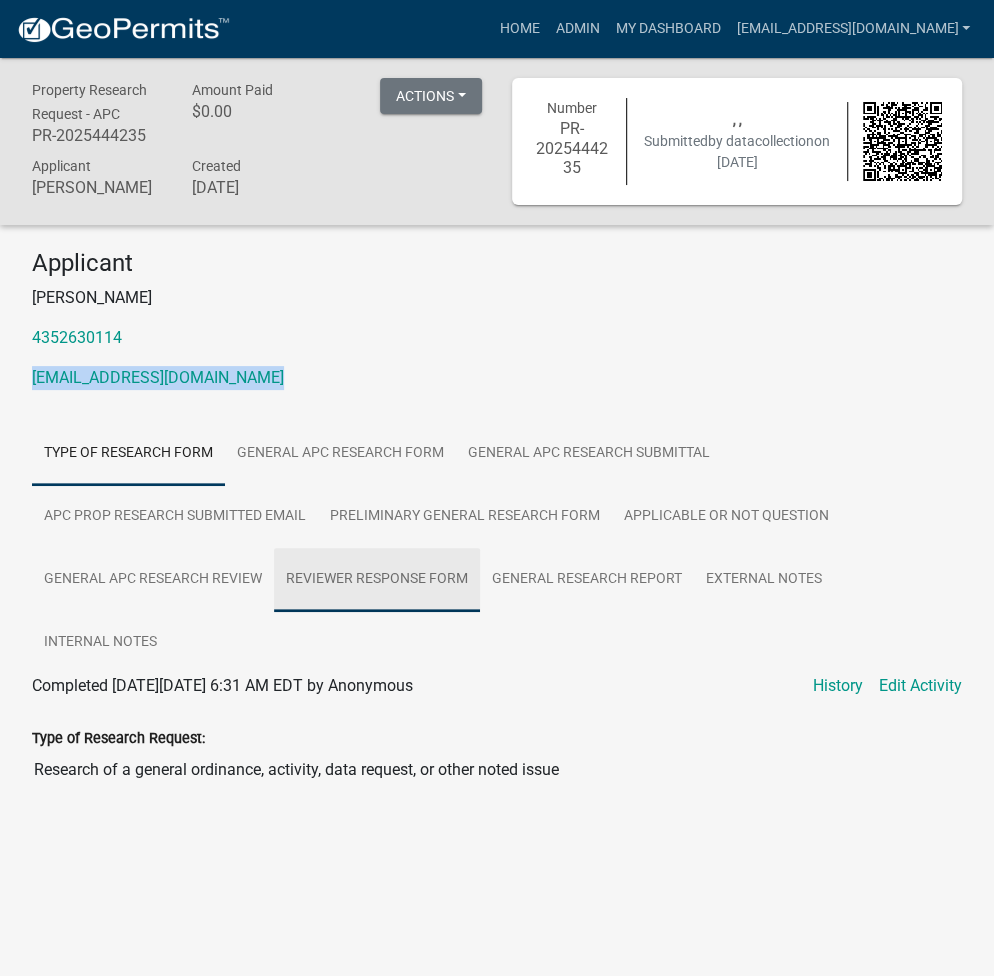 click on "Reviewer Response Form" at bounding box center [377, 580] 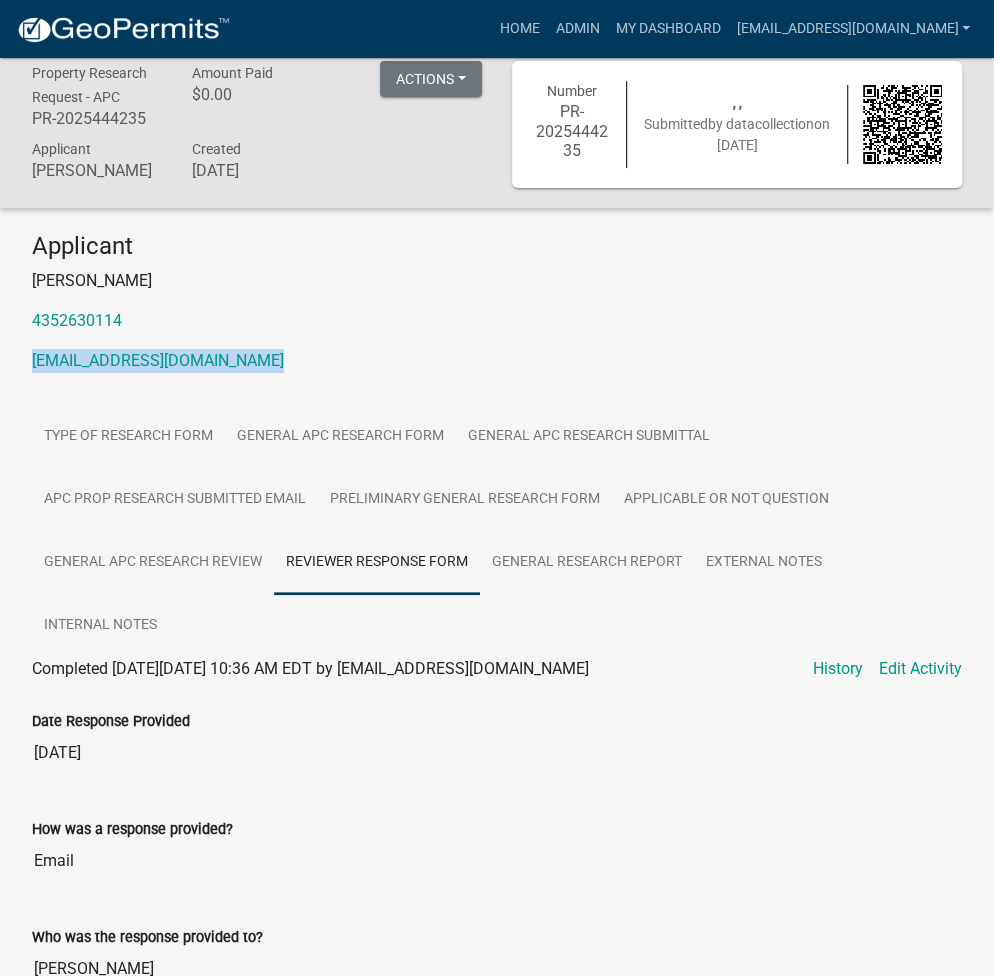 scroll, scrollTop: 0, scrollLeft: 0, axis: both 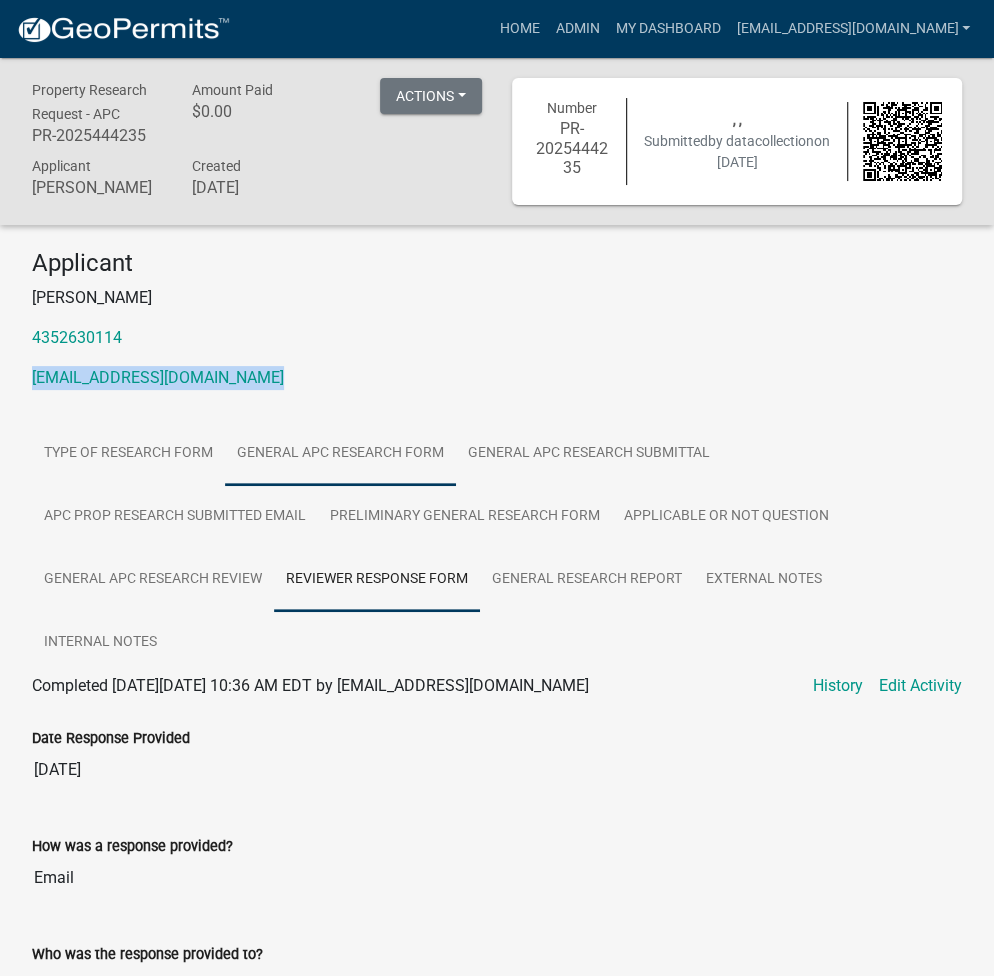 click on "General APC Research Form" at bounding box center (340, 454) 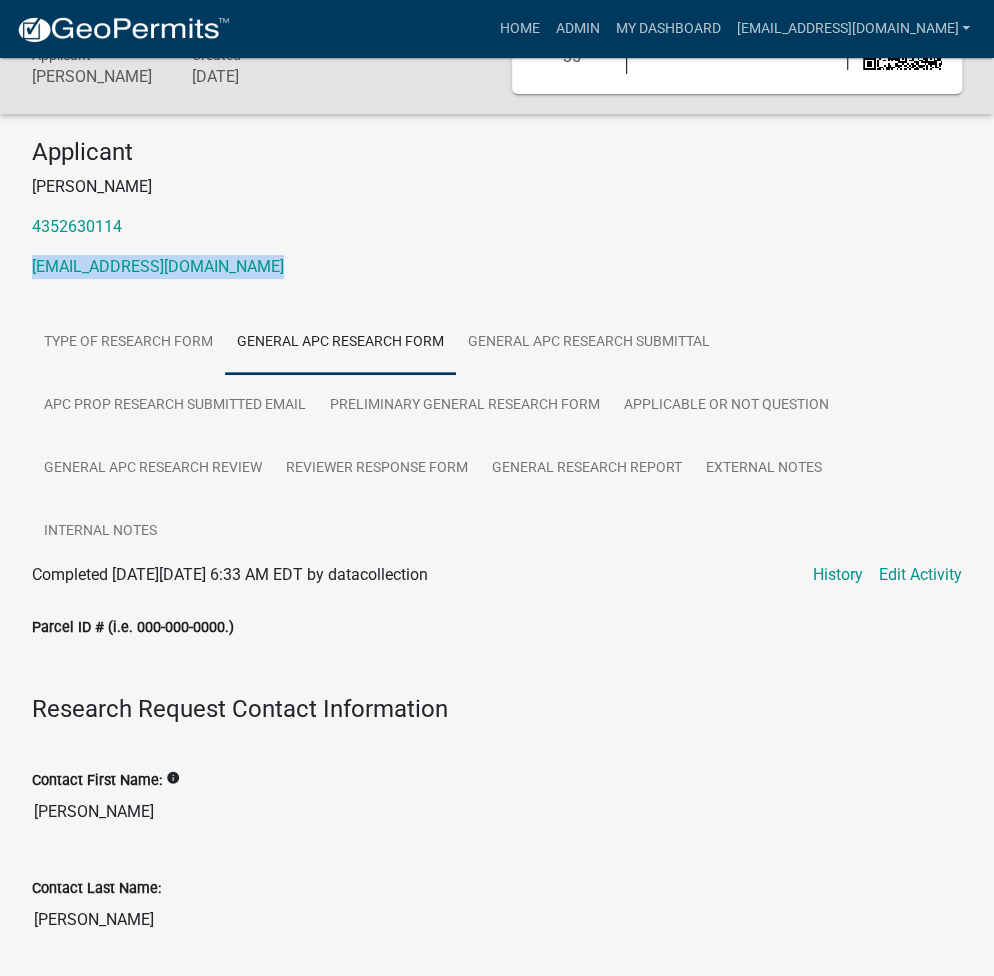 scroll, scrollTop: 0, scrollLeft: 0, axis: both 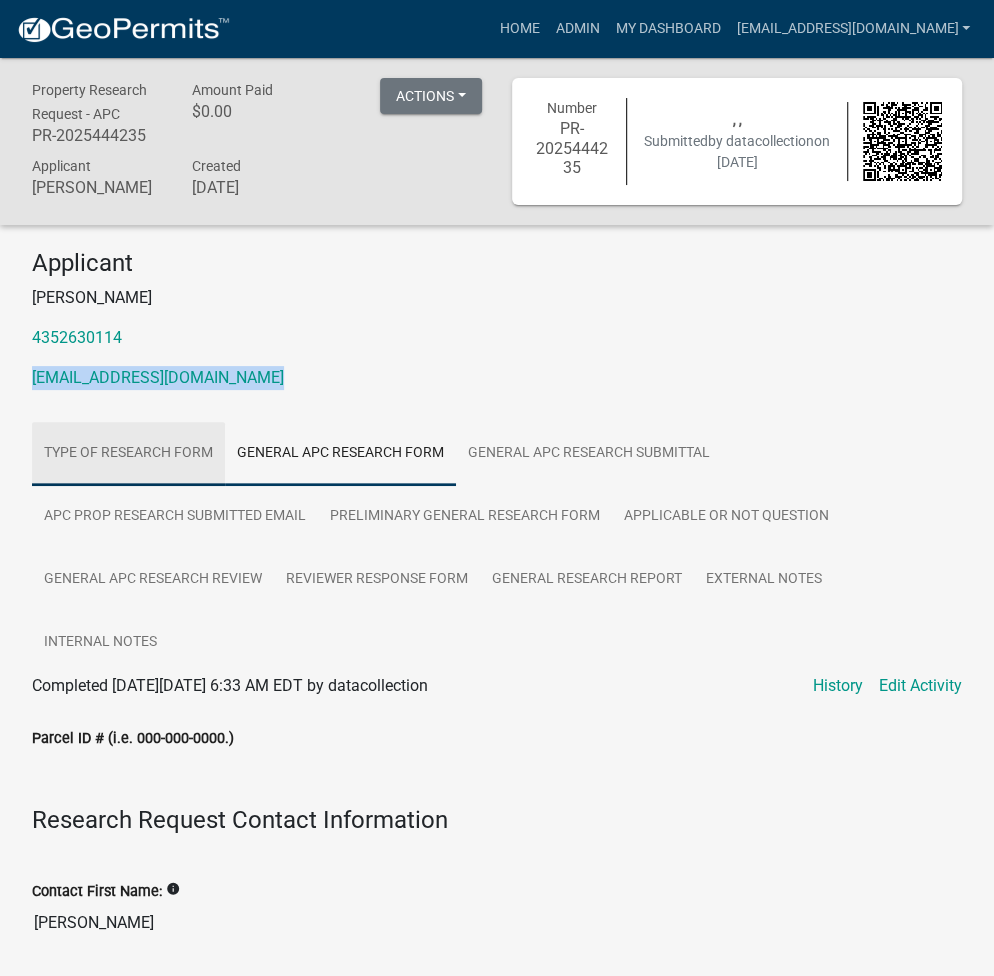 click on "Type of Research Form" at bounding box center [128, 454] 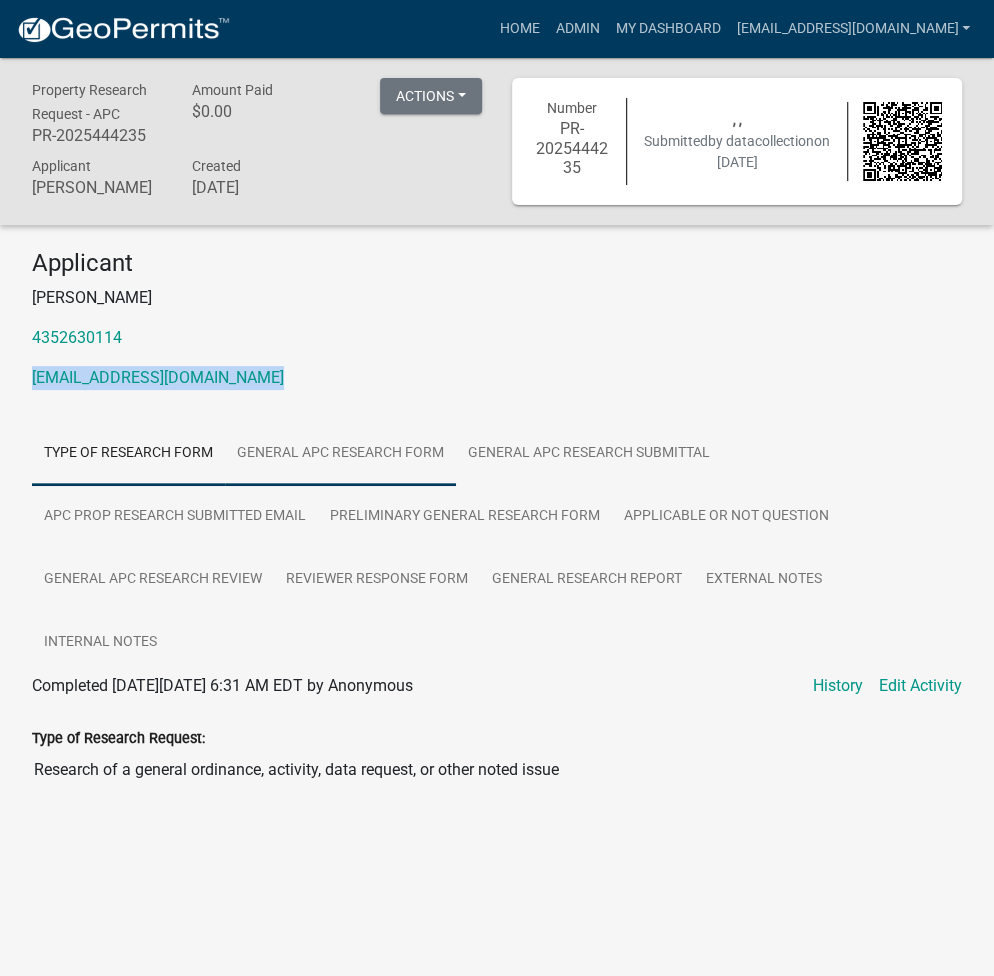 click on "General APC Research Form" at bounding box center (340, 454) 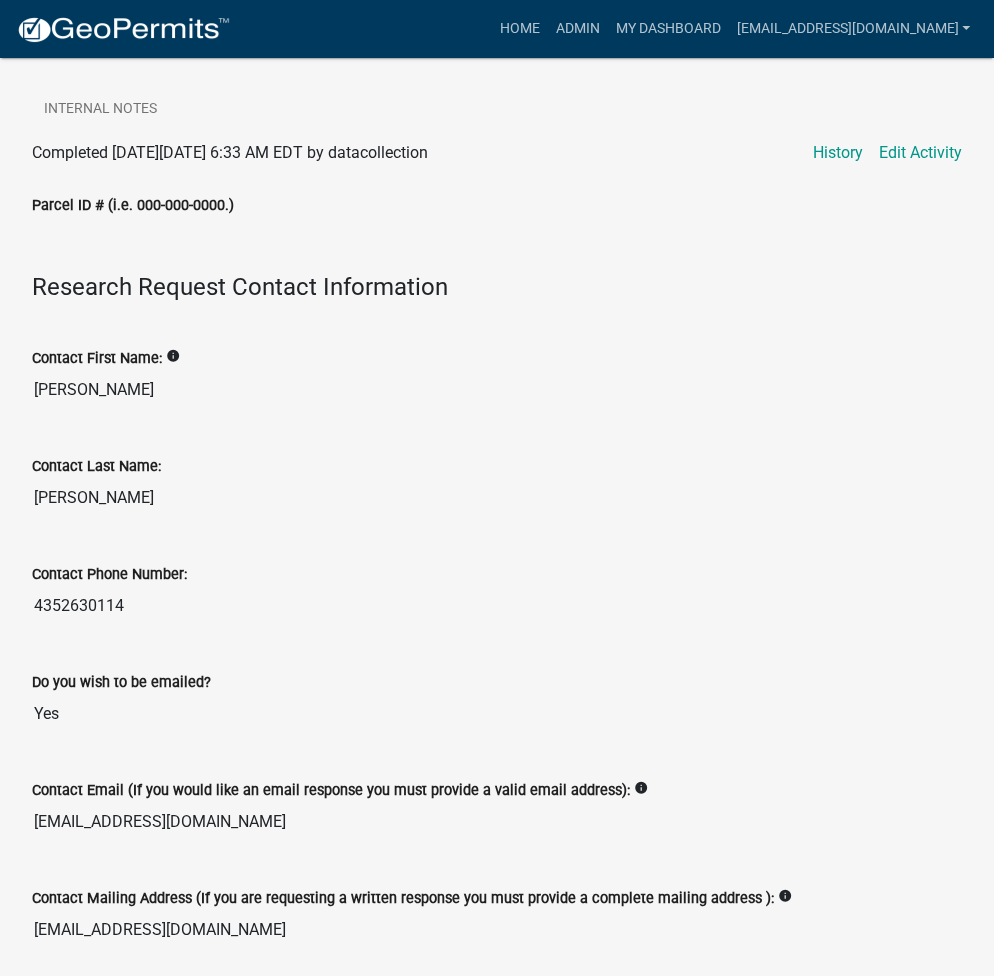scroll, scrollTop: 0, scrollLeft: 0, axis: both 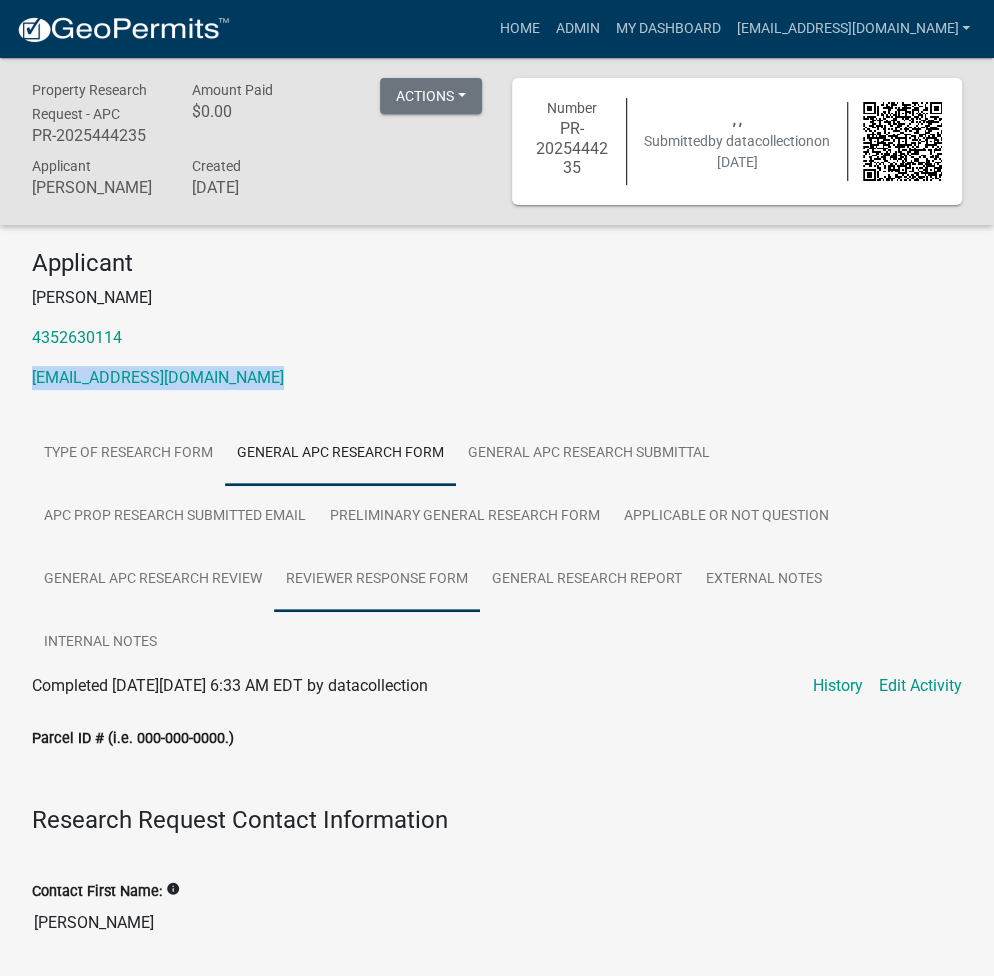 click on "Reviewer Response Form" at bounding box center (377, 580) 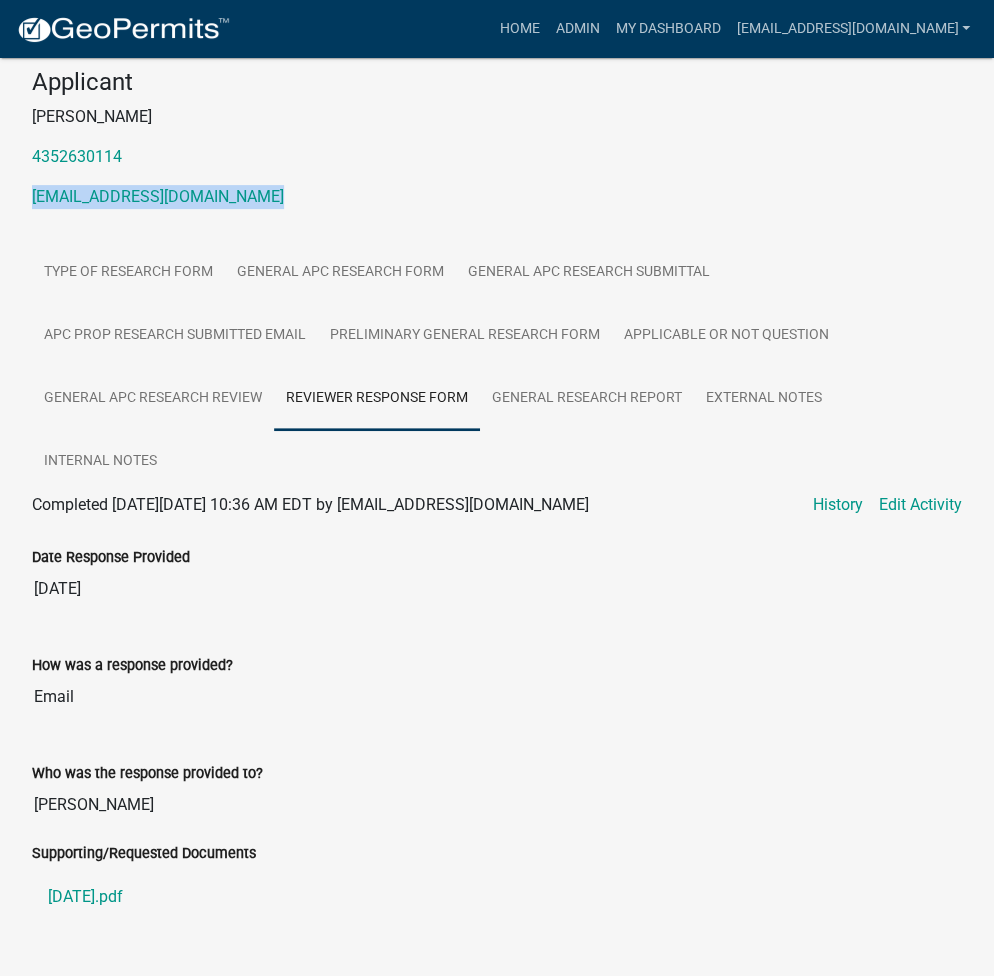 scroll, scrollTop: 168, scrollLeft: 0, axis: vertical 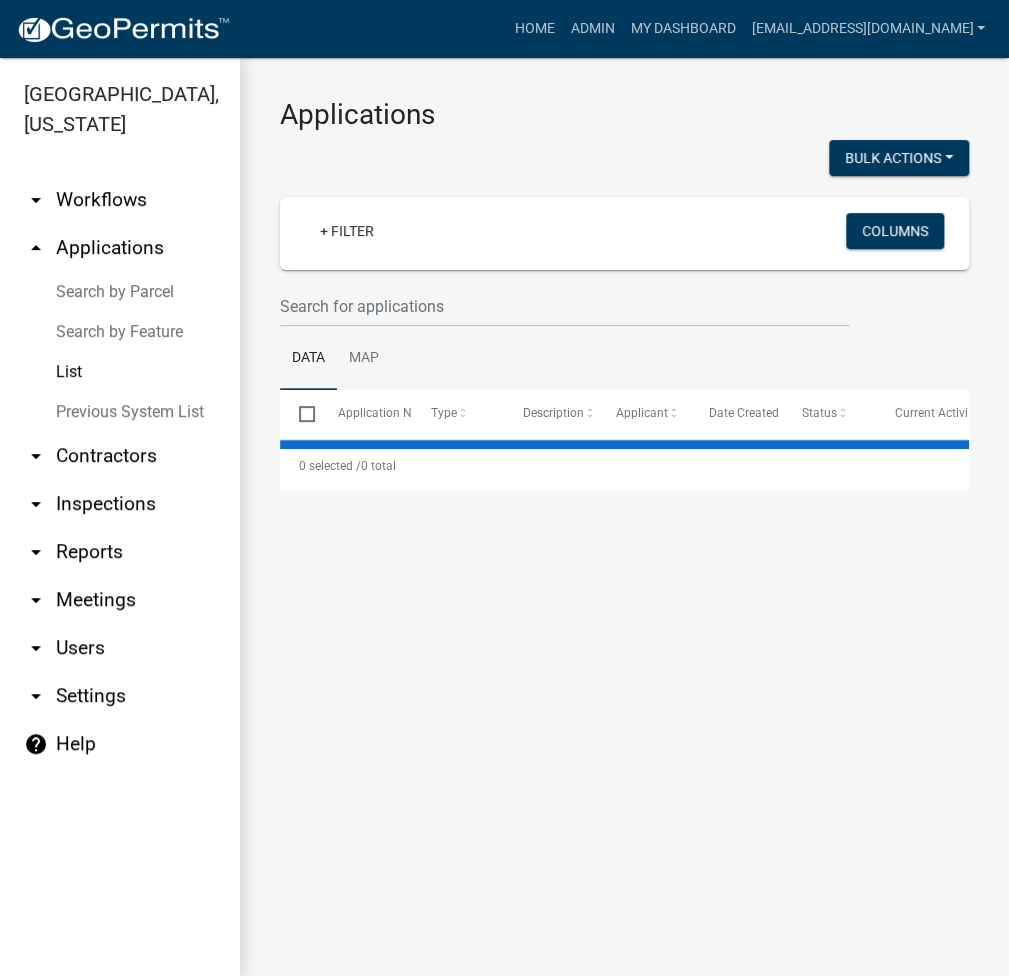 select on "3: 100" 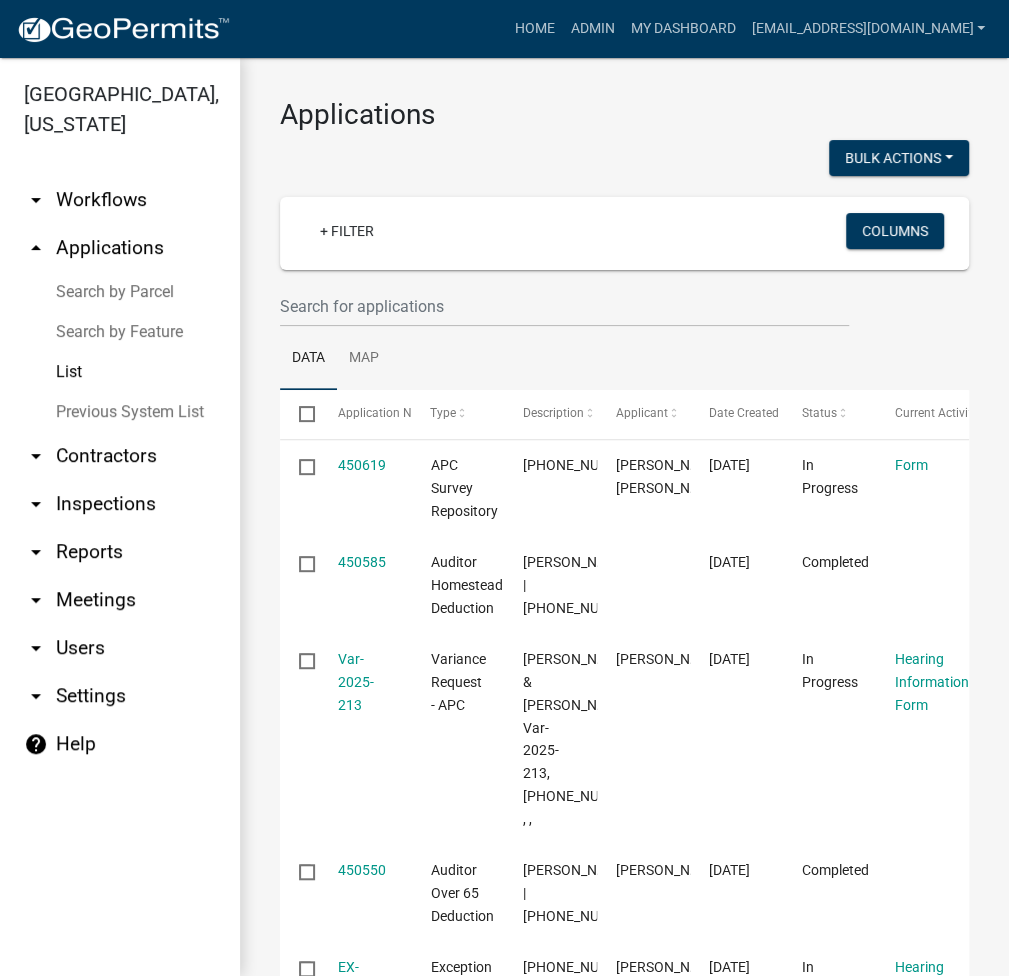 click on "Search by Parcel" at bounding box center (120, 292) 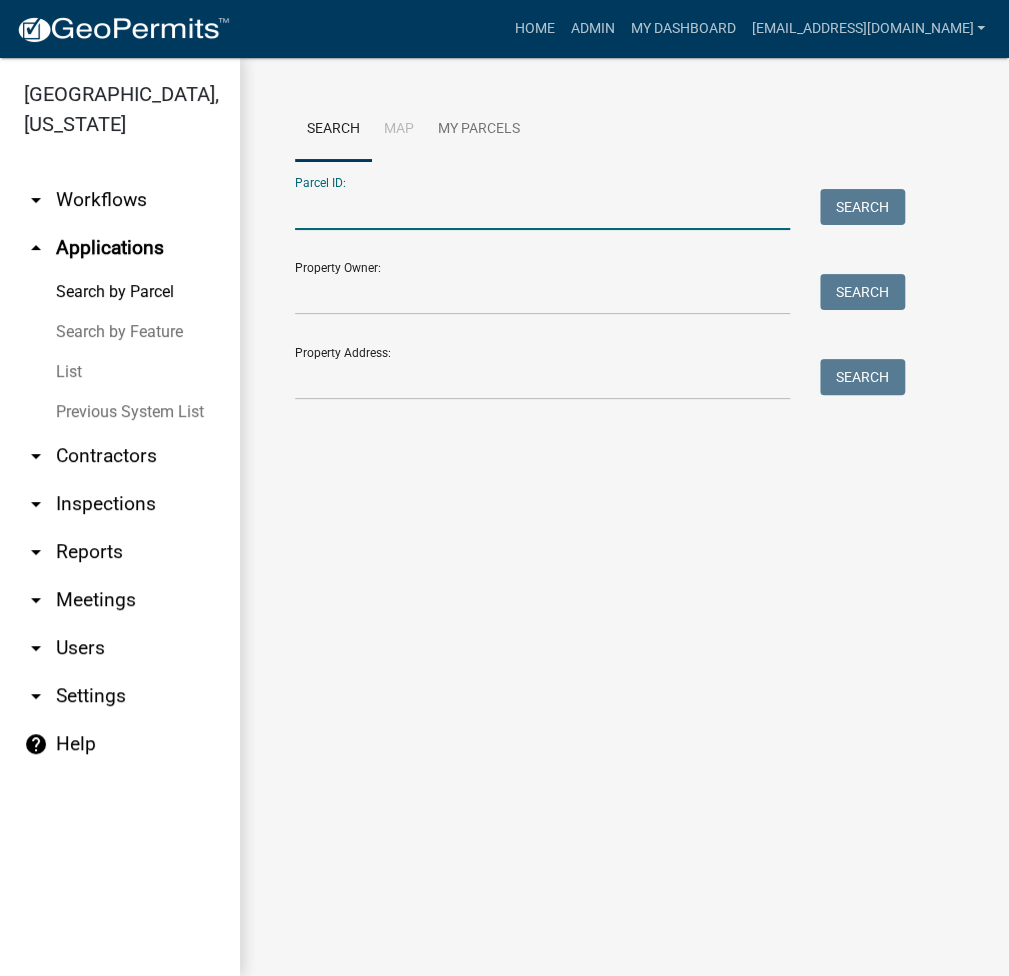paste on "[PHONE_NUMBER].A" 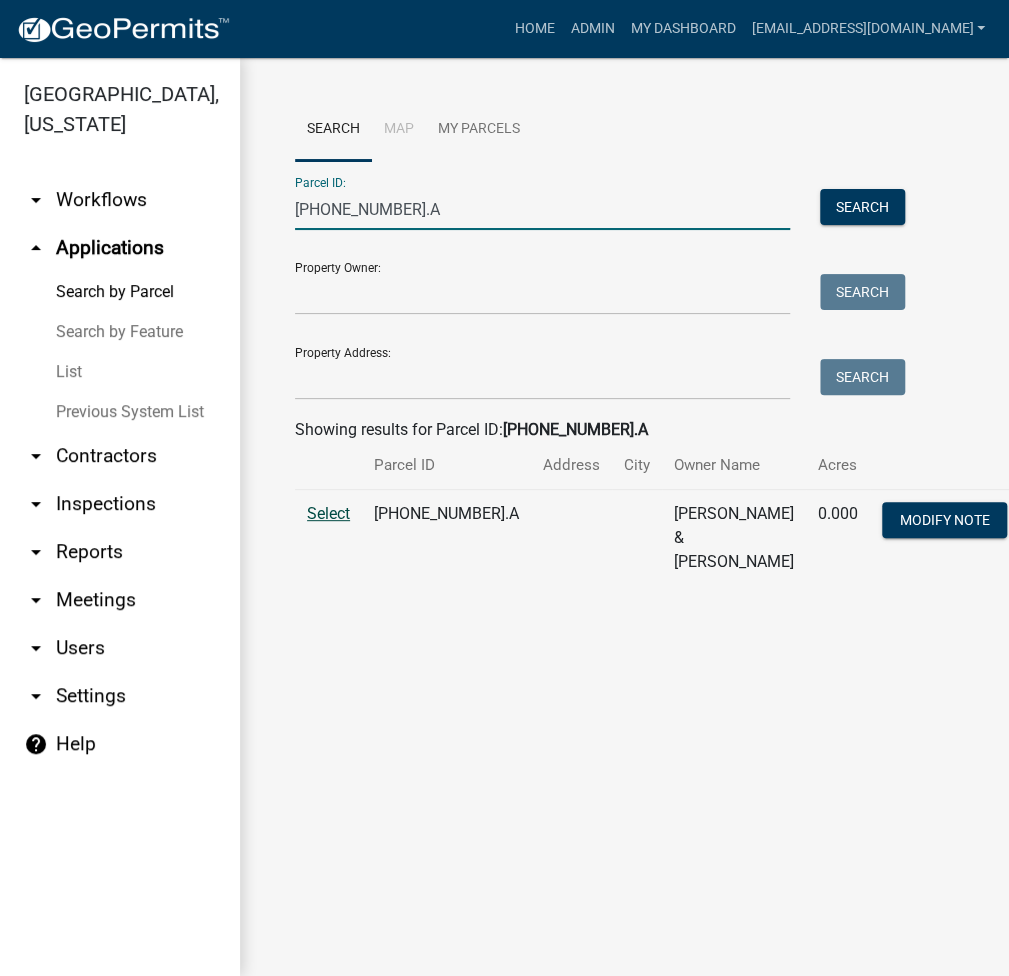 click on "Select" at bounding box center (328, 513) 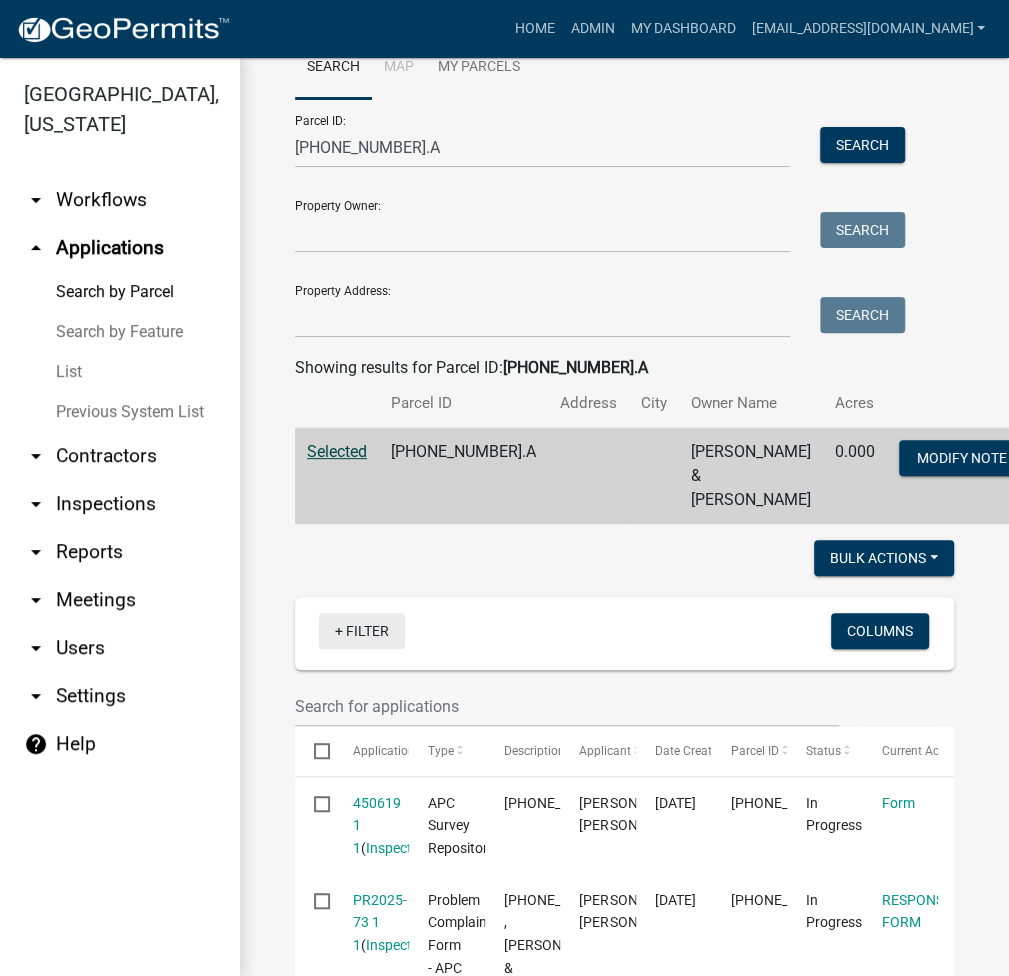 scroll, scrollTop: 0, scrollLeft: 0, axis: both 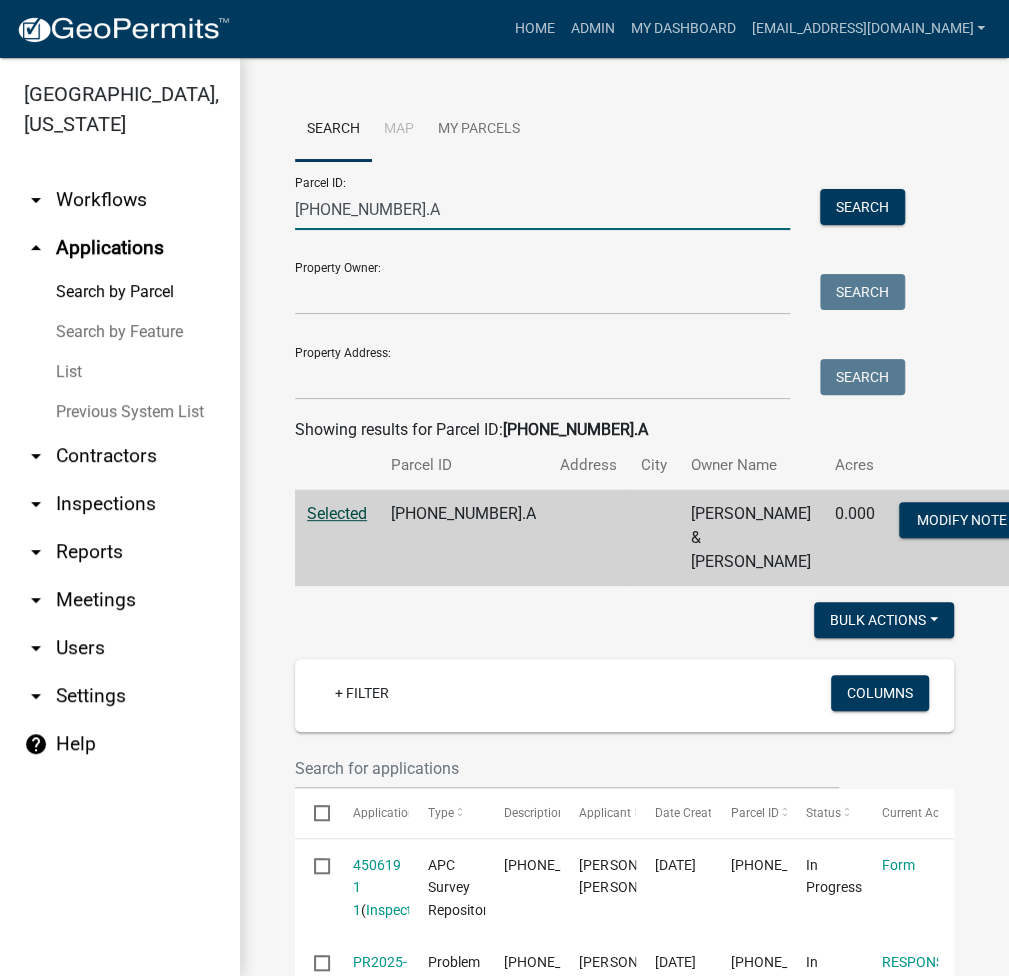 click on "[PHONE_NUMBER].A" at bounding box center (542, 209) 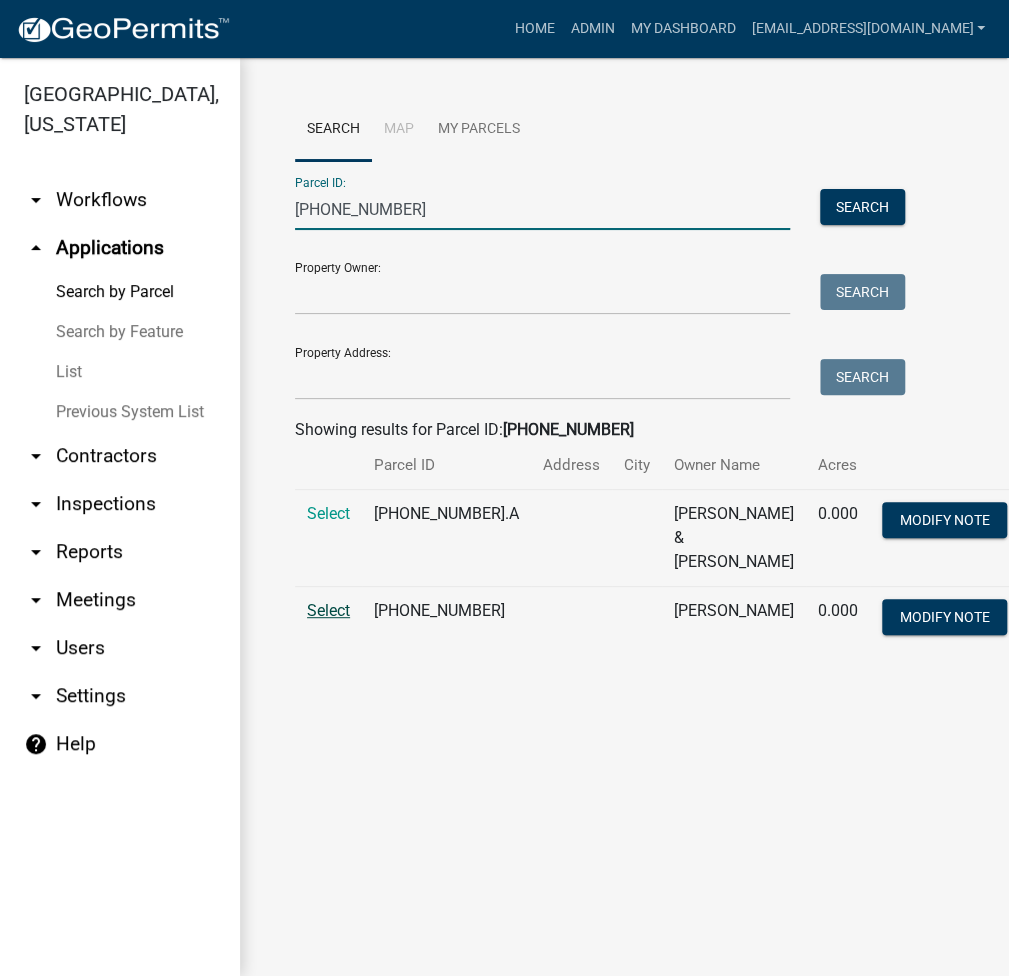 type on "[PHONE_NUMBER]" 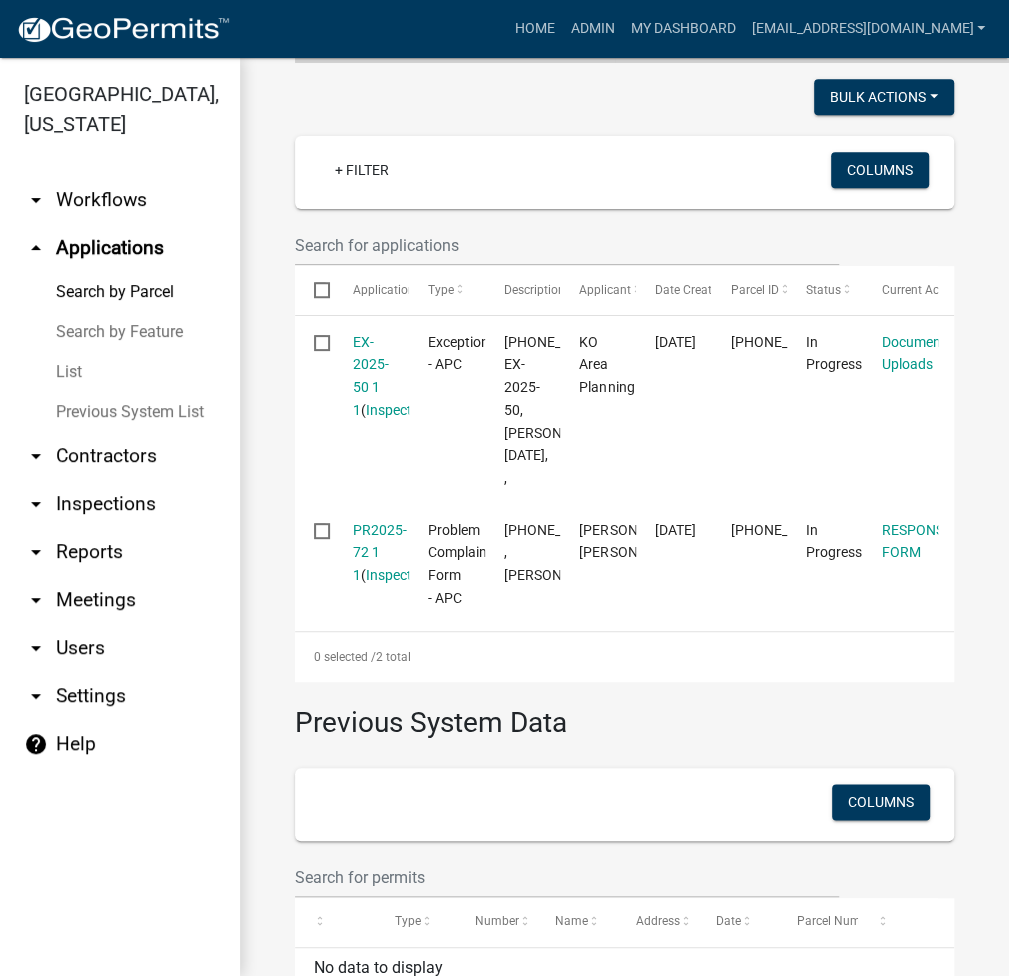 scroll, scrollTop: 533, scrollLeft: 0, axis: vertical 